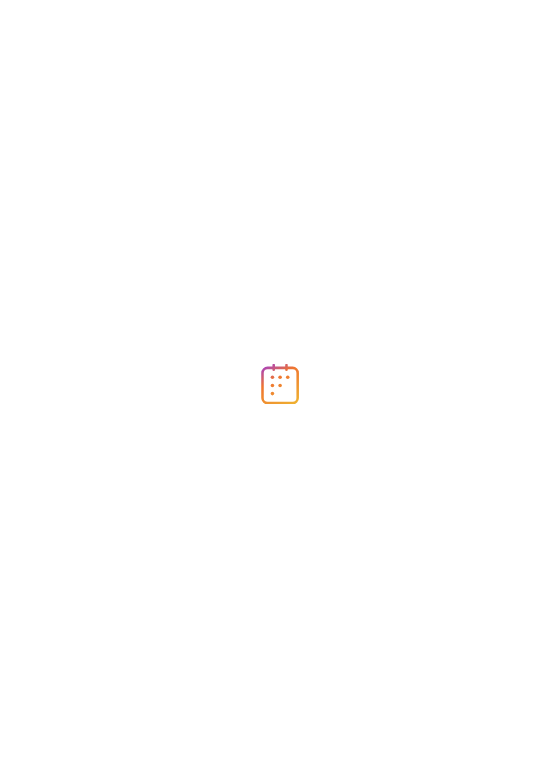 scroll, scrollTop: 0, scrollLeft: 0, axis: both 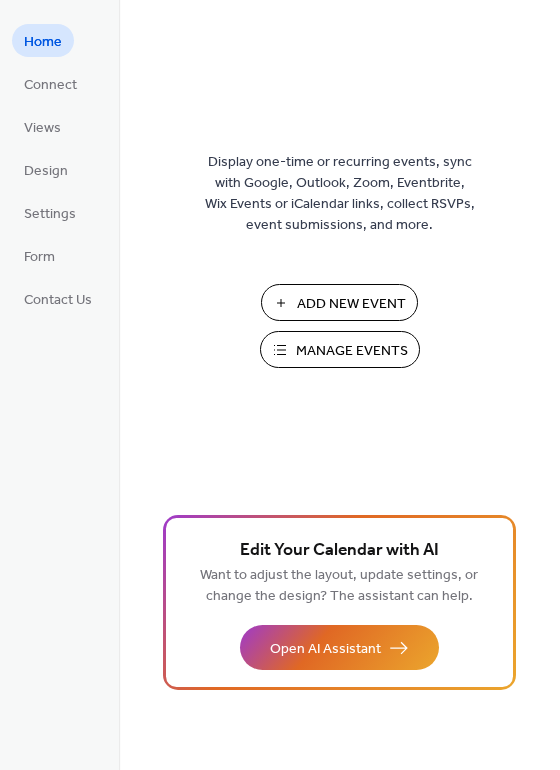 click on "Add New Event" at bounding box center [351, 304] 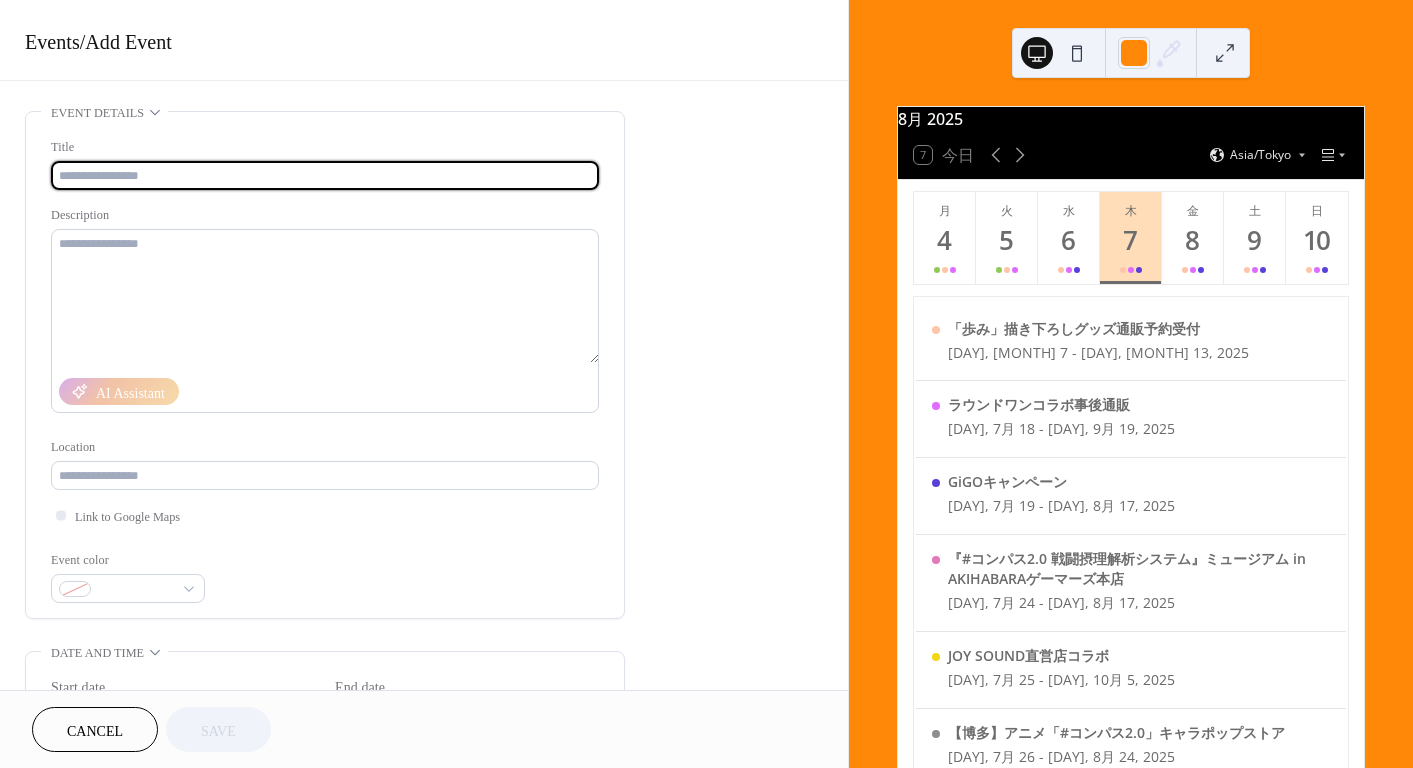 scroll, scrollTop: 0, scrollLeft: 0, axis: both 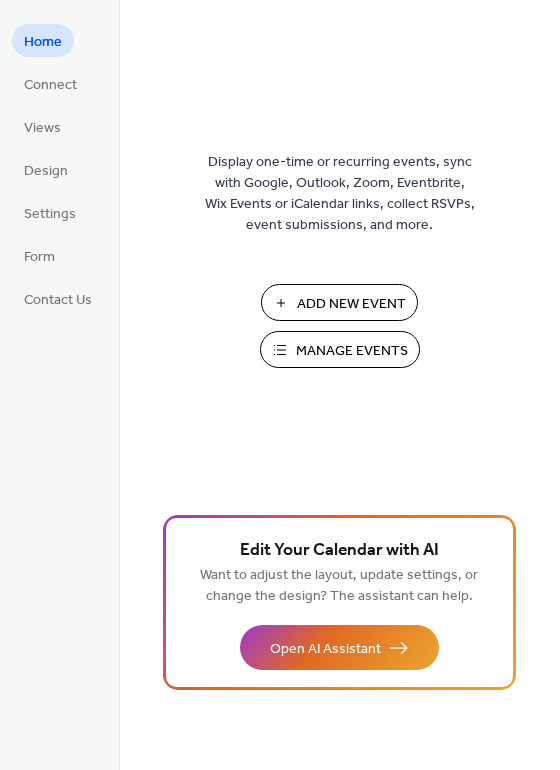 click on "Add New Event" at bounding box center [351, 304] 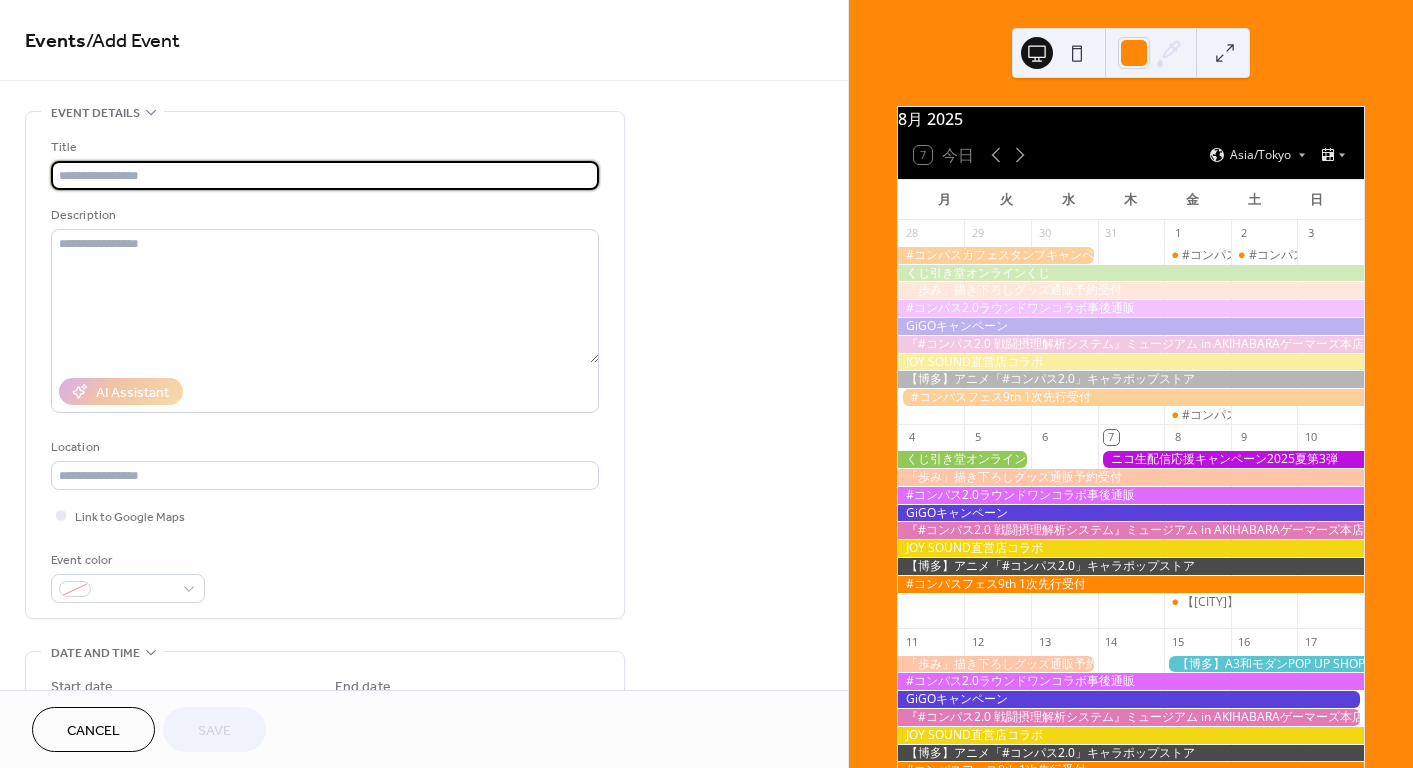 scroll, scrollTop: 0, scrollLeft: 0, axis: both 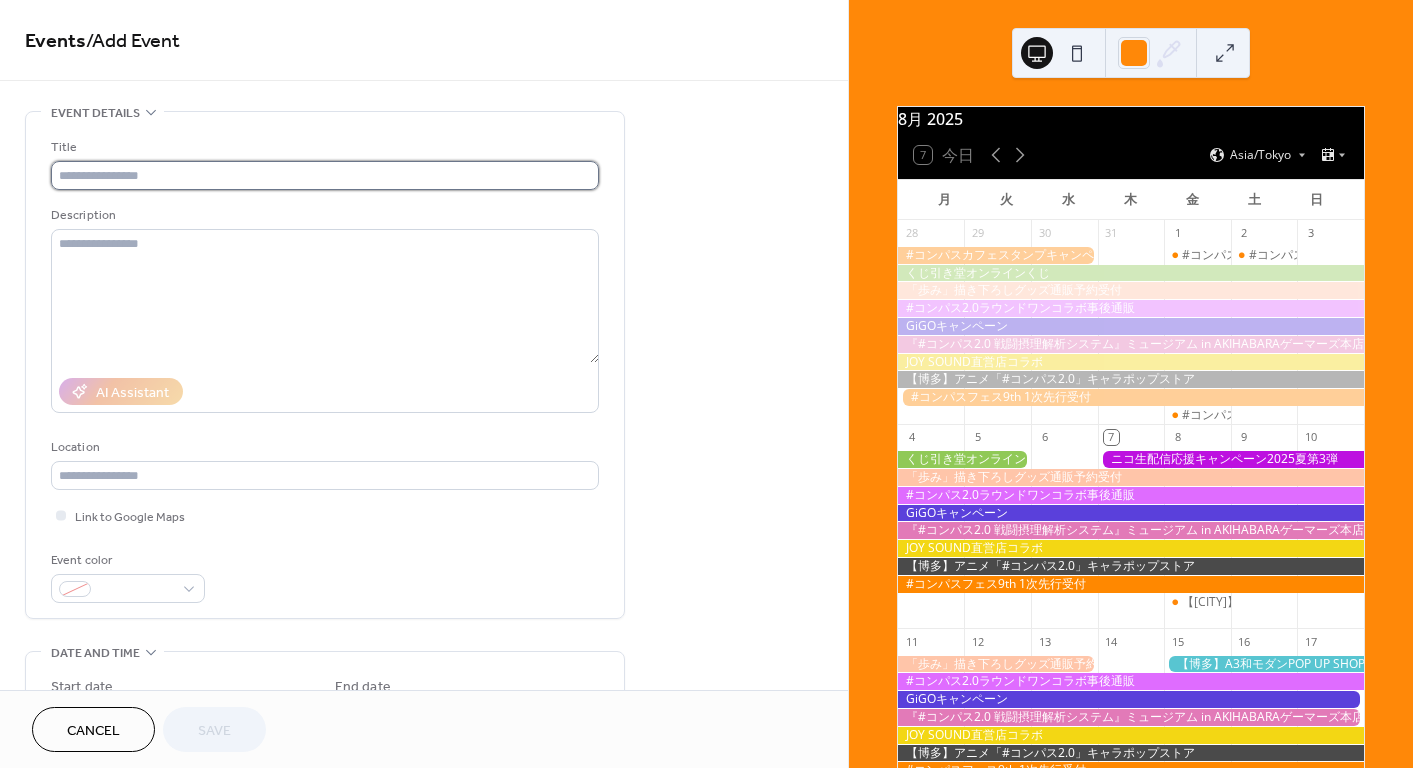 click at bounding box center (325, 175) 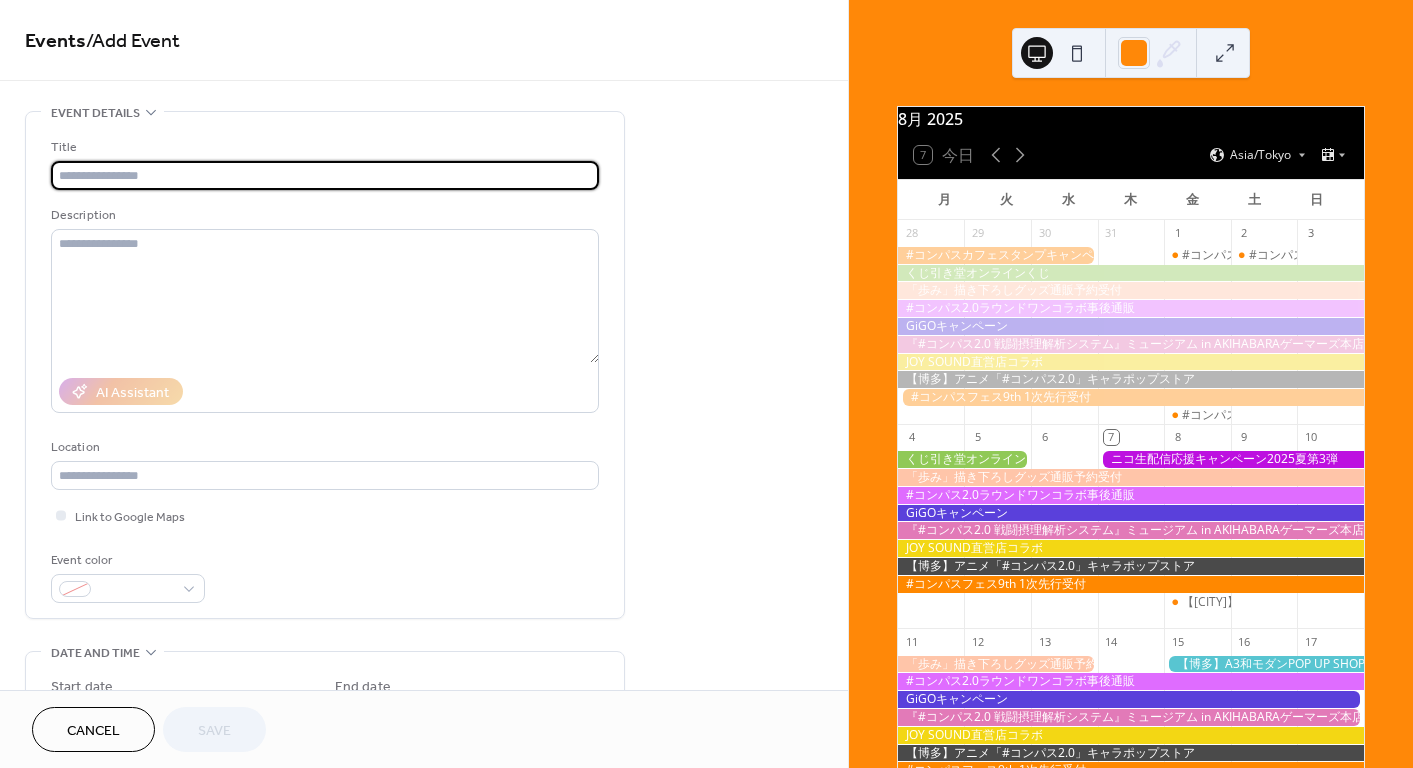 paste on "**********" 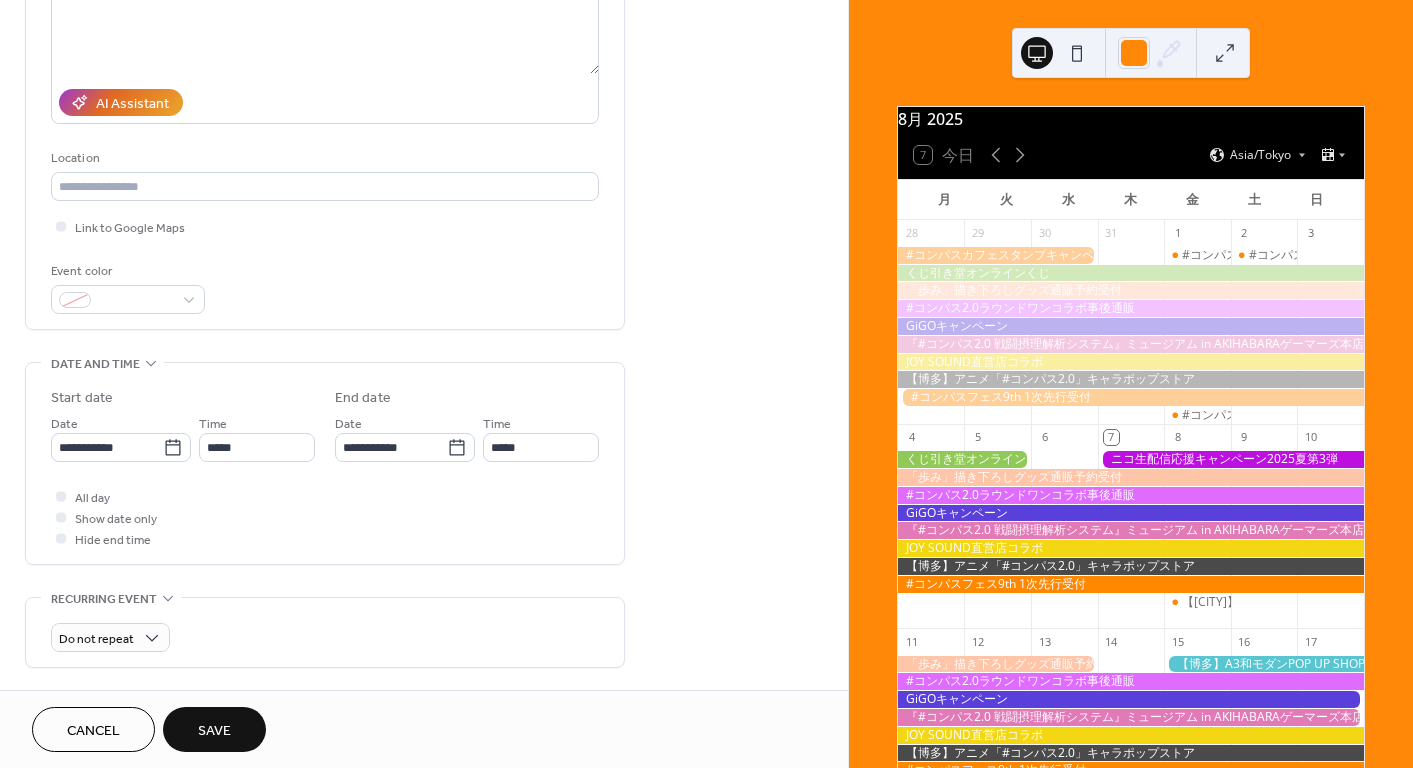 scroll, scrollTop: 300, scrollLeft: 0, axis: vertical 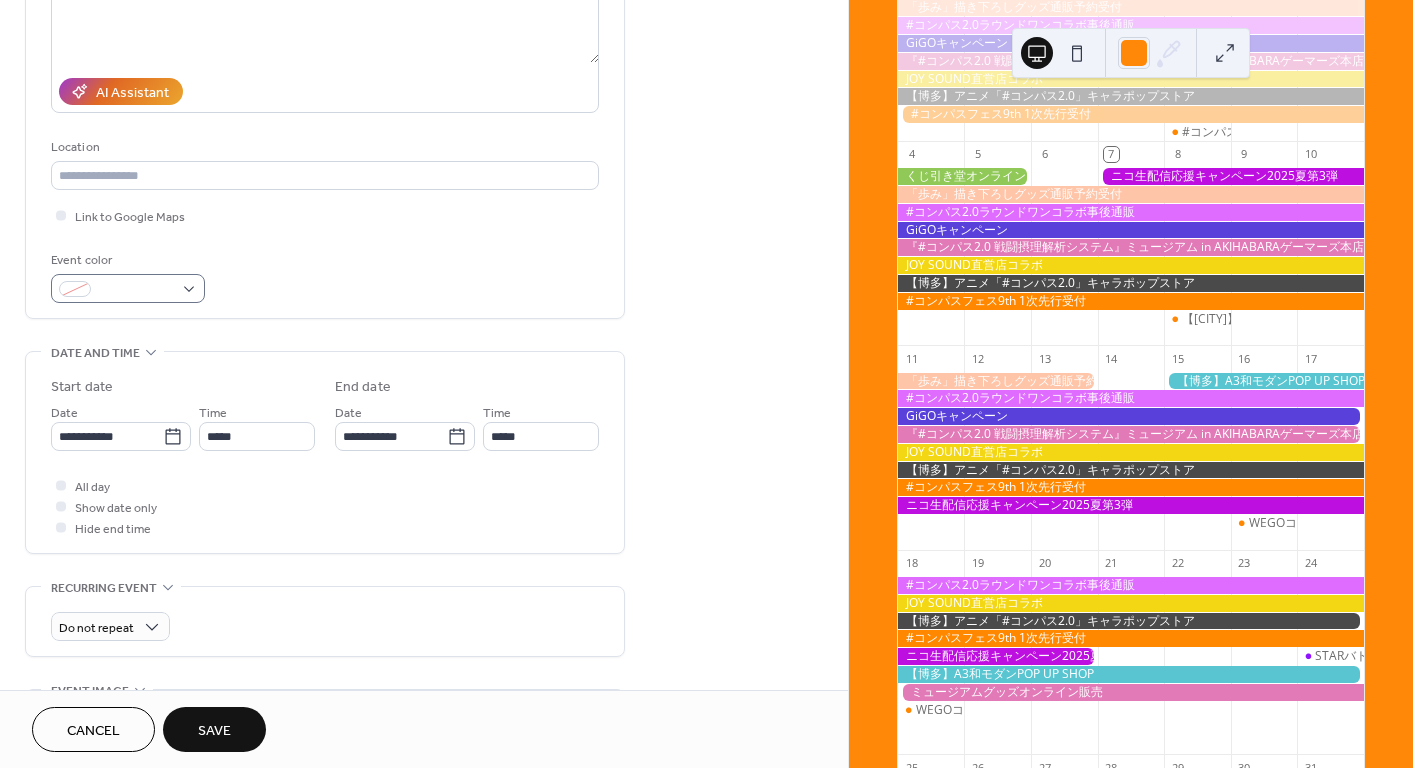 type on "**********" 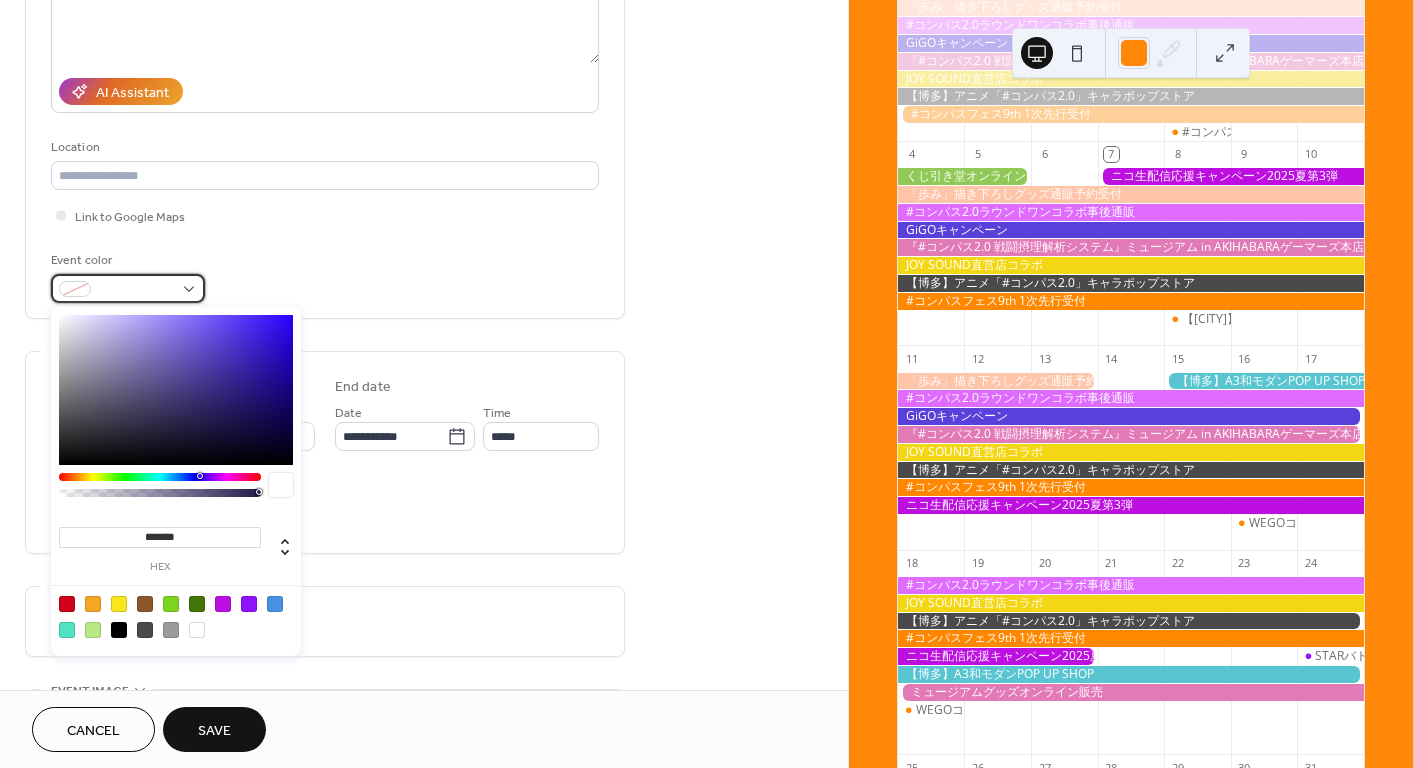 click at bounding box center (128, 288) 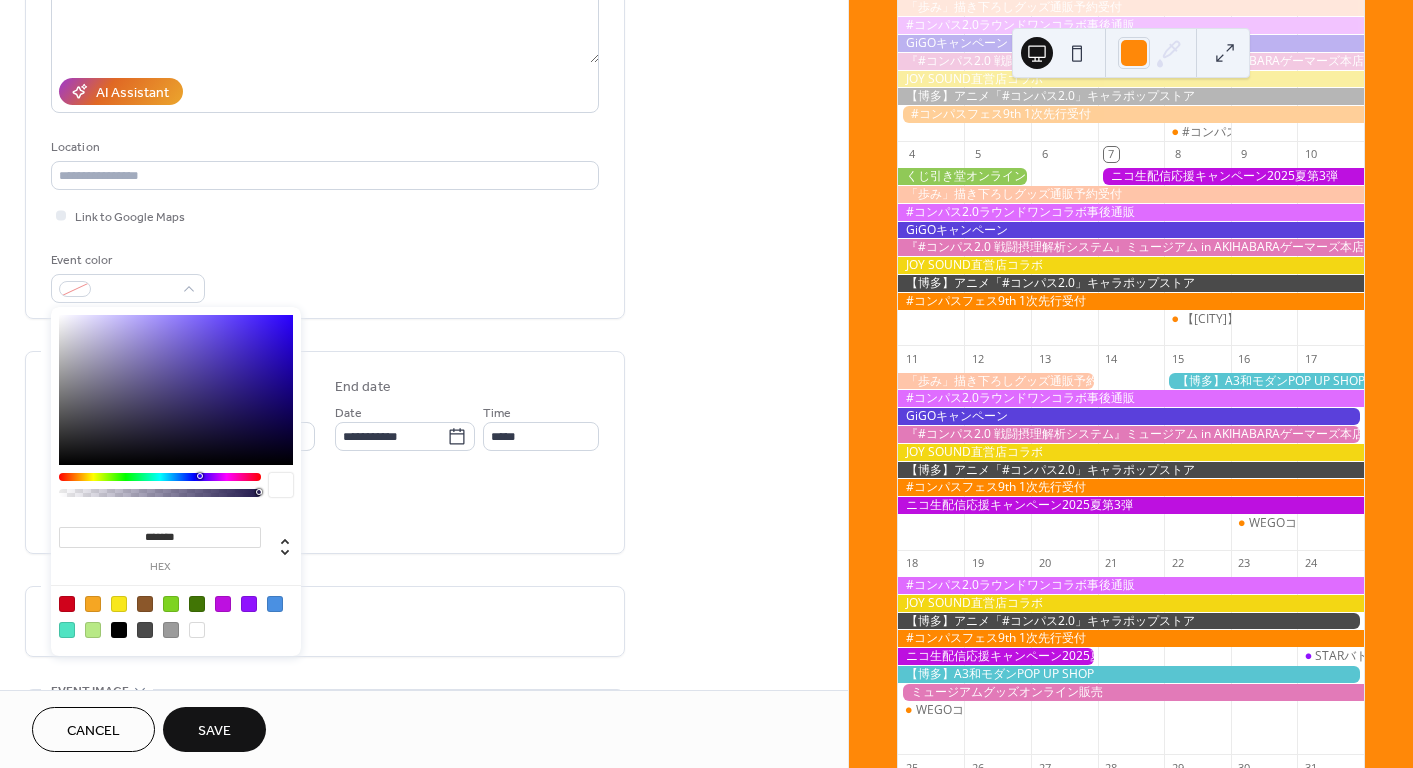 click at bounding box center (93, 630) 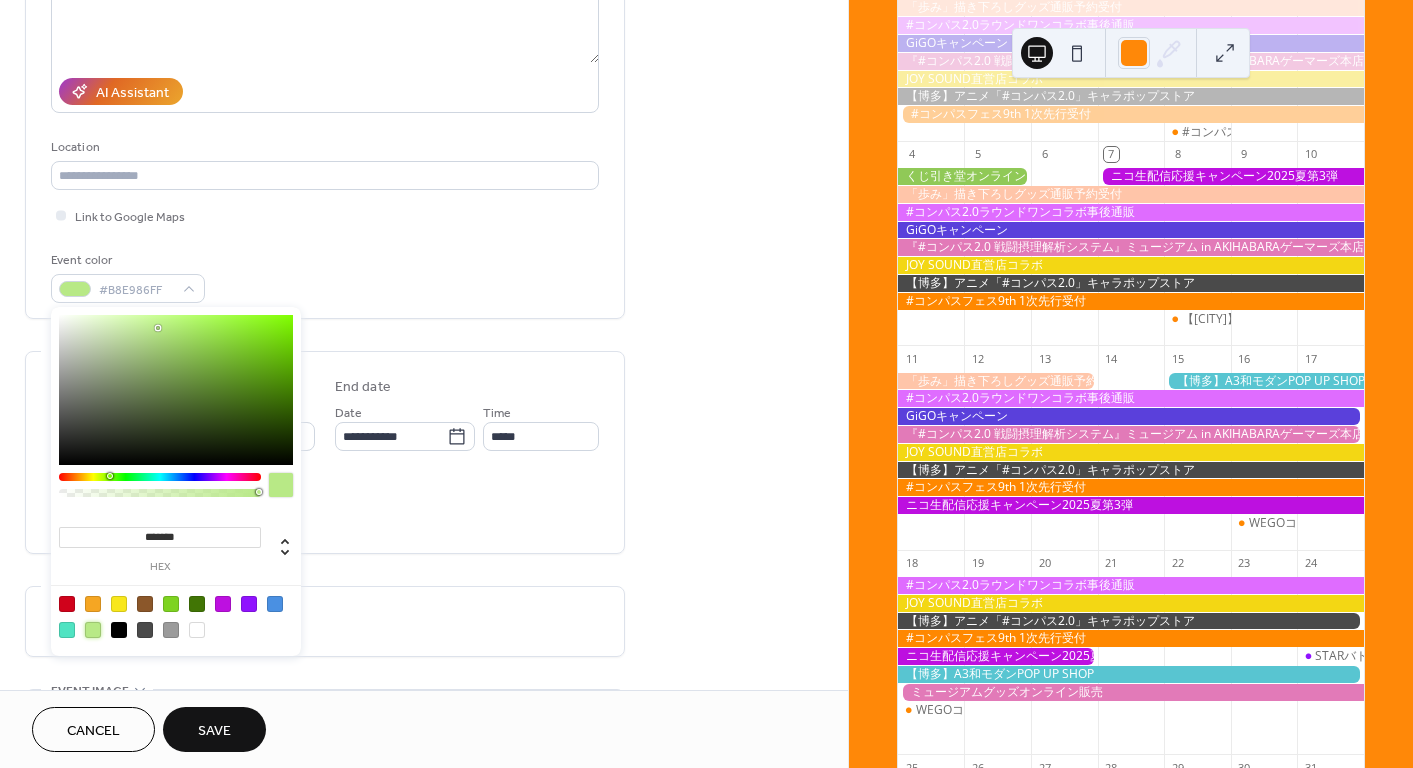 click on "Event color #B8E986FF" at bounding box center (325, 276) 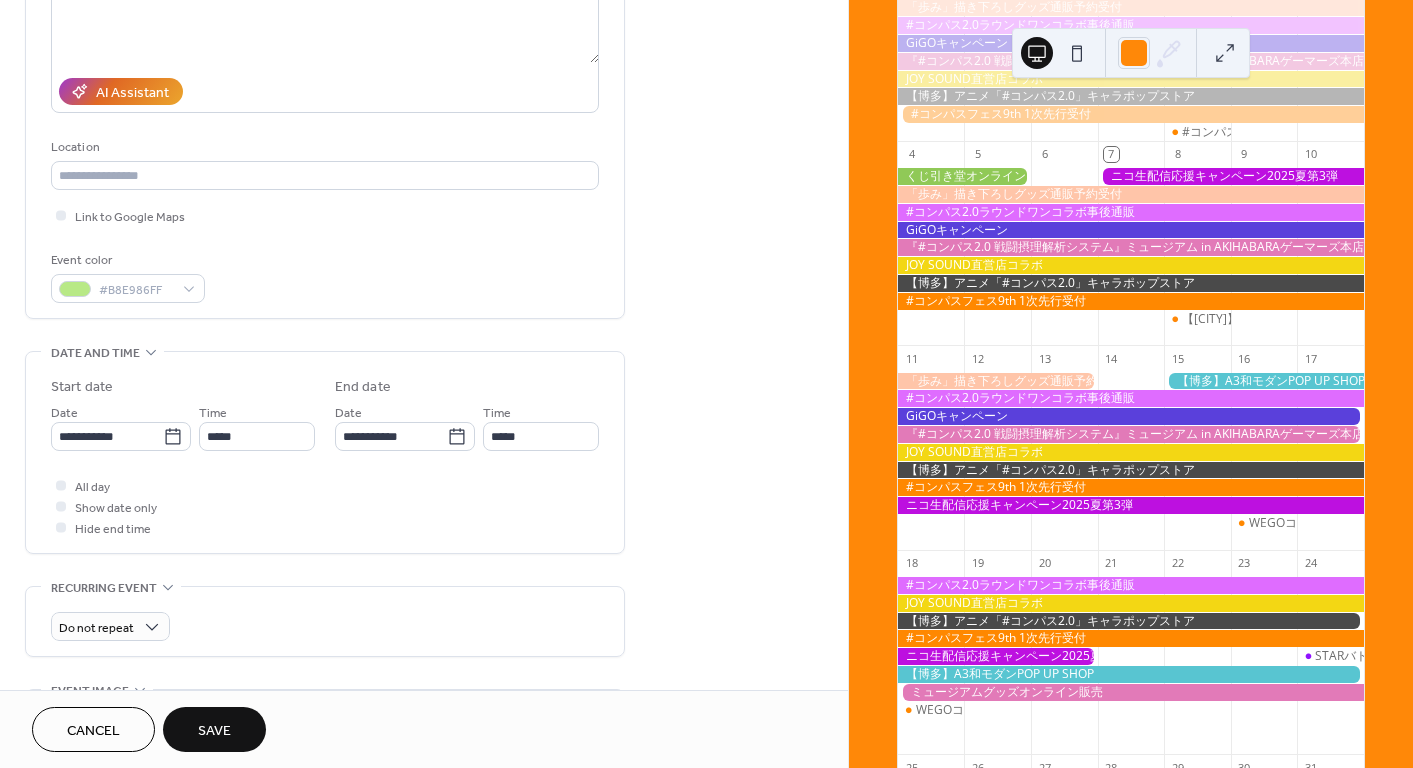 drag, startPoint x: 684, startPoint y: 507, endPoint x: 684, endPoint y: 485, distance: 22 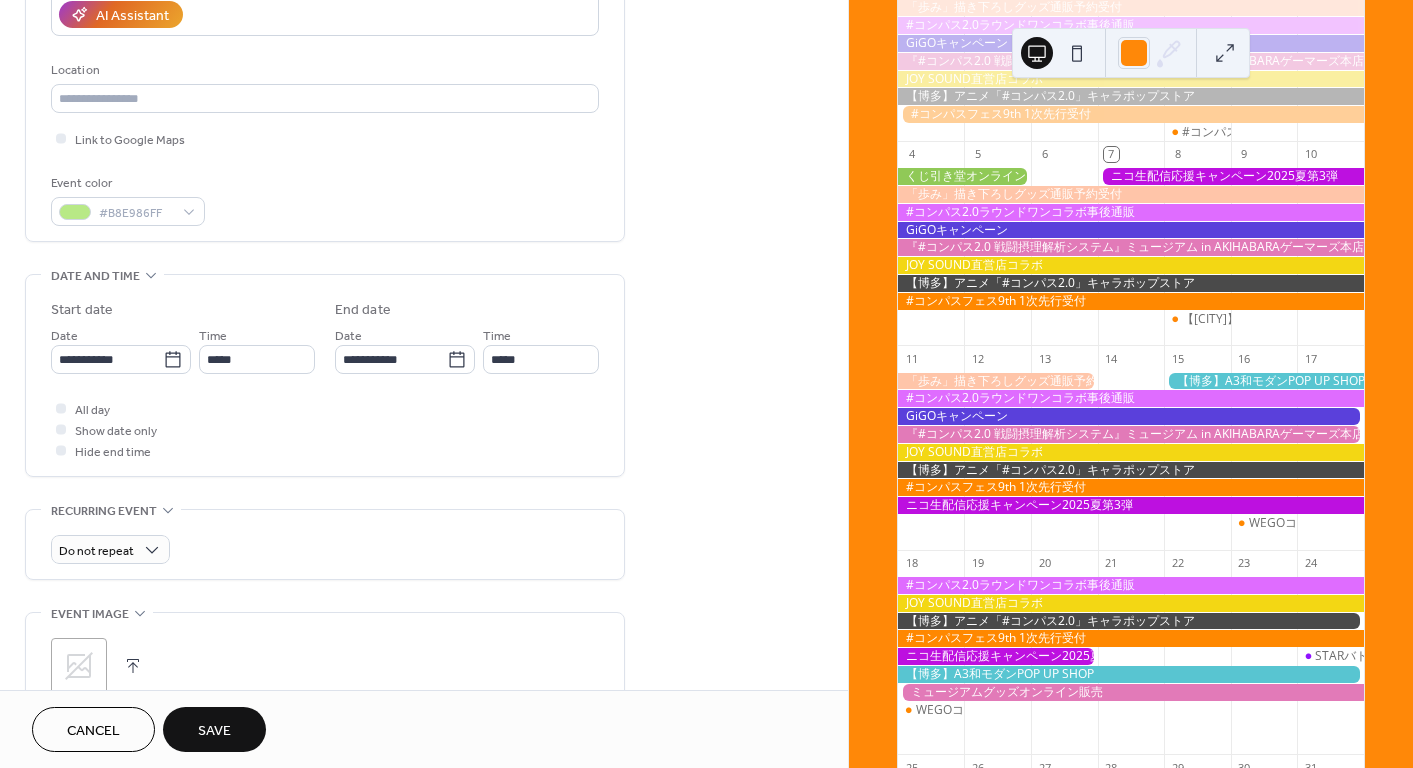 scroll, scrollTop: 862, scrollLeft: 0, axis: vertical 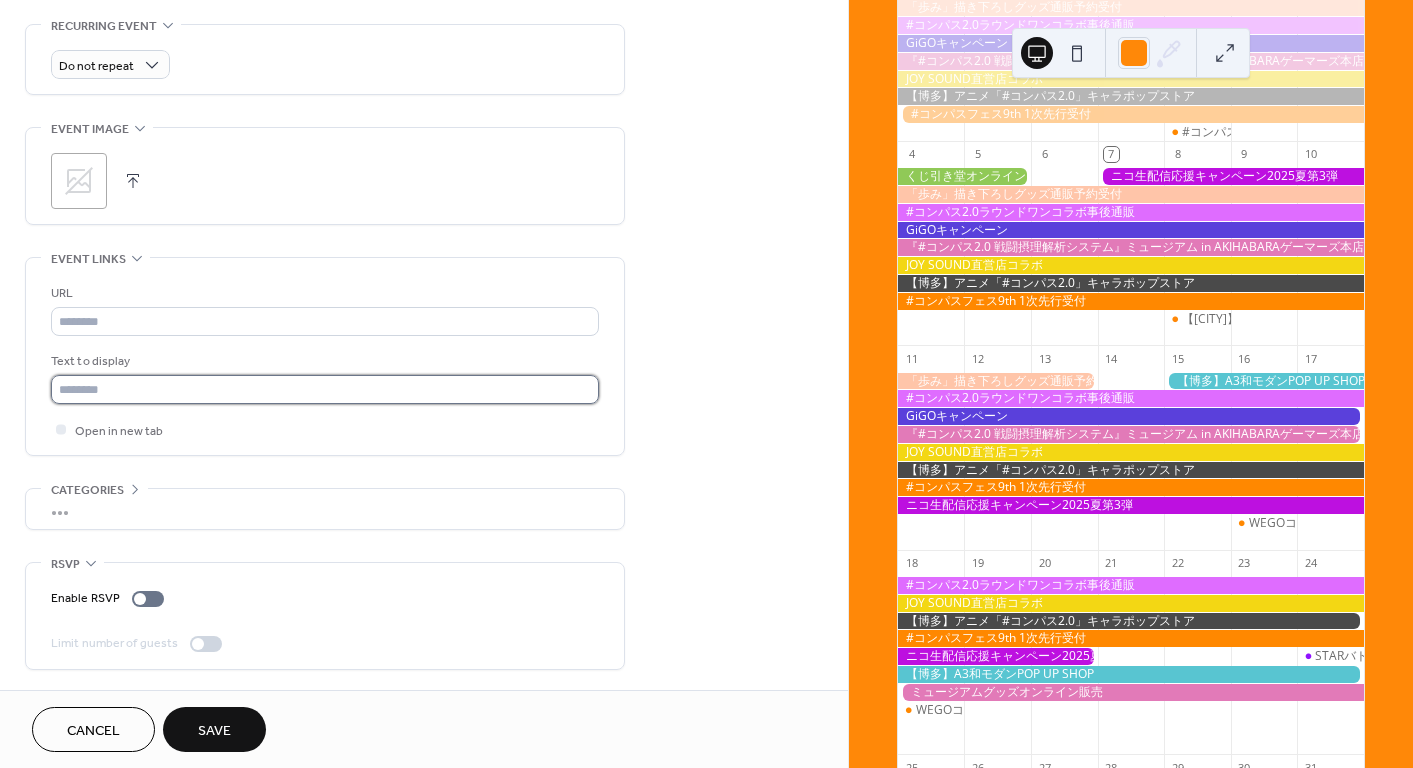 click at bounding box center [325, 389] 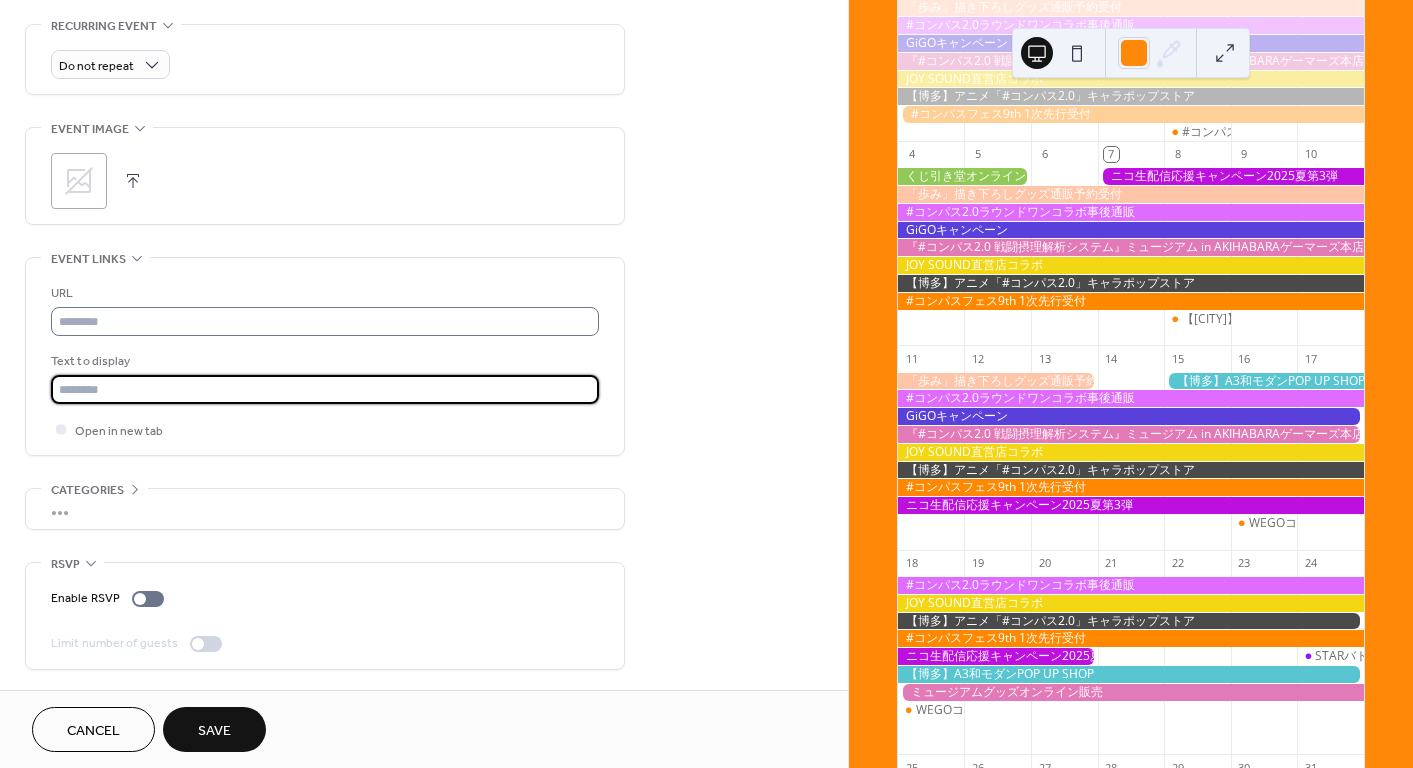 paste on "**********" 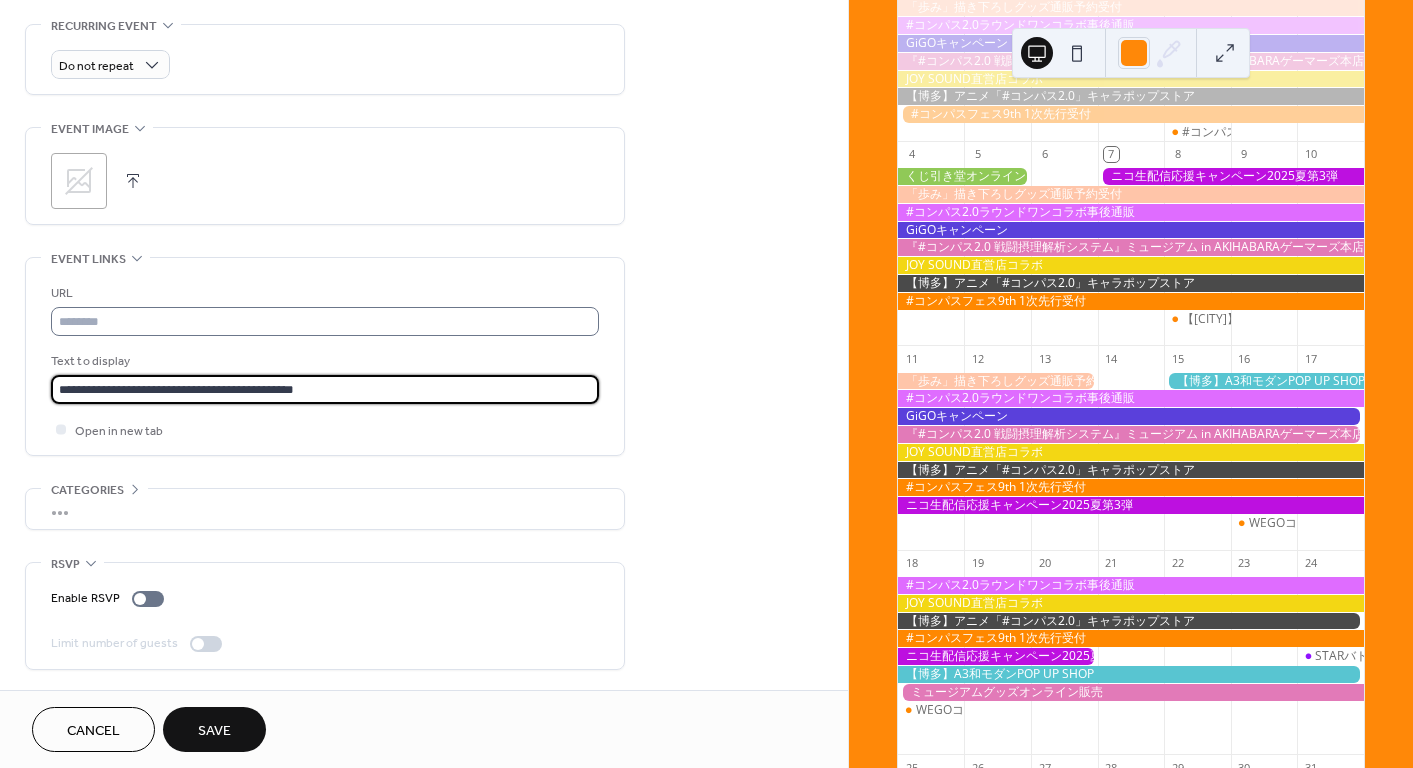 type on "**********" 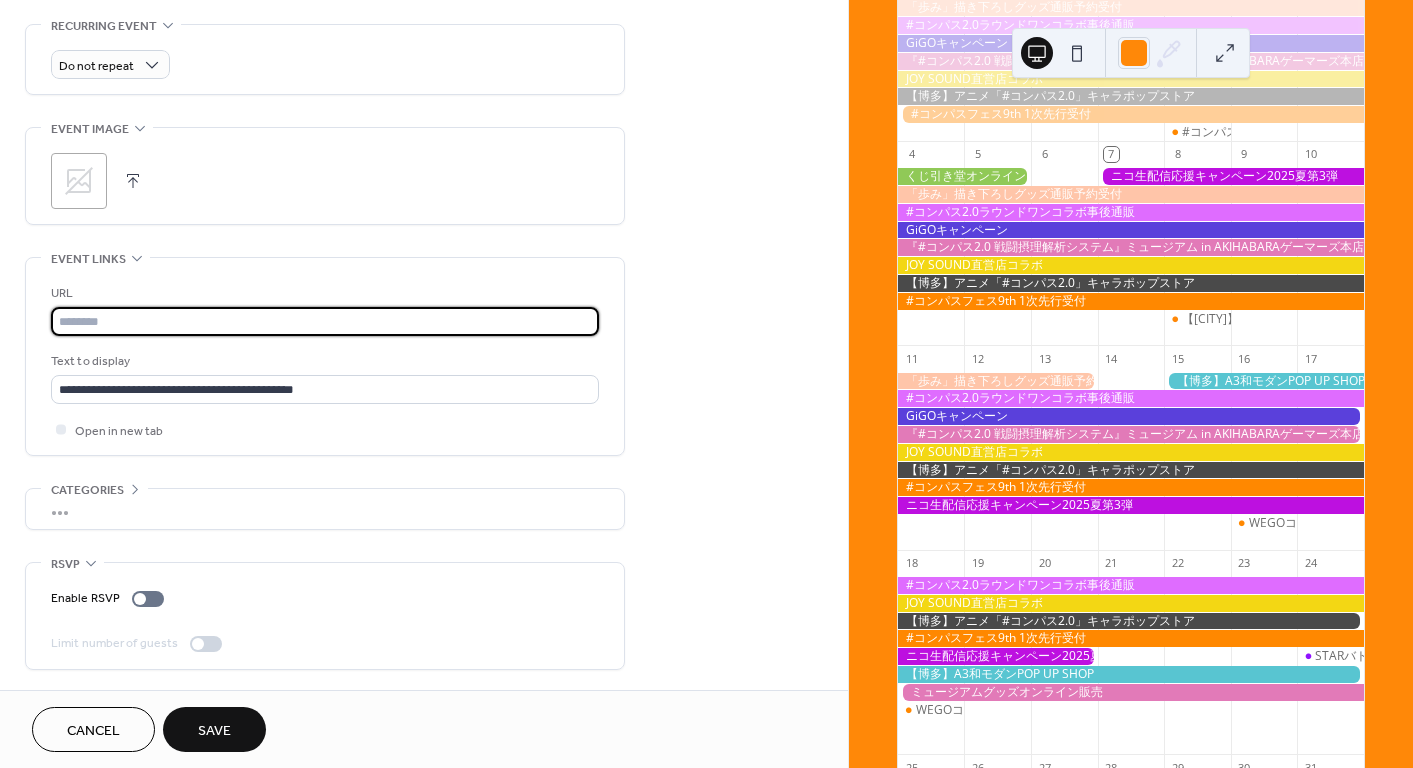 click at bounding box center [325, 321] 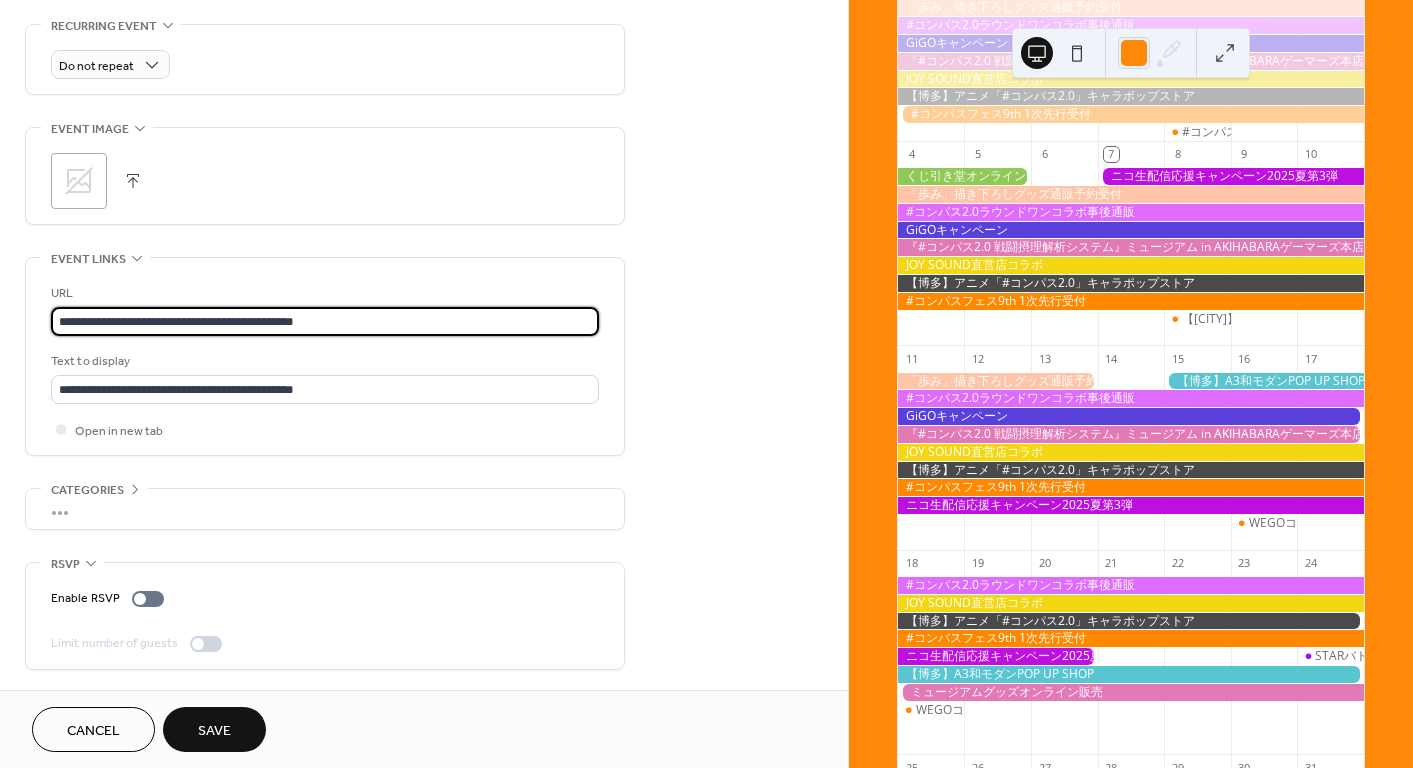 type on "**********" 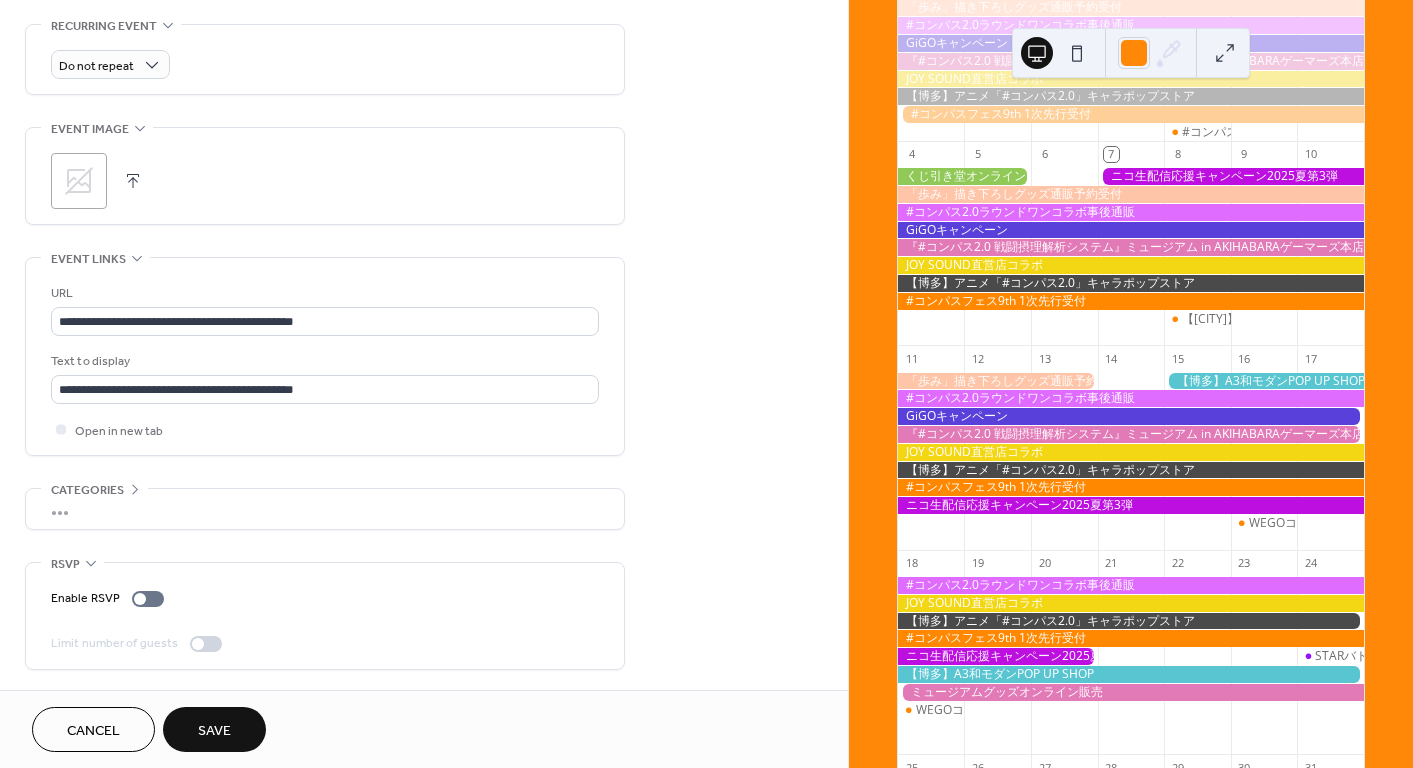 click 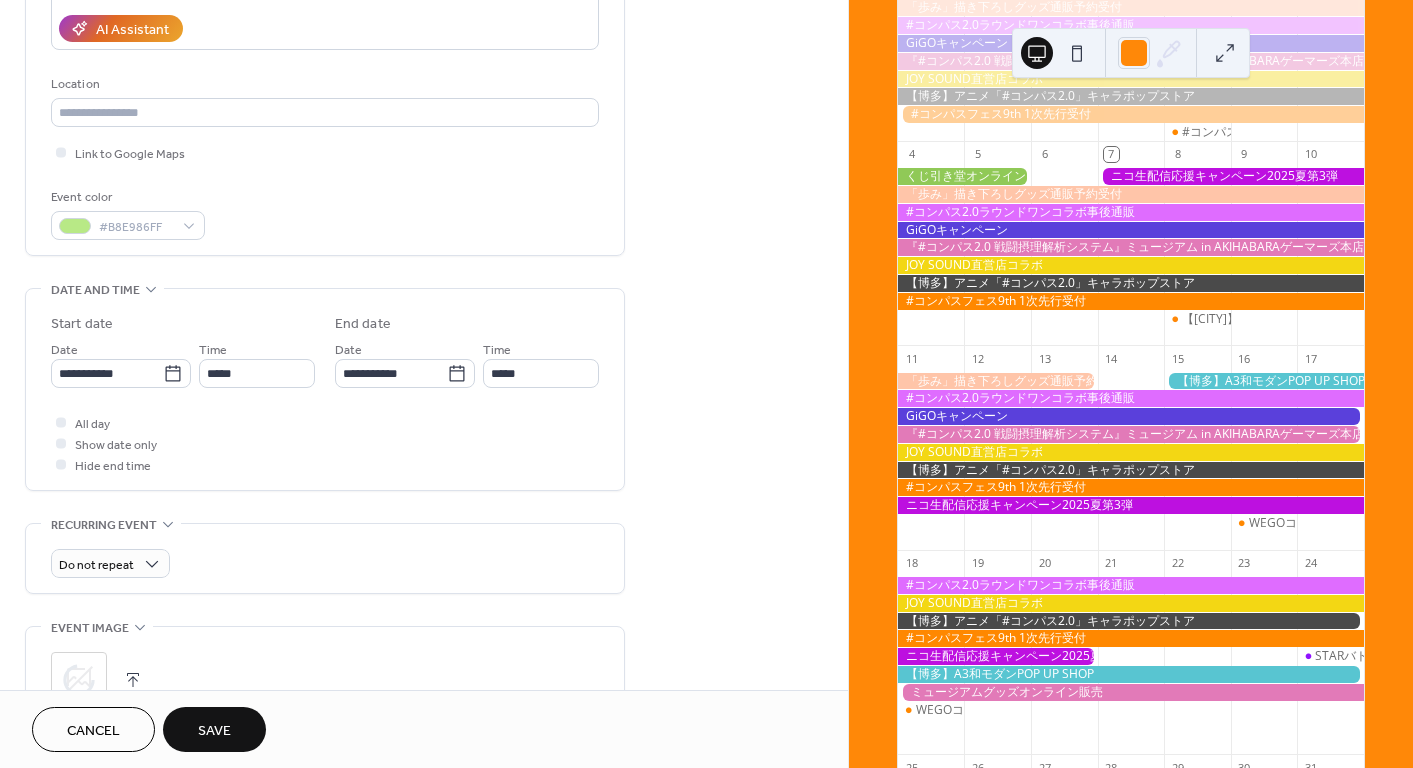 scroll, scrollTop: 362, scrollLeft: 0, axis: vertical 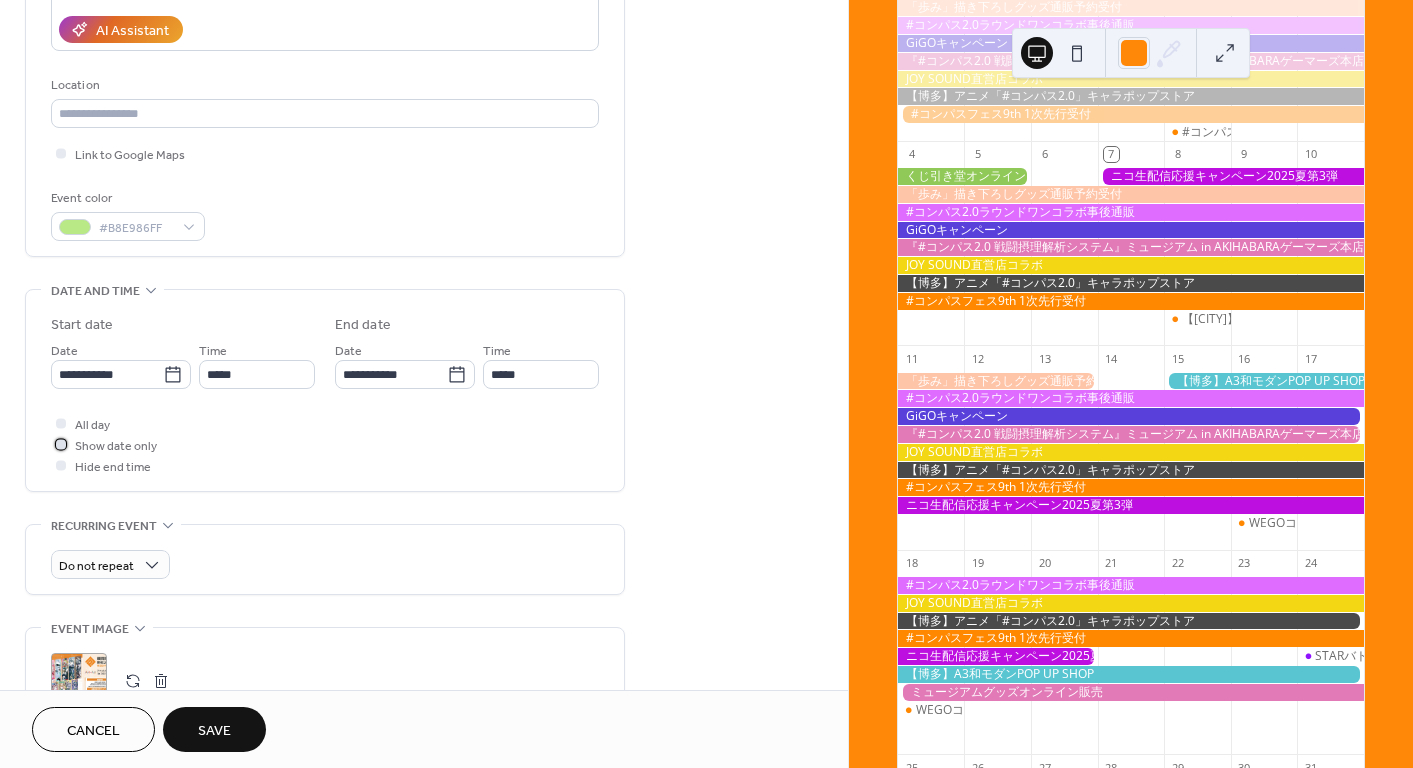 click on "Show date only" at bounding box center (116, 446) 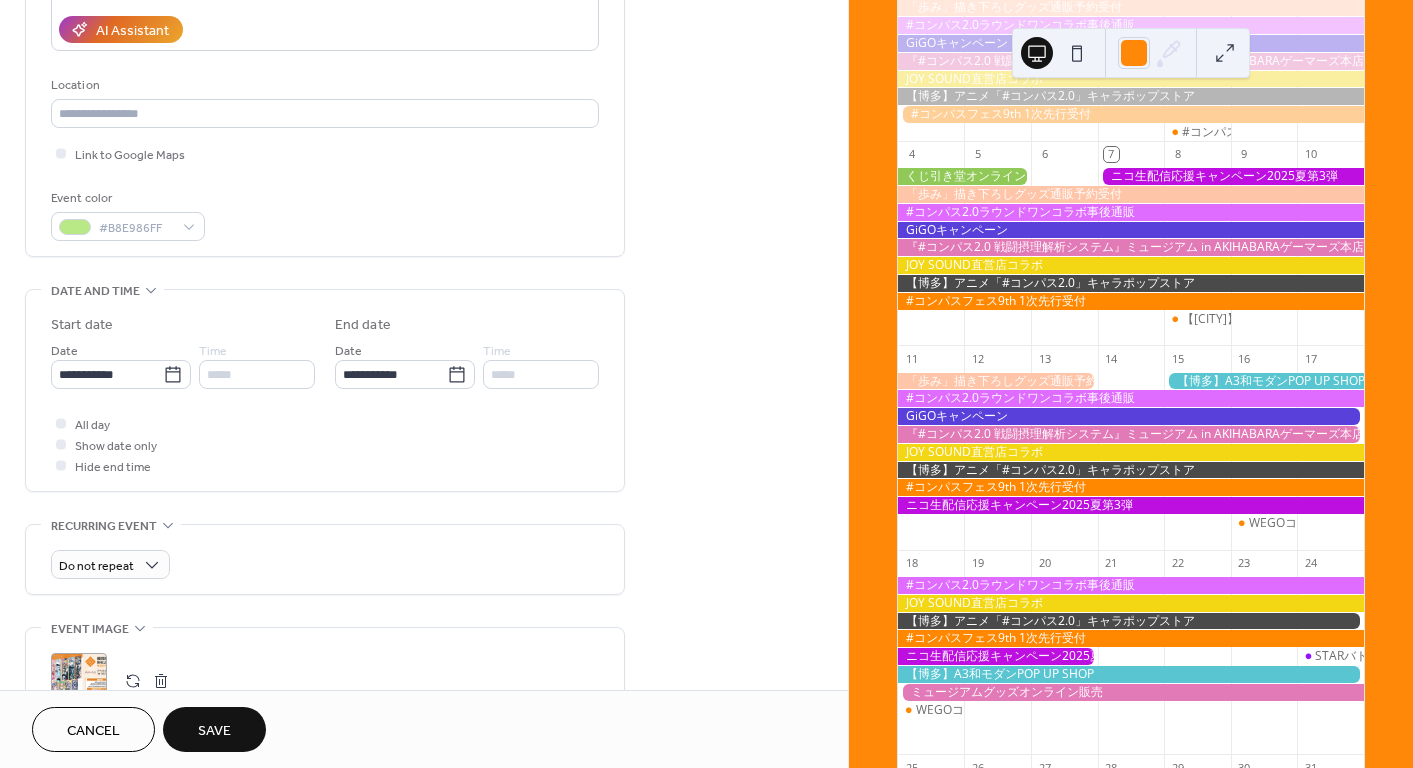 click on "**********" at bounding box center (467, 364) 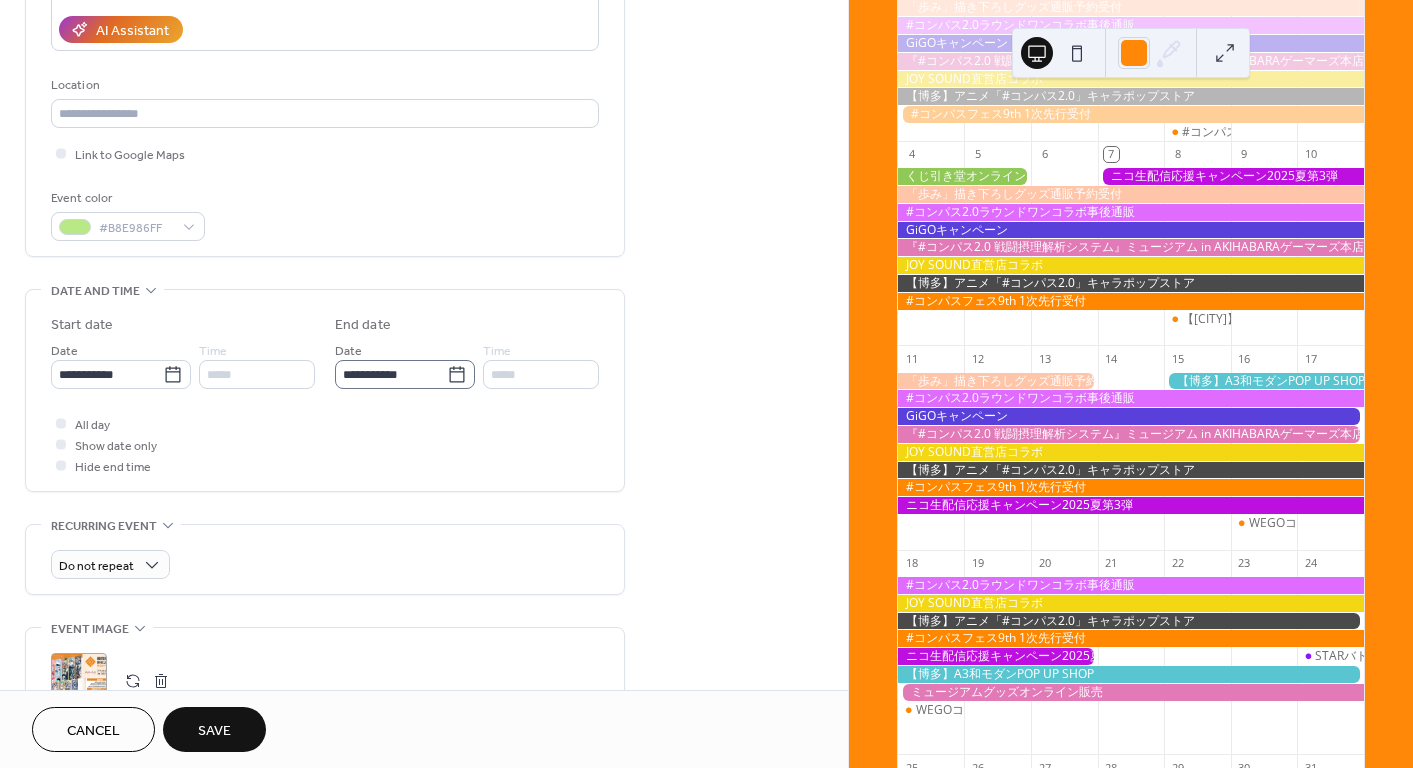 click 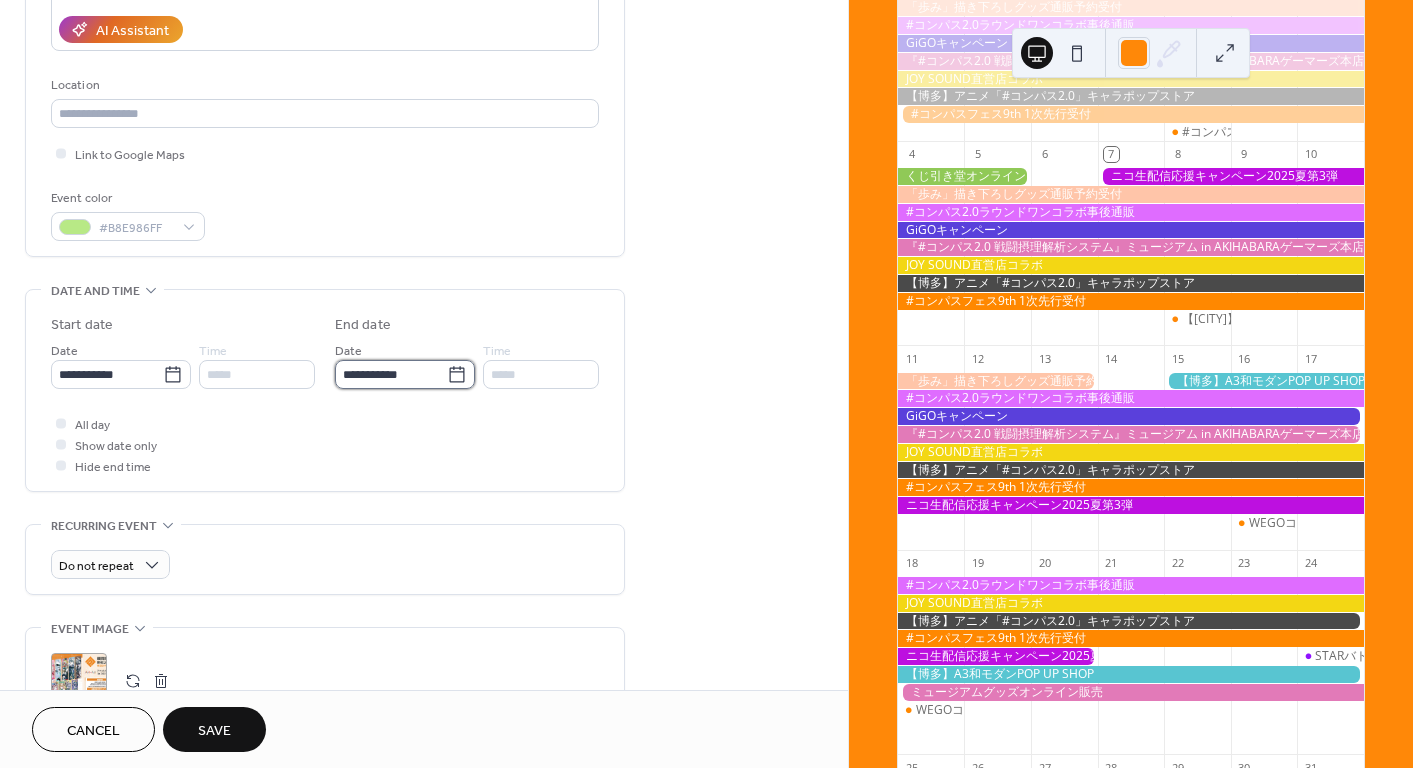 click on "**********" at bounding box center (391, 374) 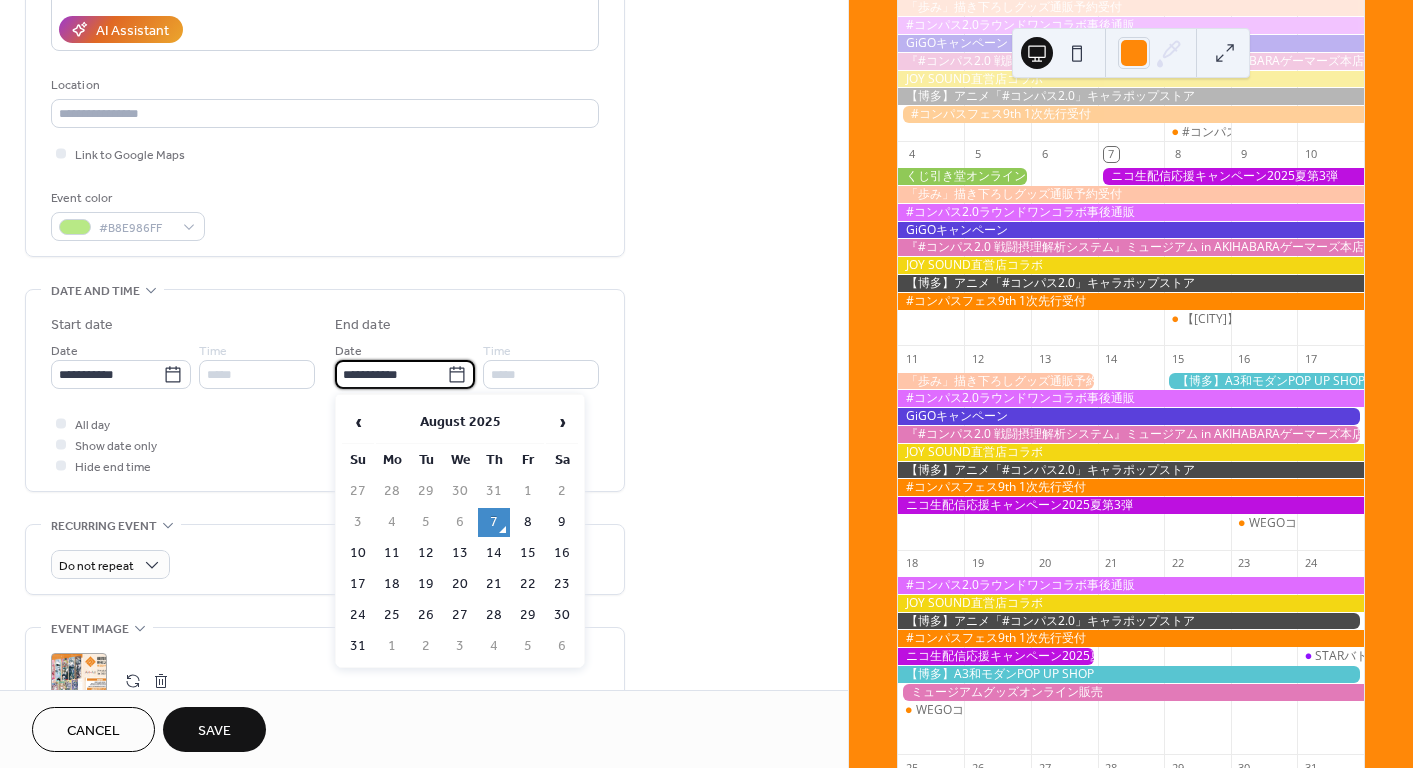 click on "24" at bounding box center [358, 615] 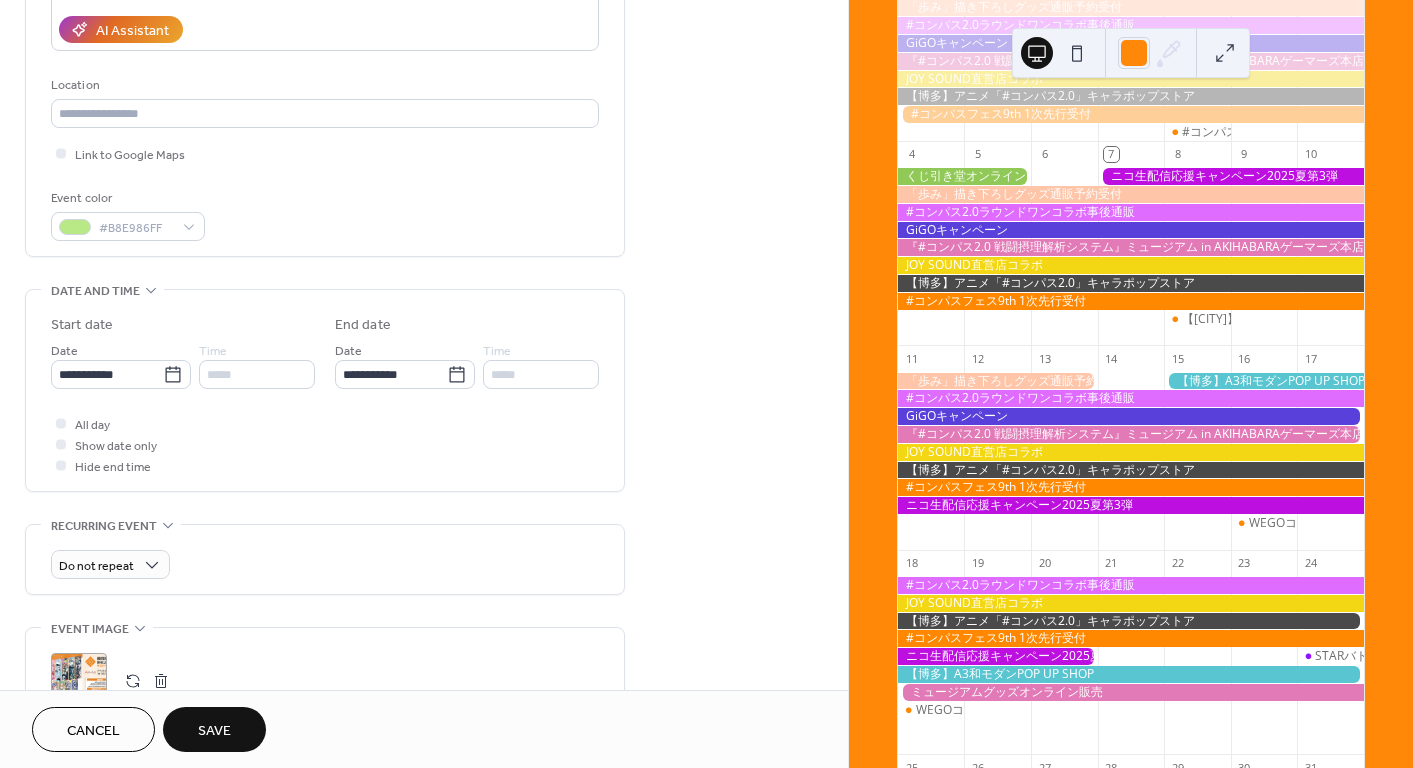 click on "**********" at bounding box center (424, 469) 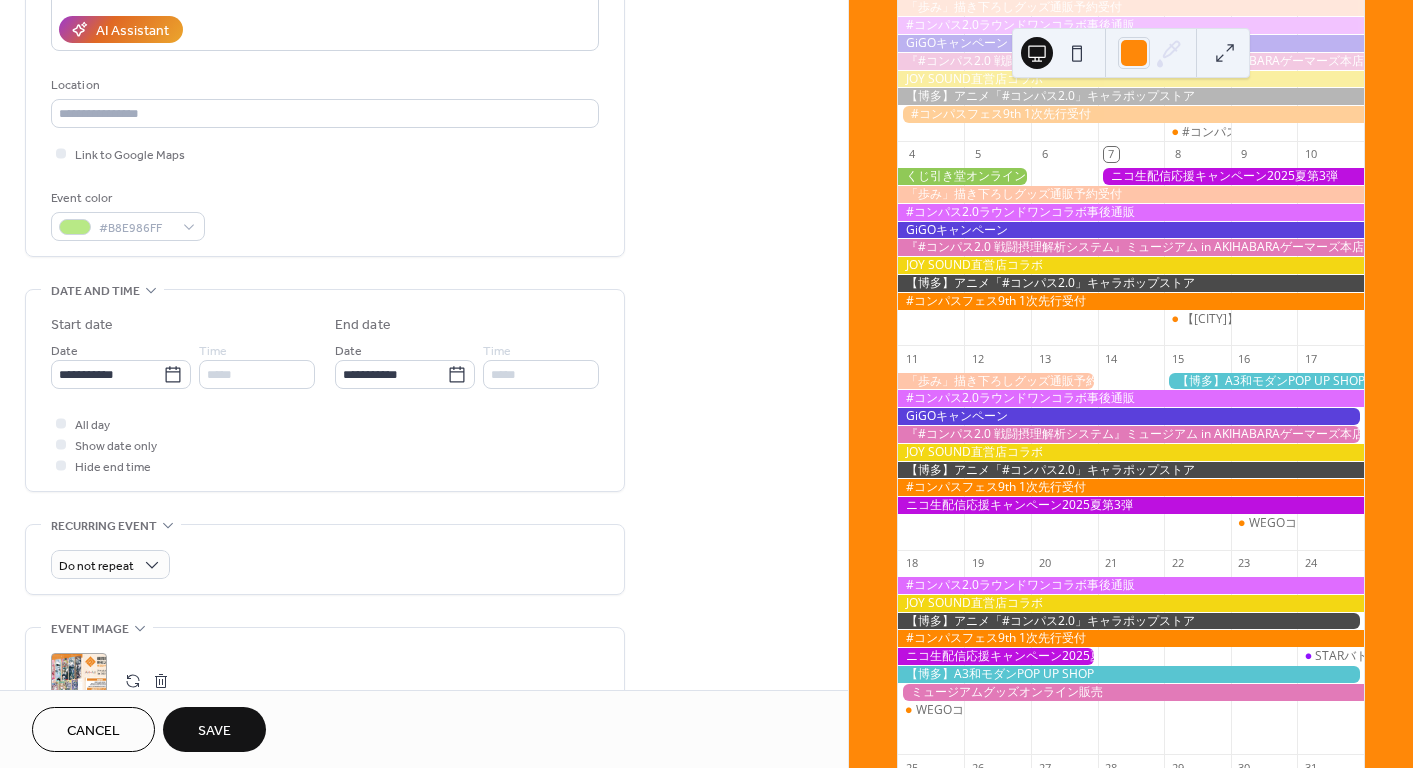 scroll, scrollTop: 862, scrollLeft: 0, axis: vertical 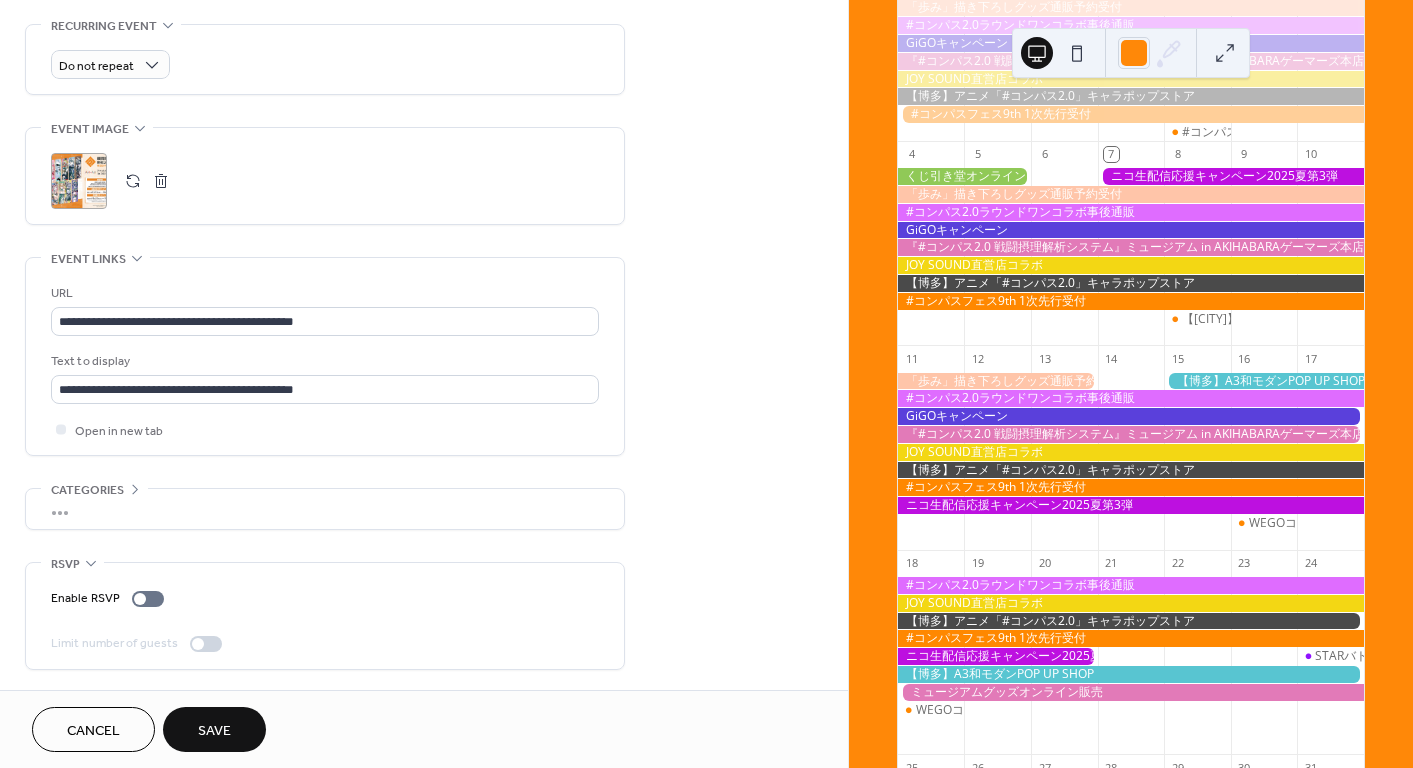 click on "Save" at bounding box center [214, 731] 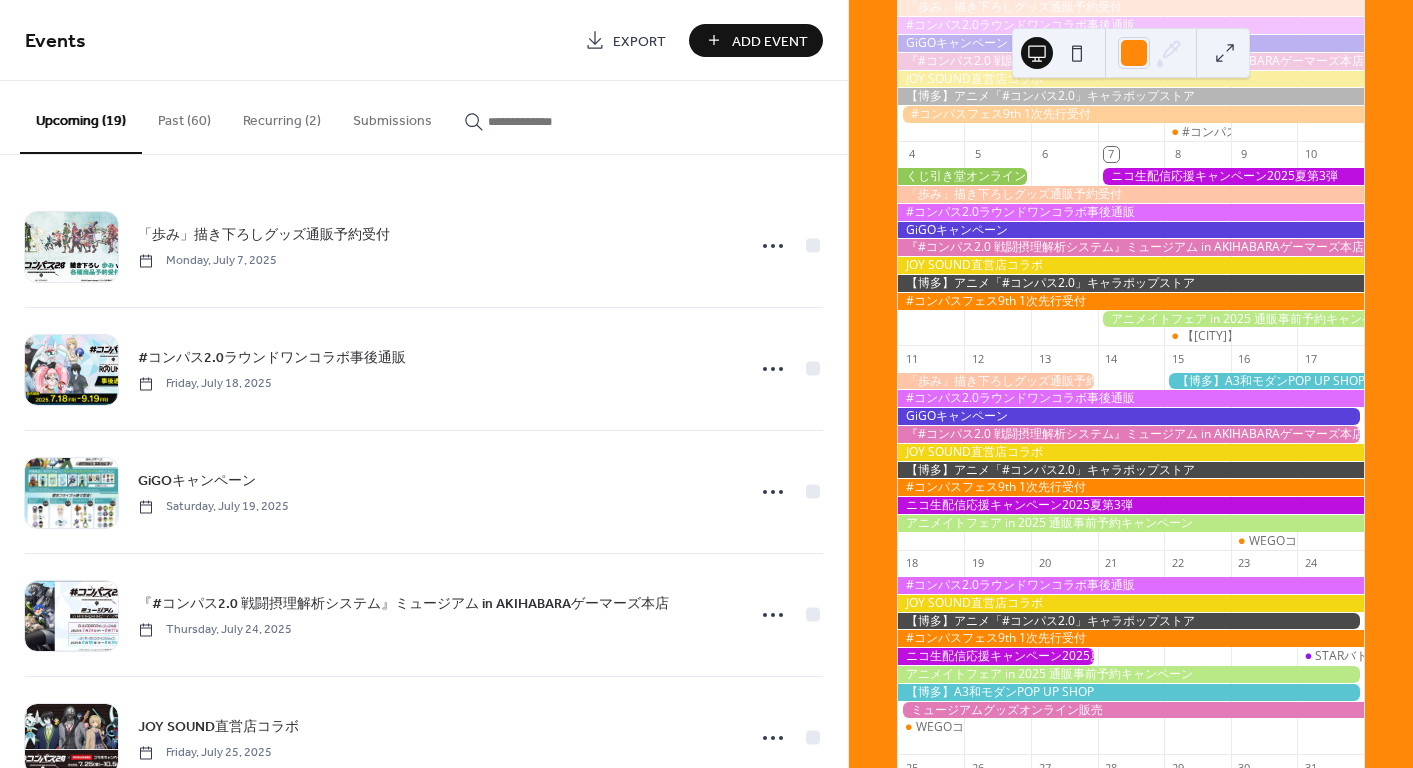 click on "Add Event" at bounding box center (770, 41) 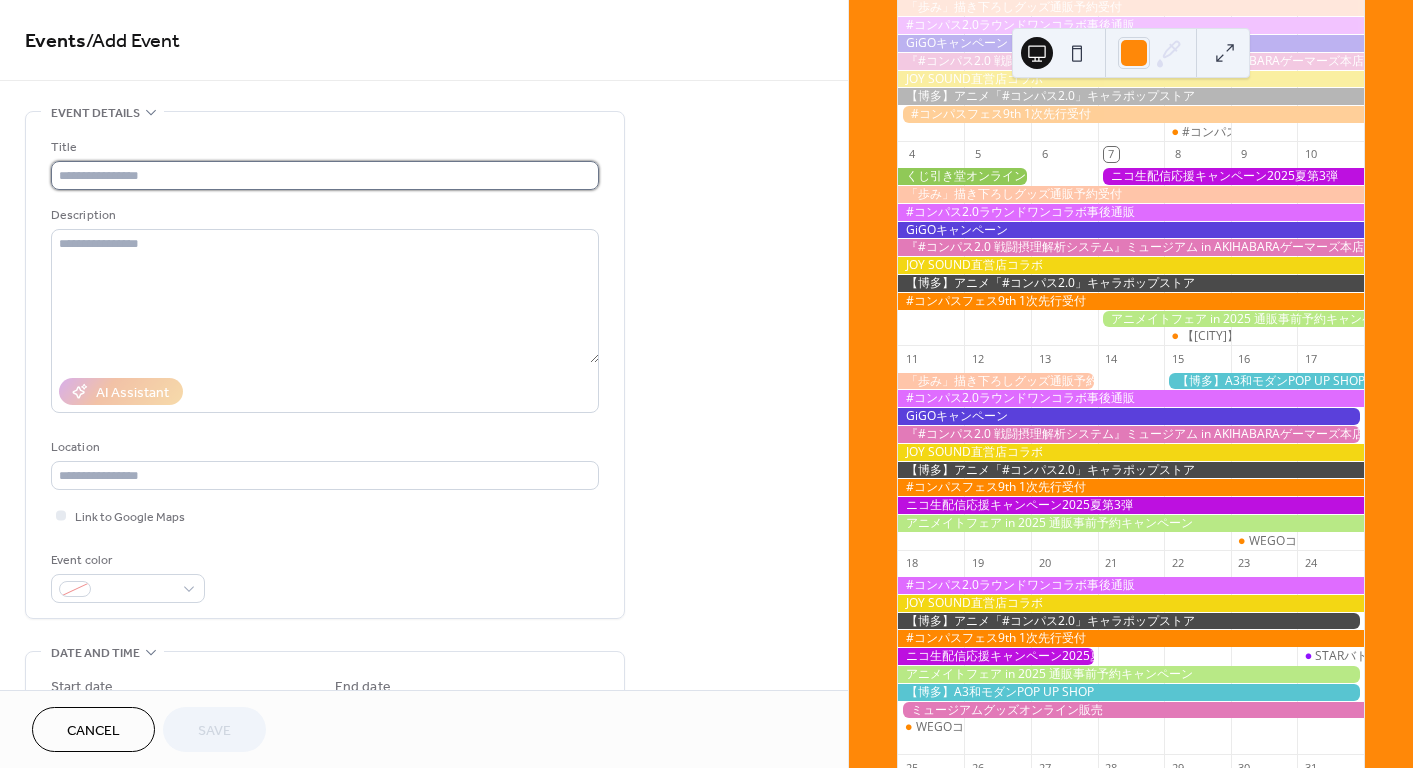 click at bounding box center [325, 175] 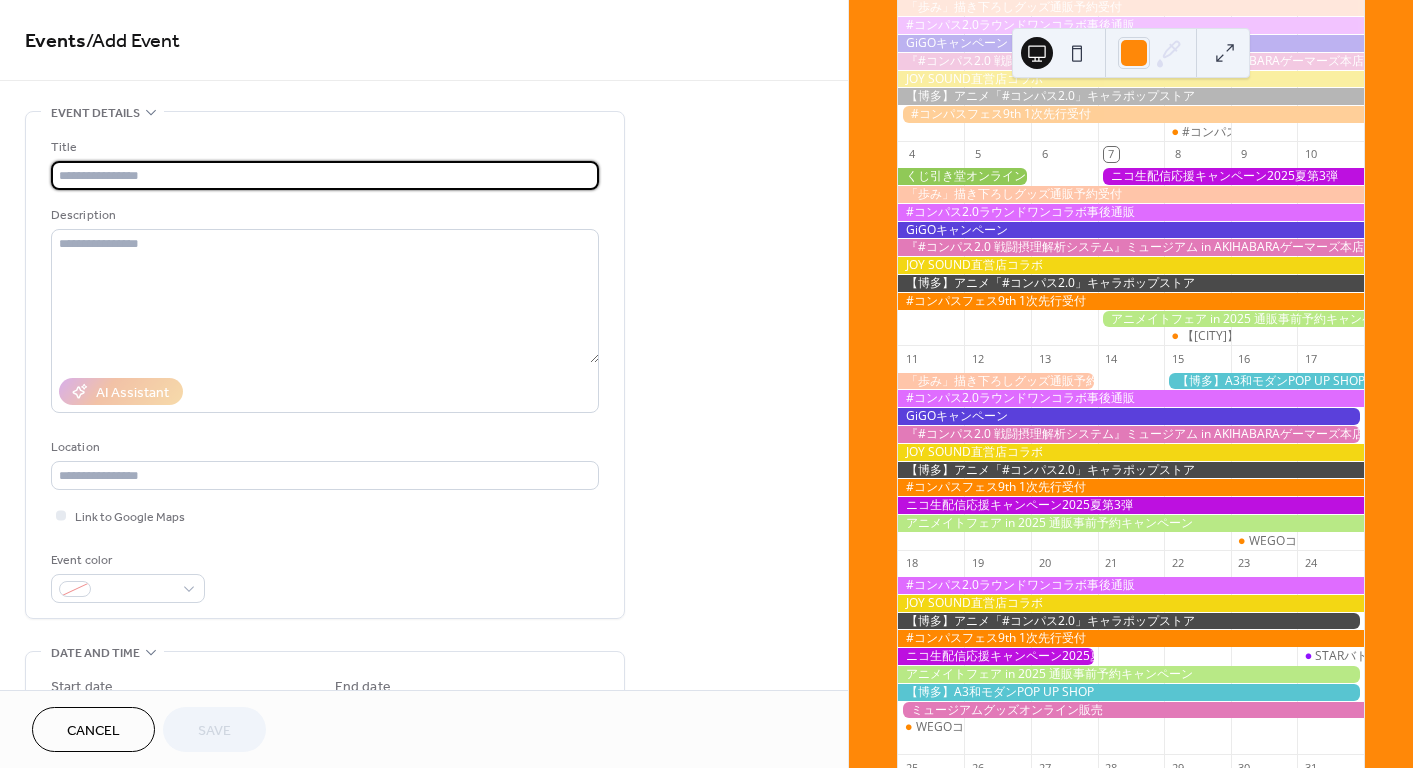paste on "**********" 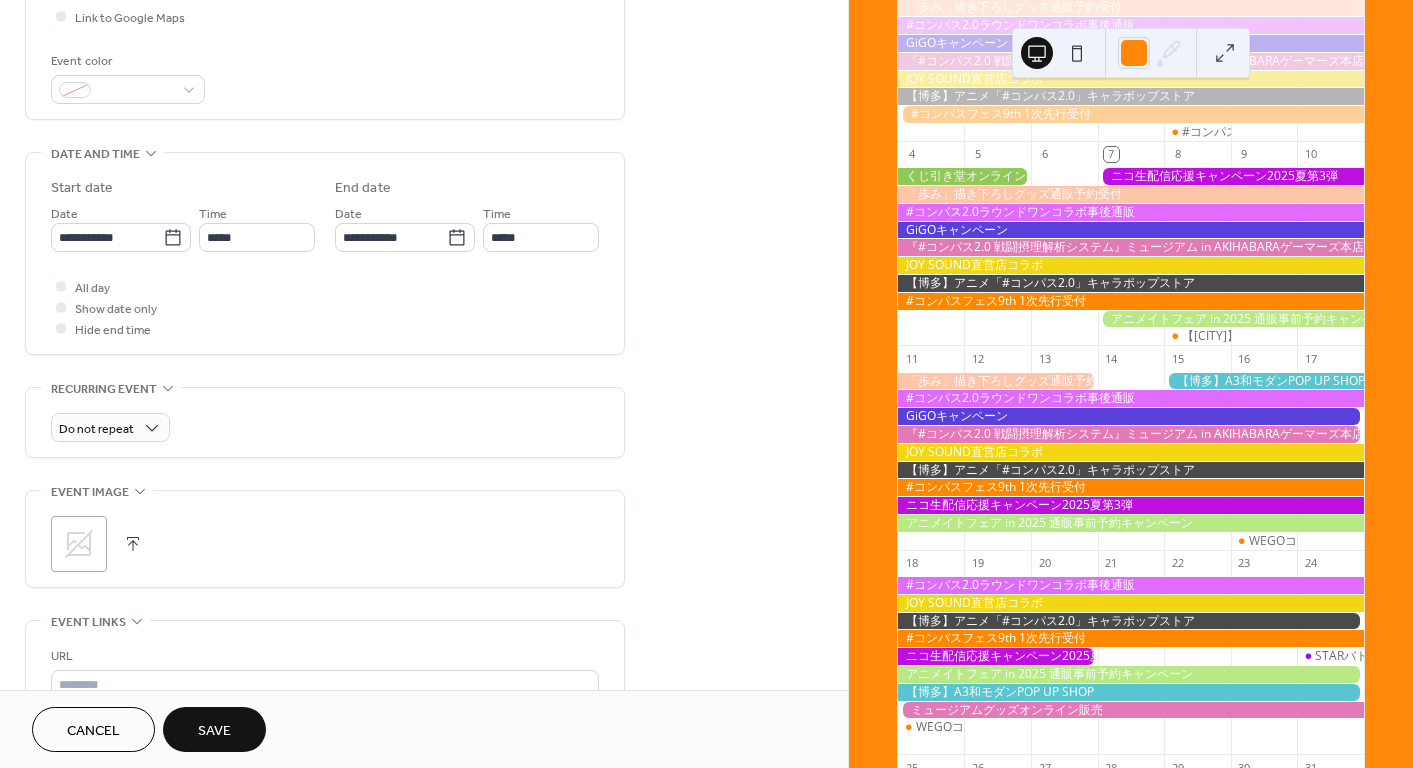 scroll, scrollTop: 500, scrollLeft: 0, axis: vertical 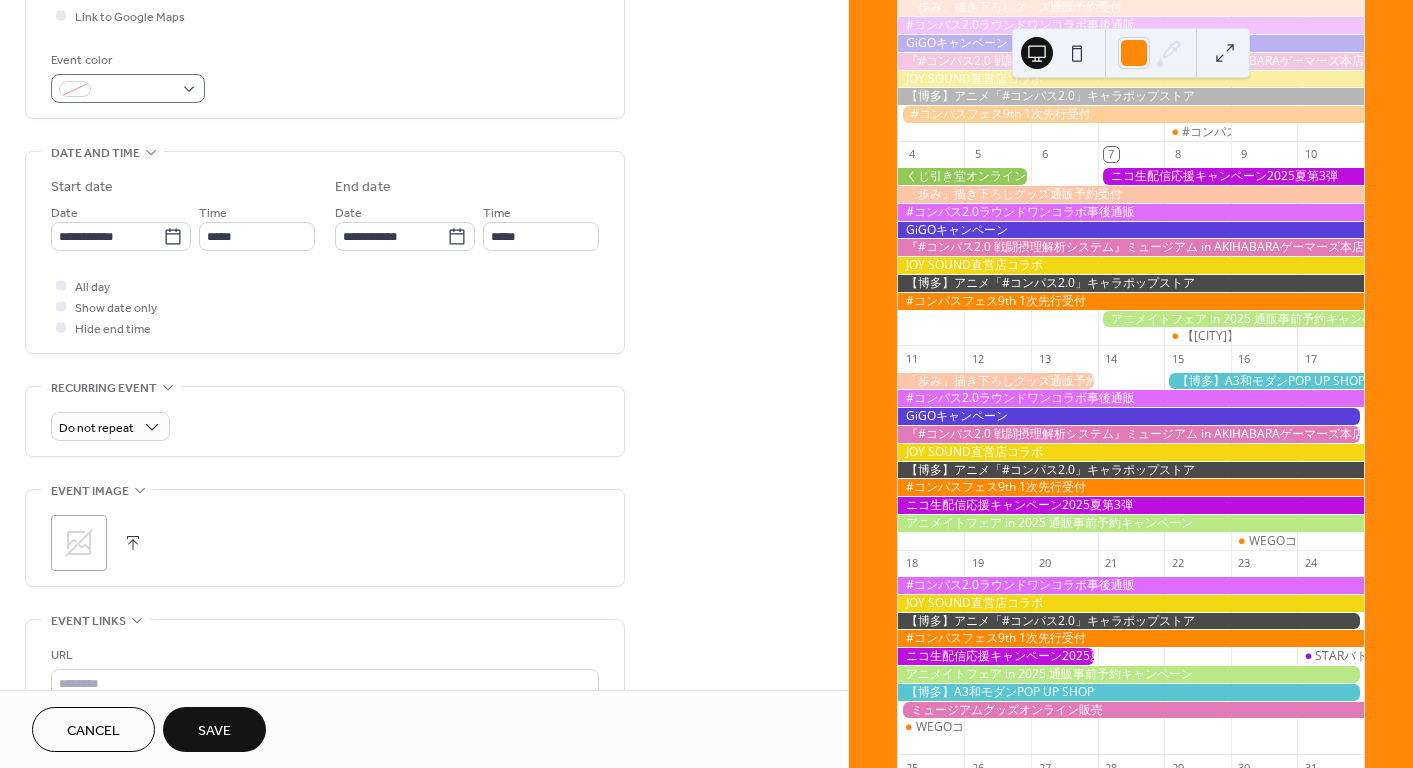type on "**********" 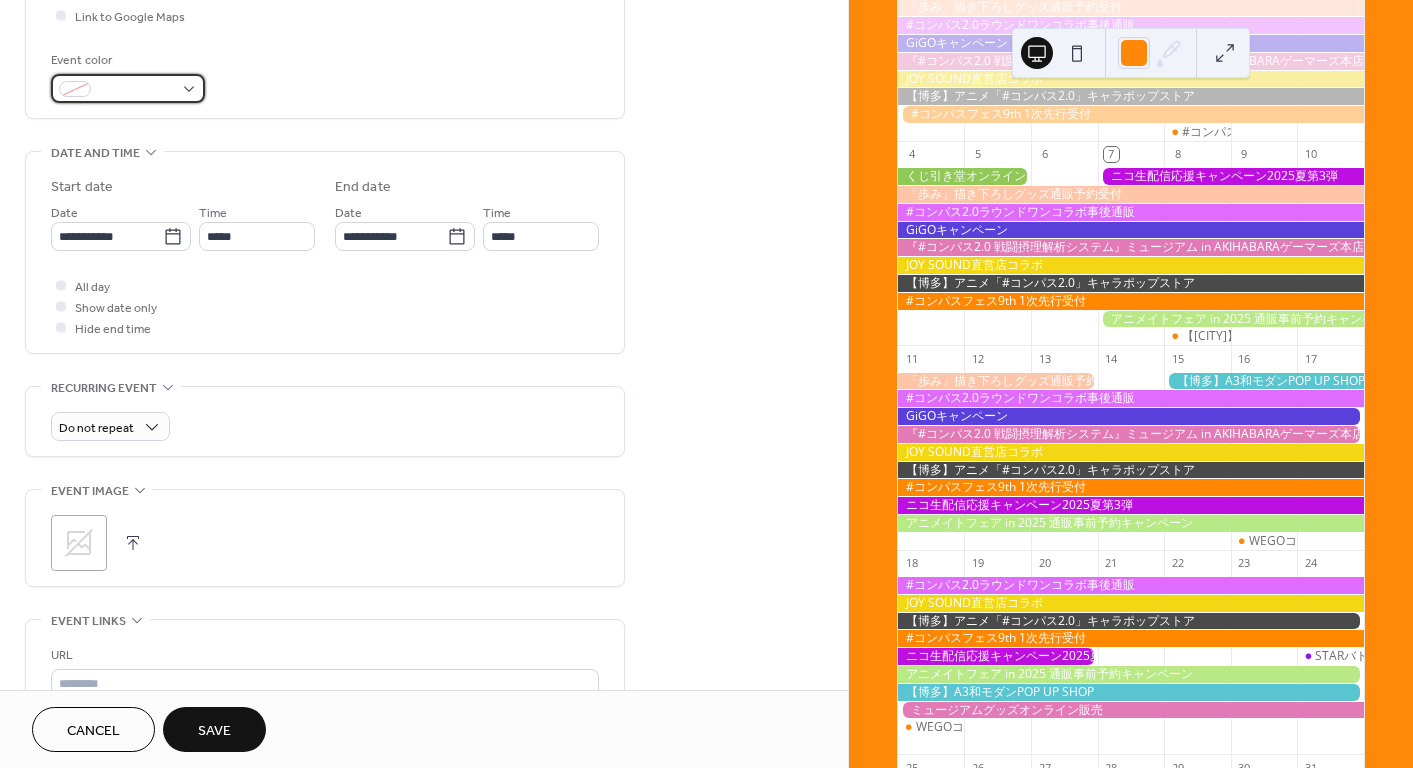 click at bounding box center (136, 90) 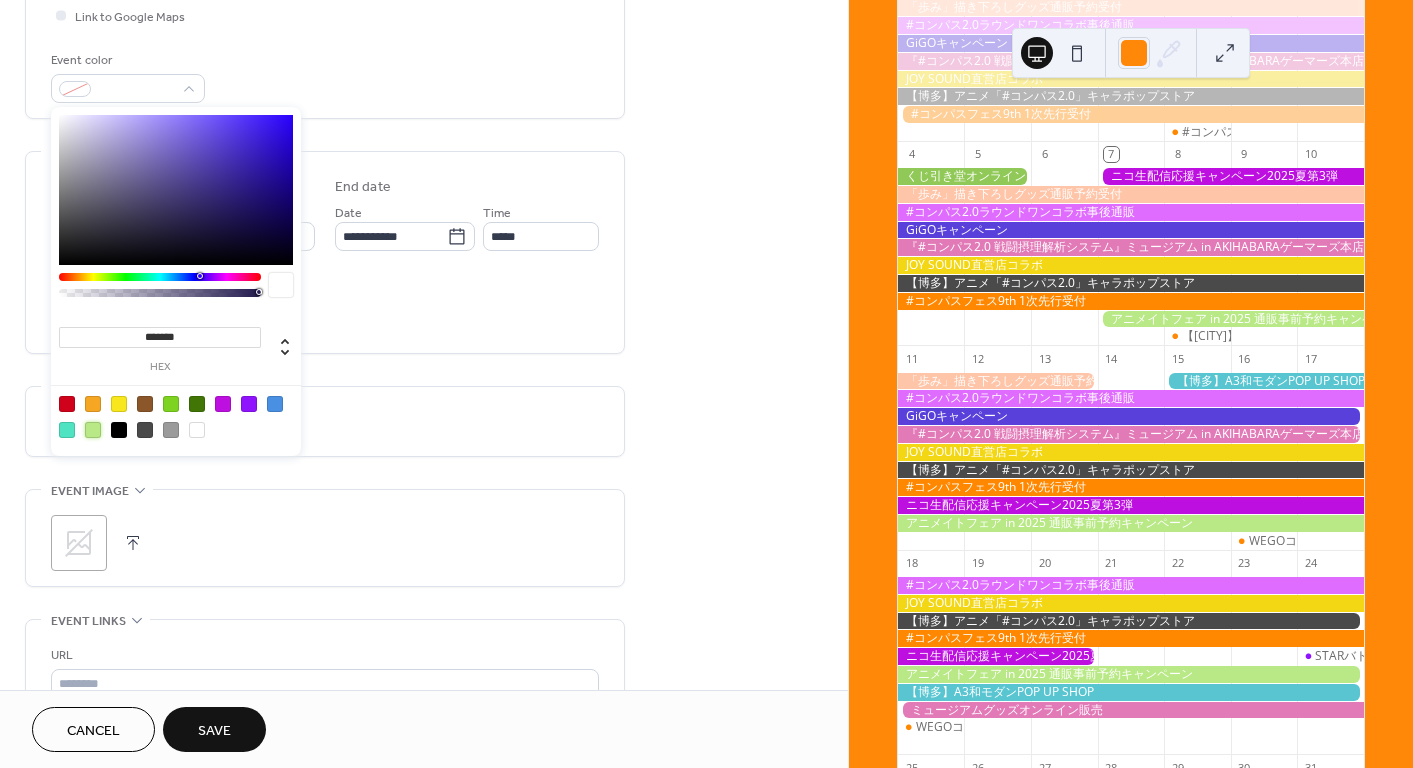 click at bounding box center (93, 430) 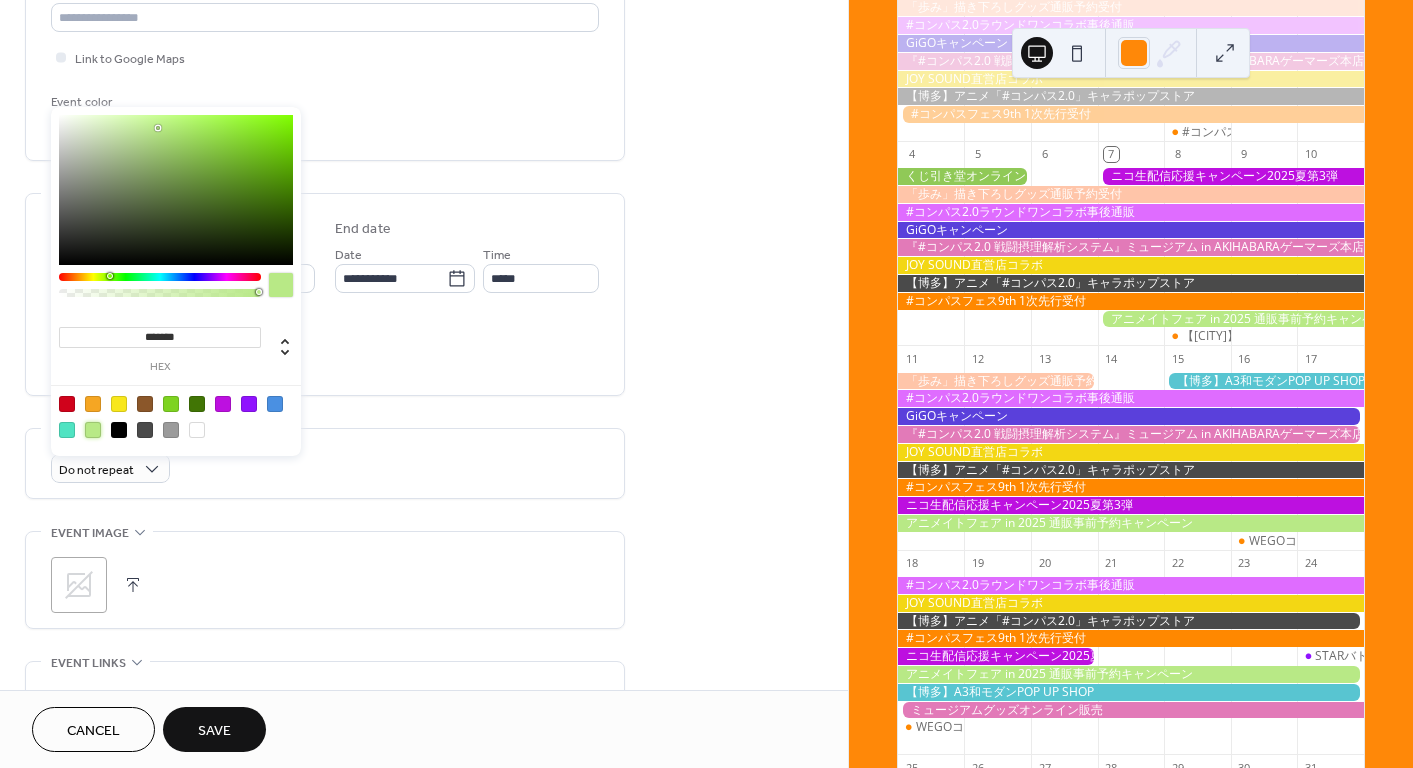 scroll, scrollTop: 300, scrollLeft: 0, axis: vertical 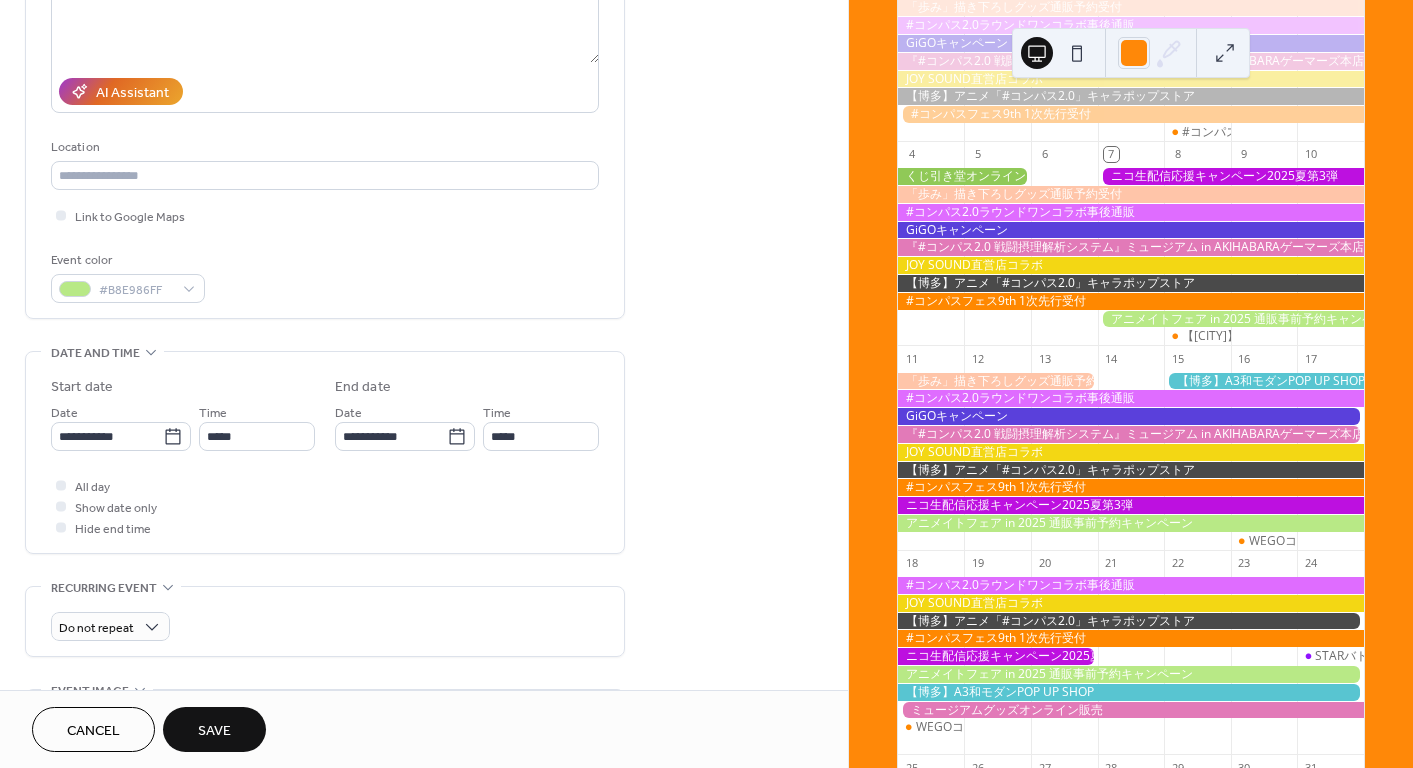 drag, startPoint x: 583, startPoint y: 263, endPoint x: 536, endPoint y: 194, distance: 83.48653 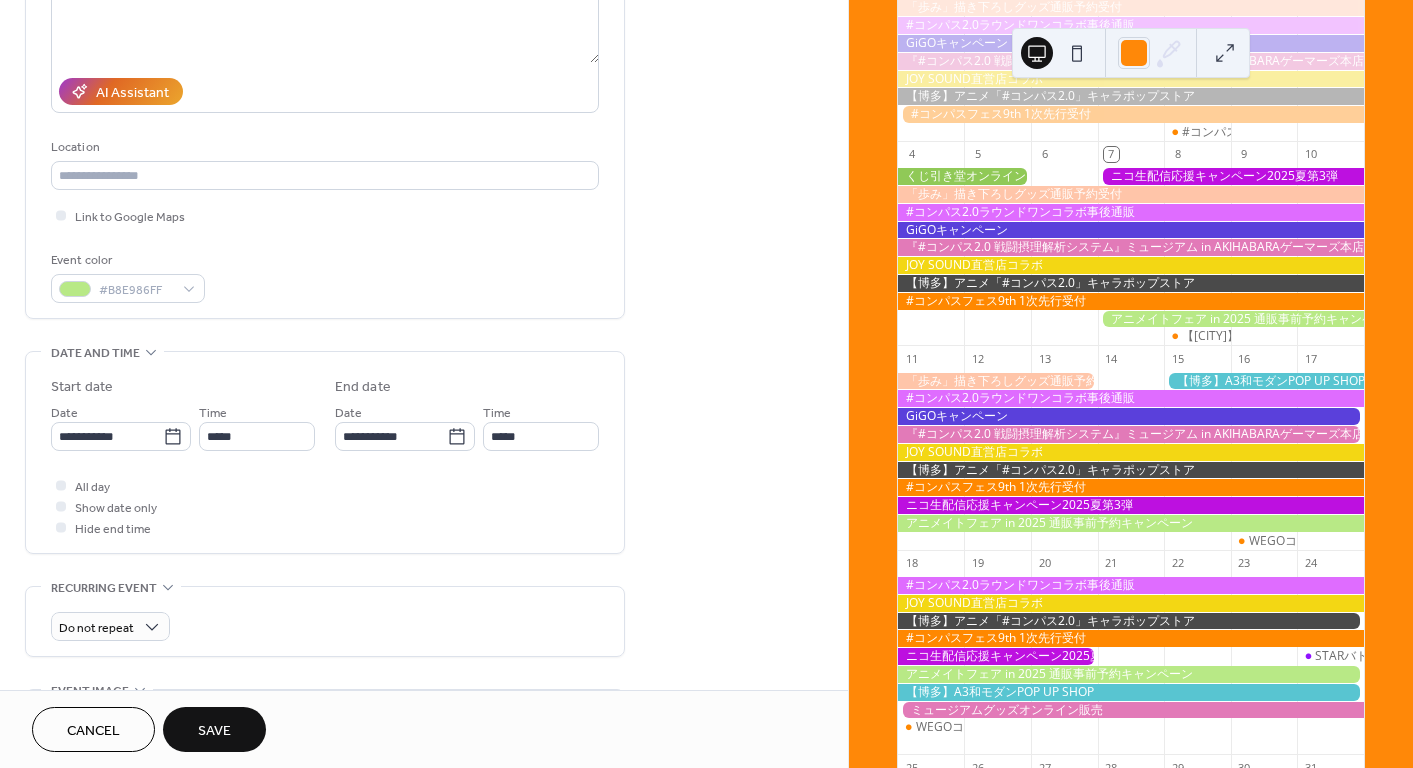 click on "Event color #B8E986FF" at bounding box center [325, 276] 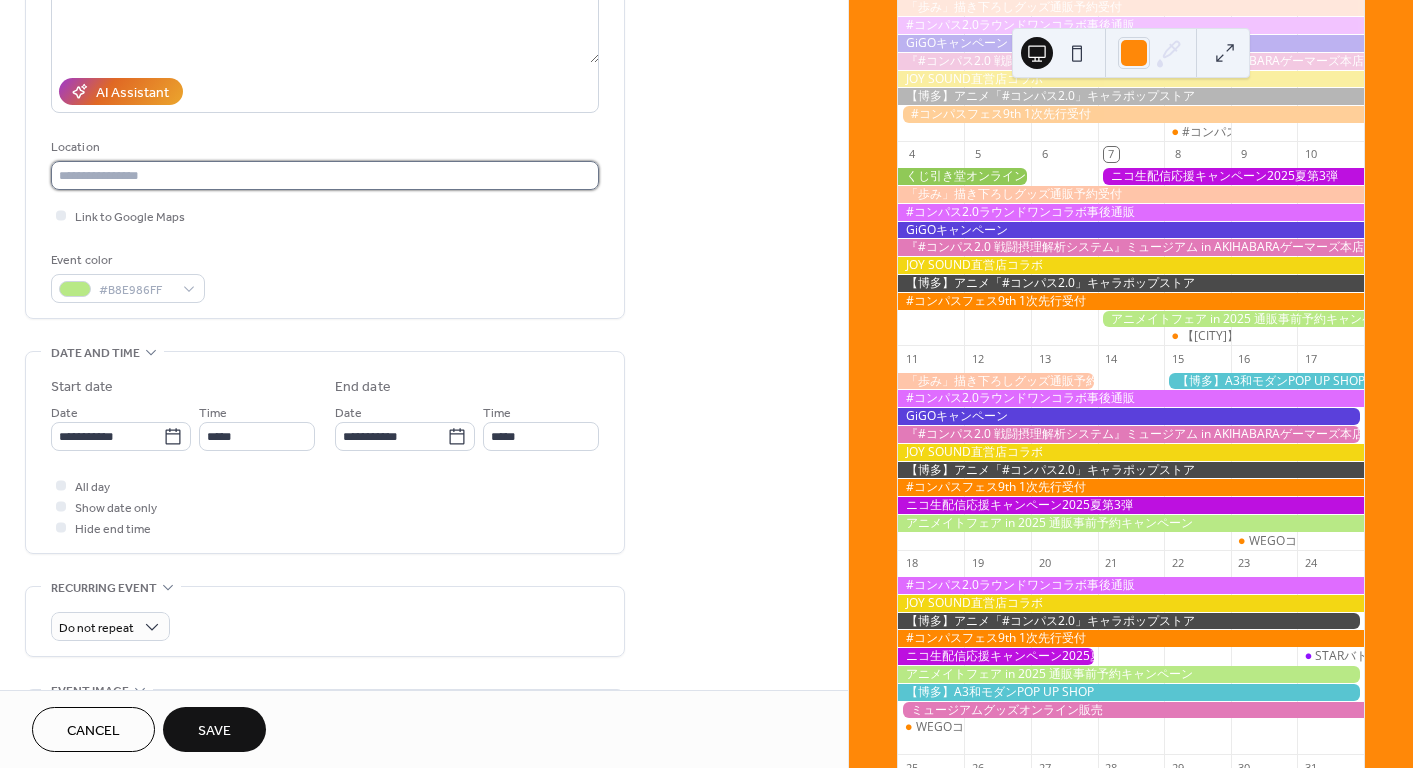 click at bounding box center (325, 175) 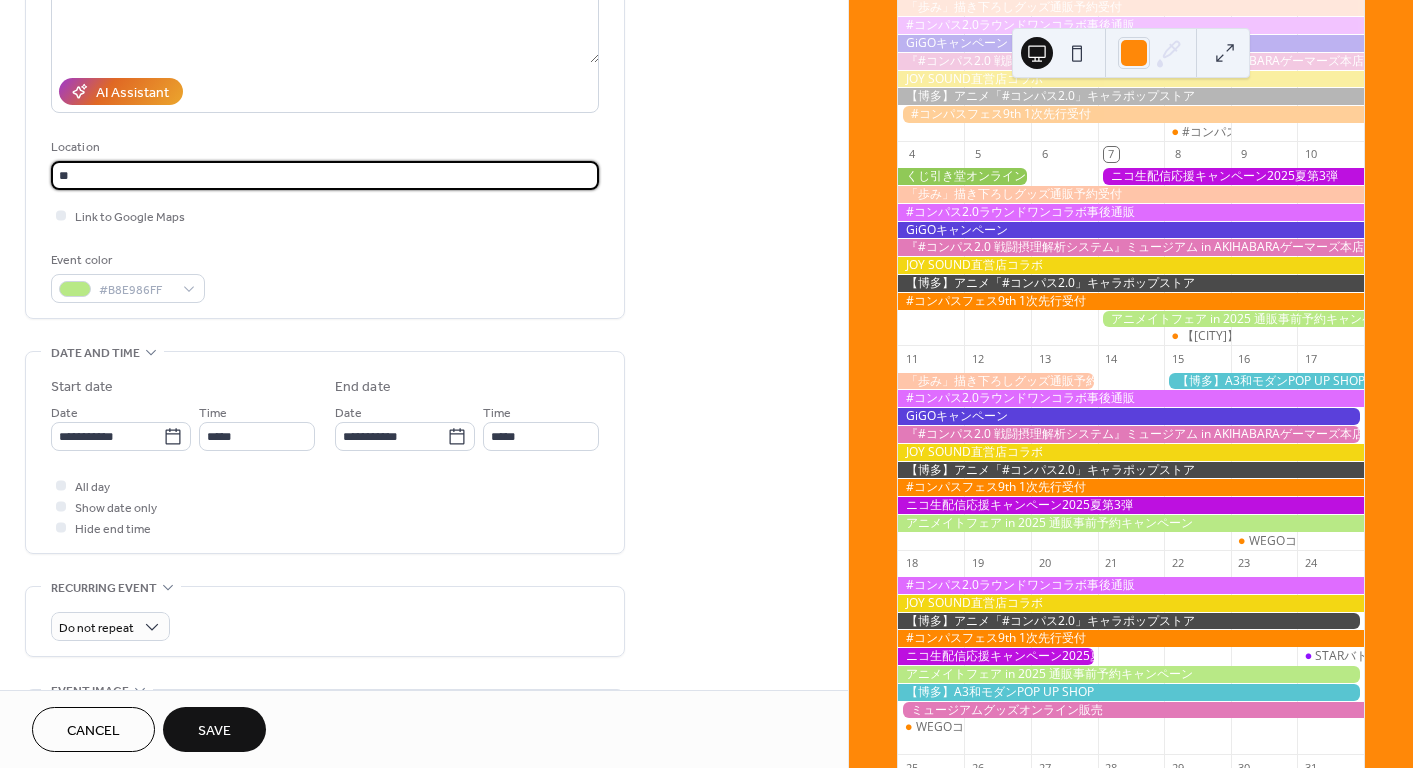 type on "*" 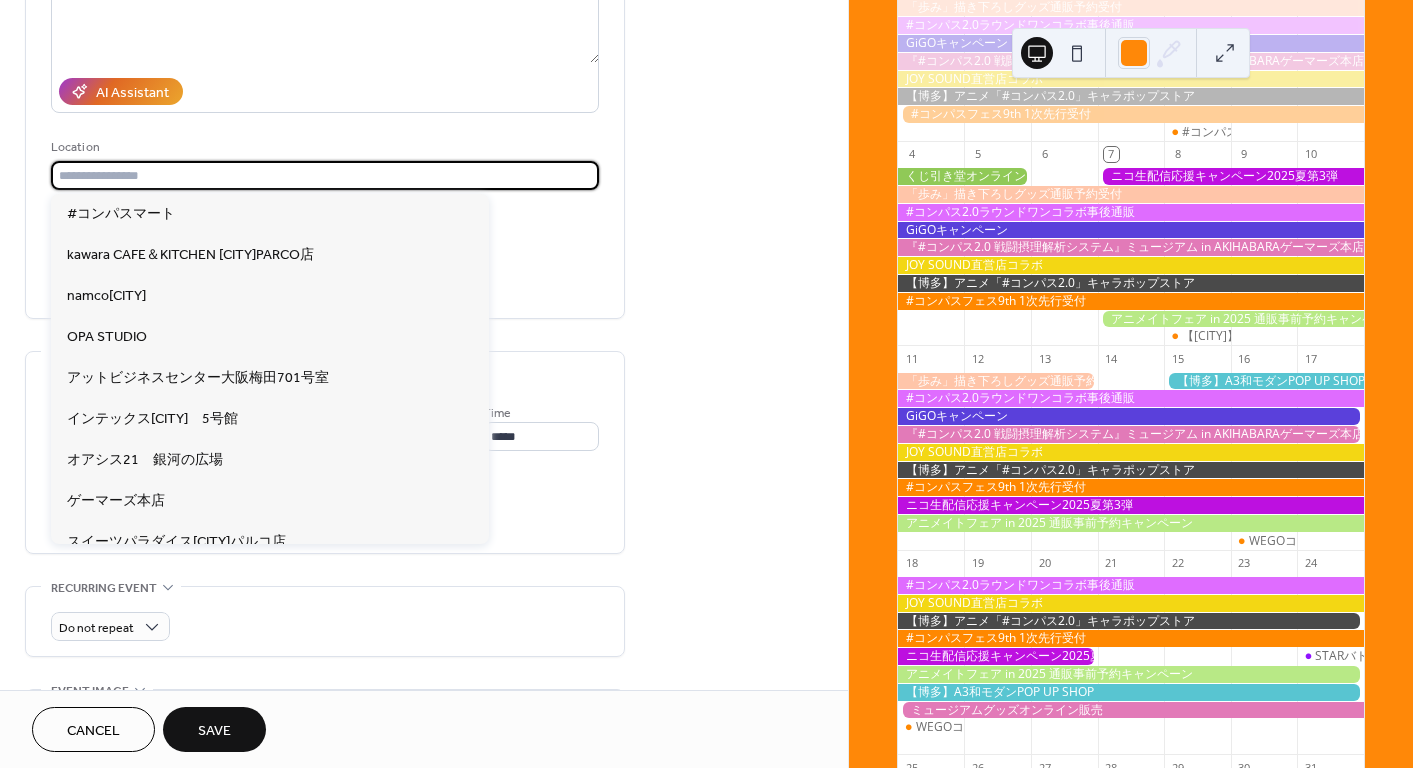 paste on "**********" 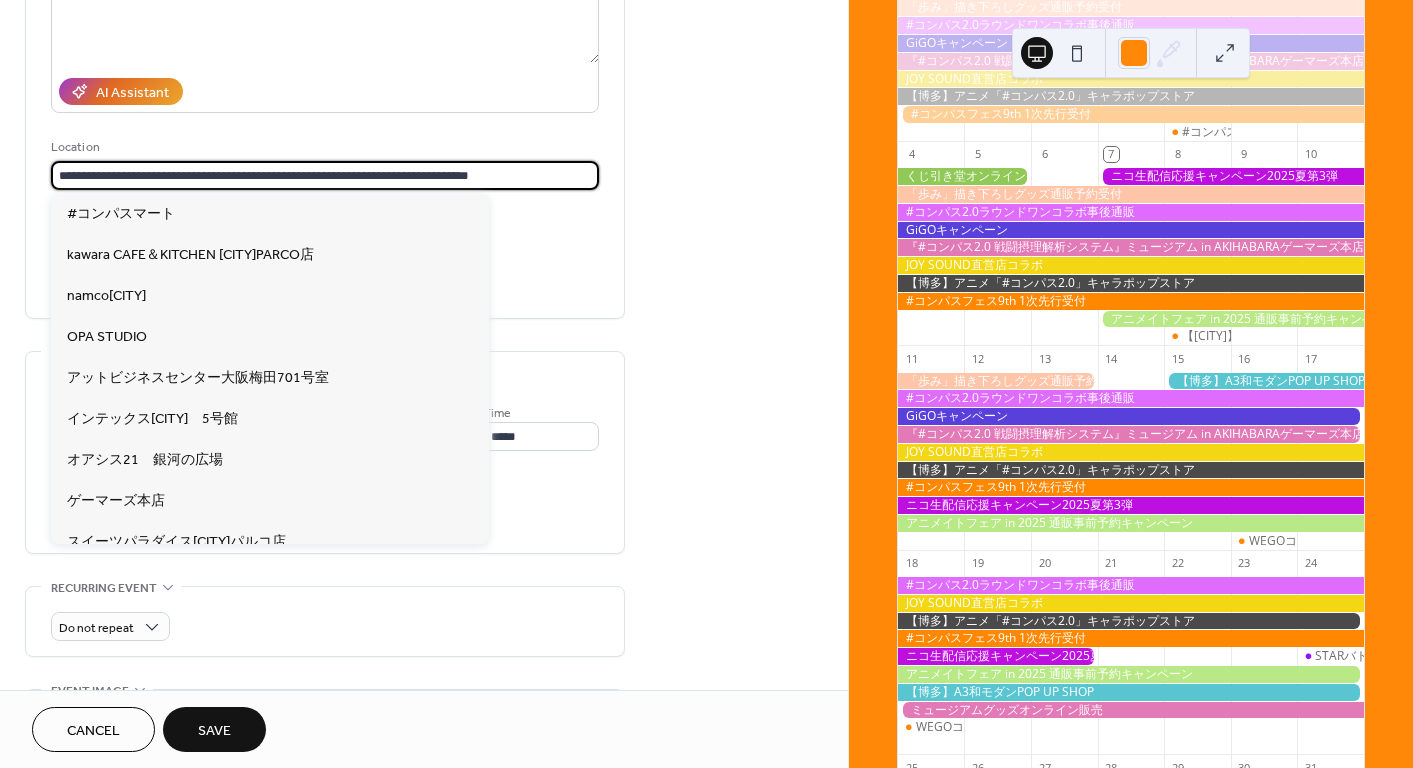 scroll, scrollTop: 0, scrollLeft: 472, axis: horizontal 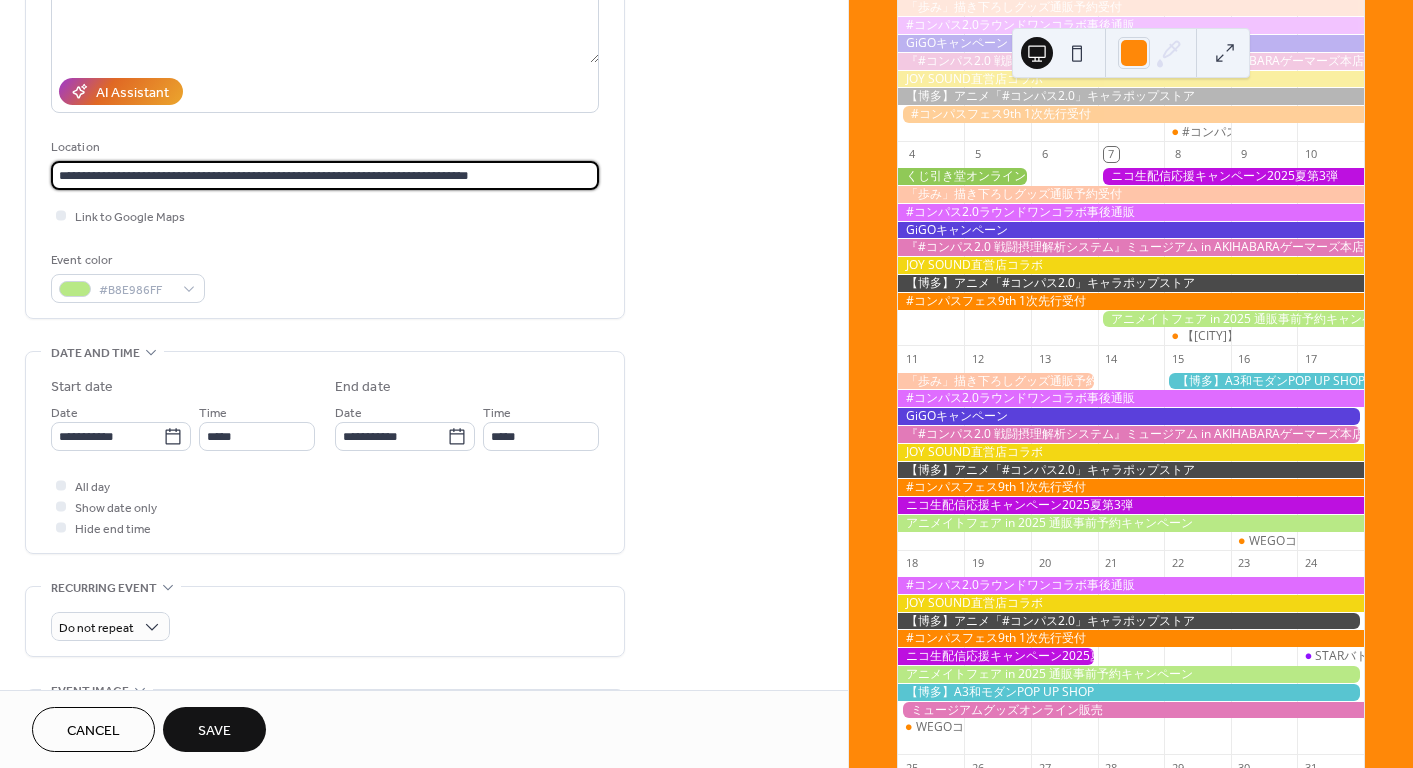 type on "**********" 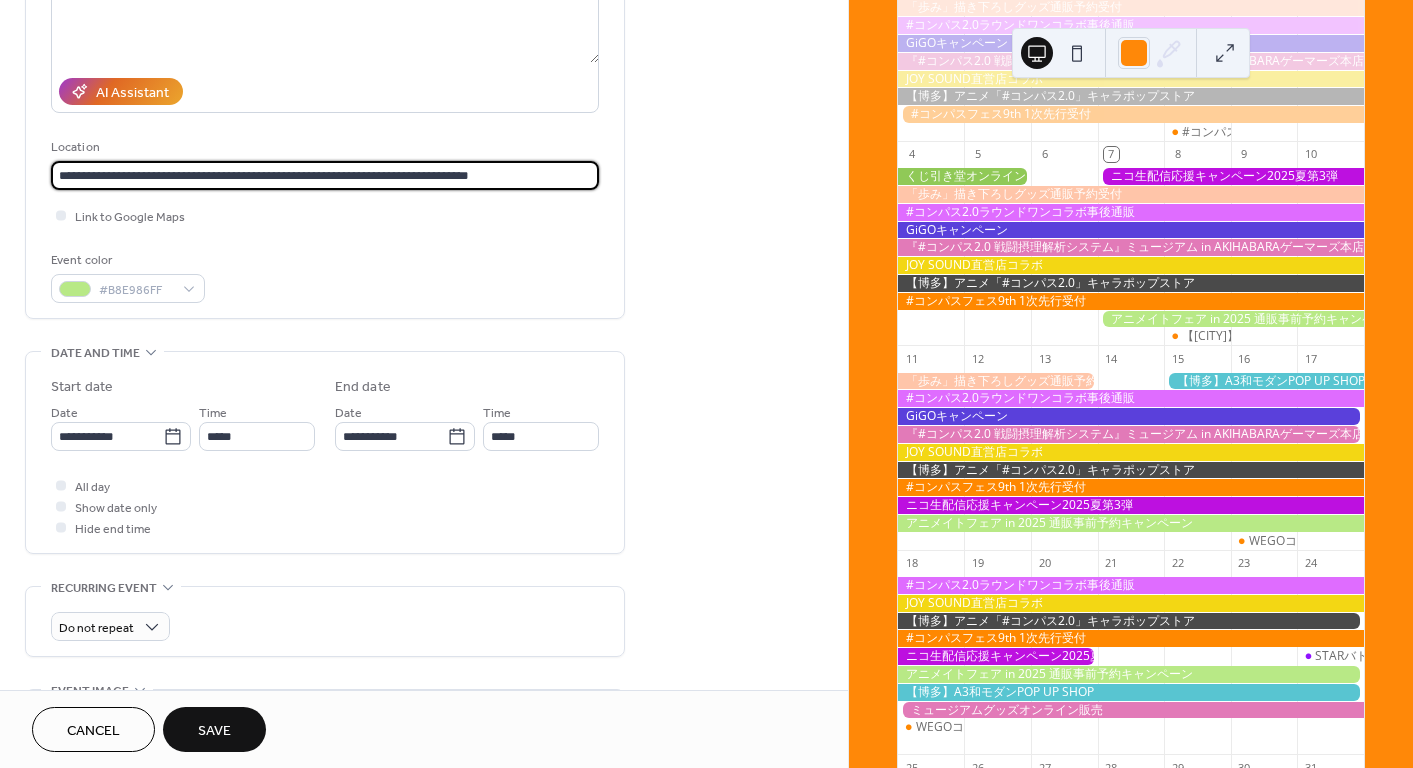 click on "**********" at bounding box center (424, 531) 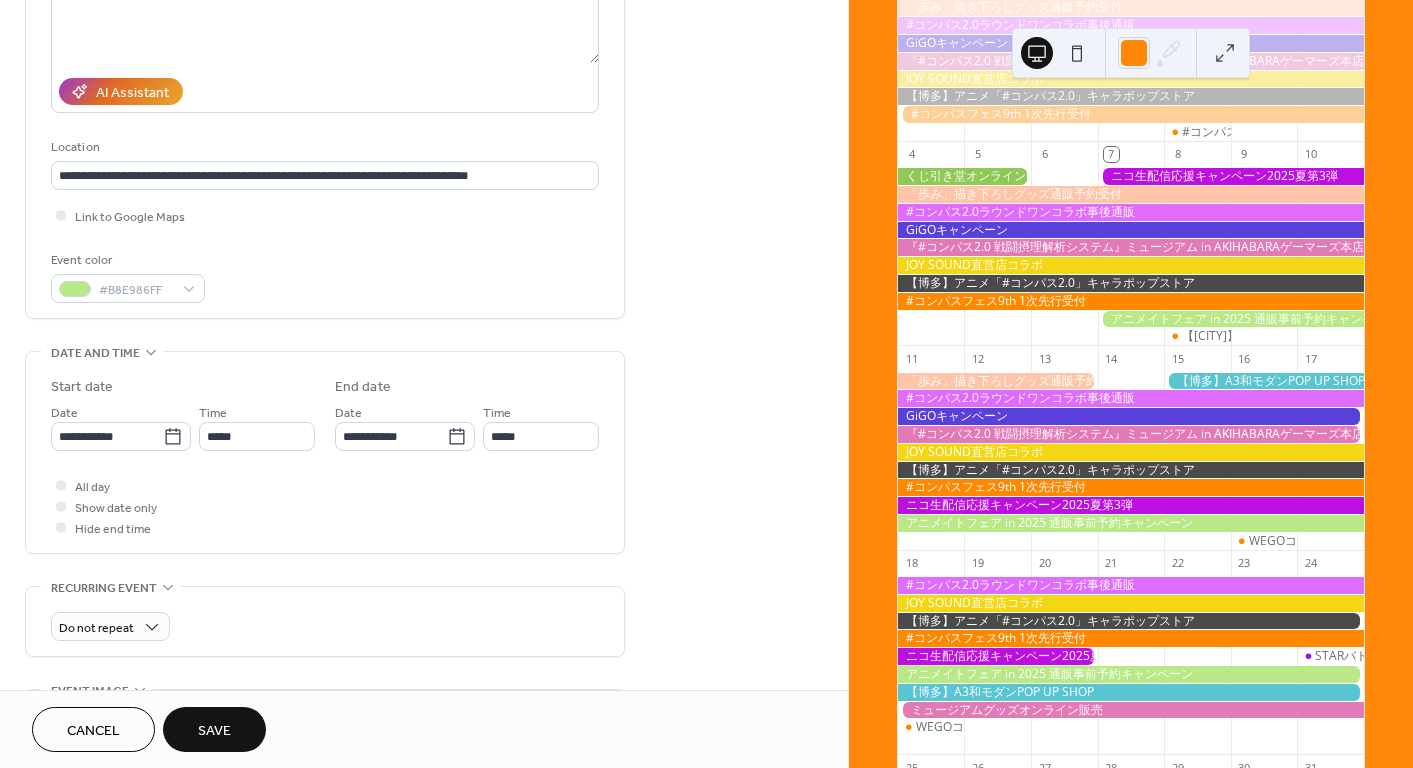 scroll, scrollTop: 0, scrollLeft: 0, axis: both 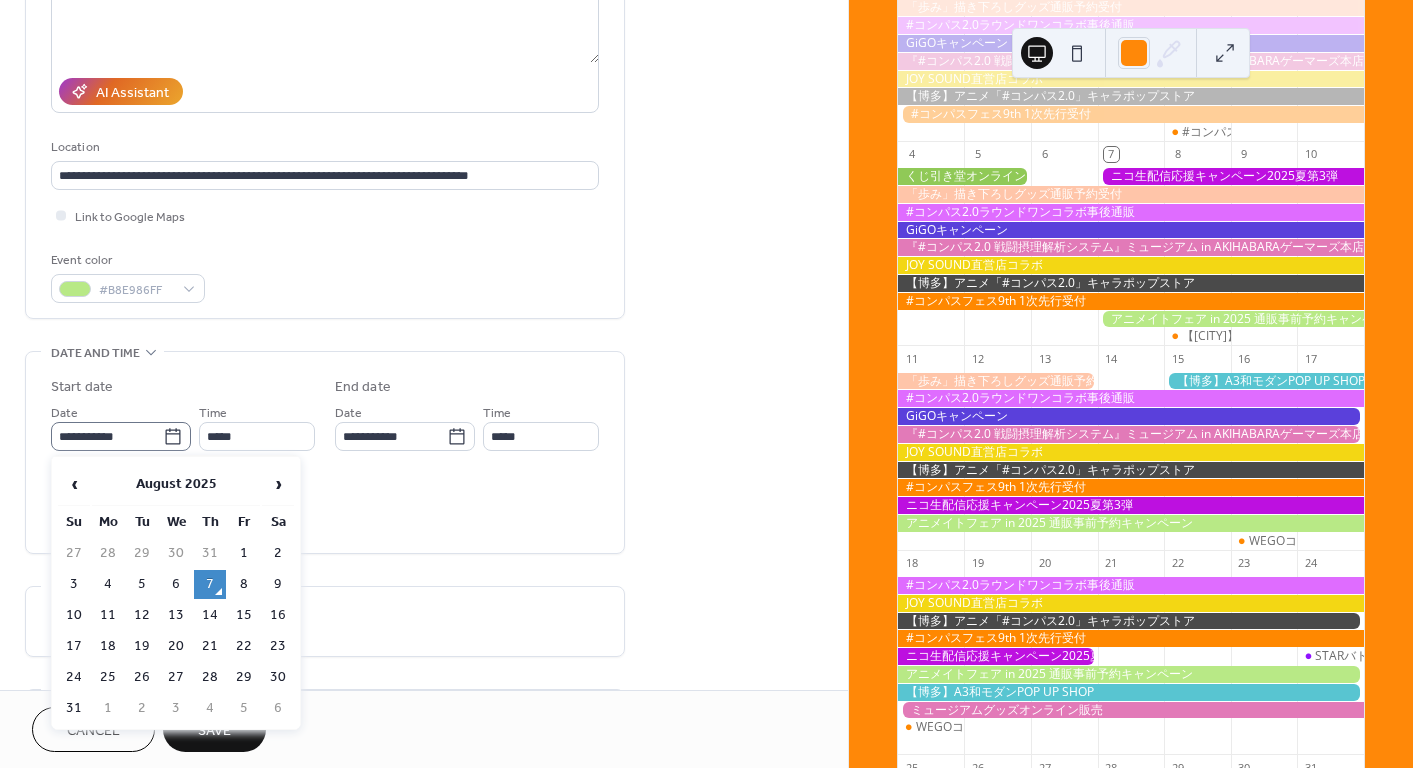 click 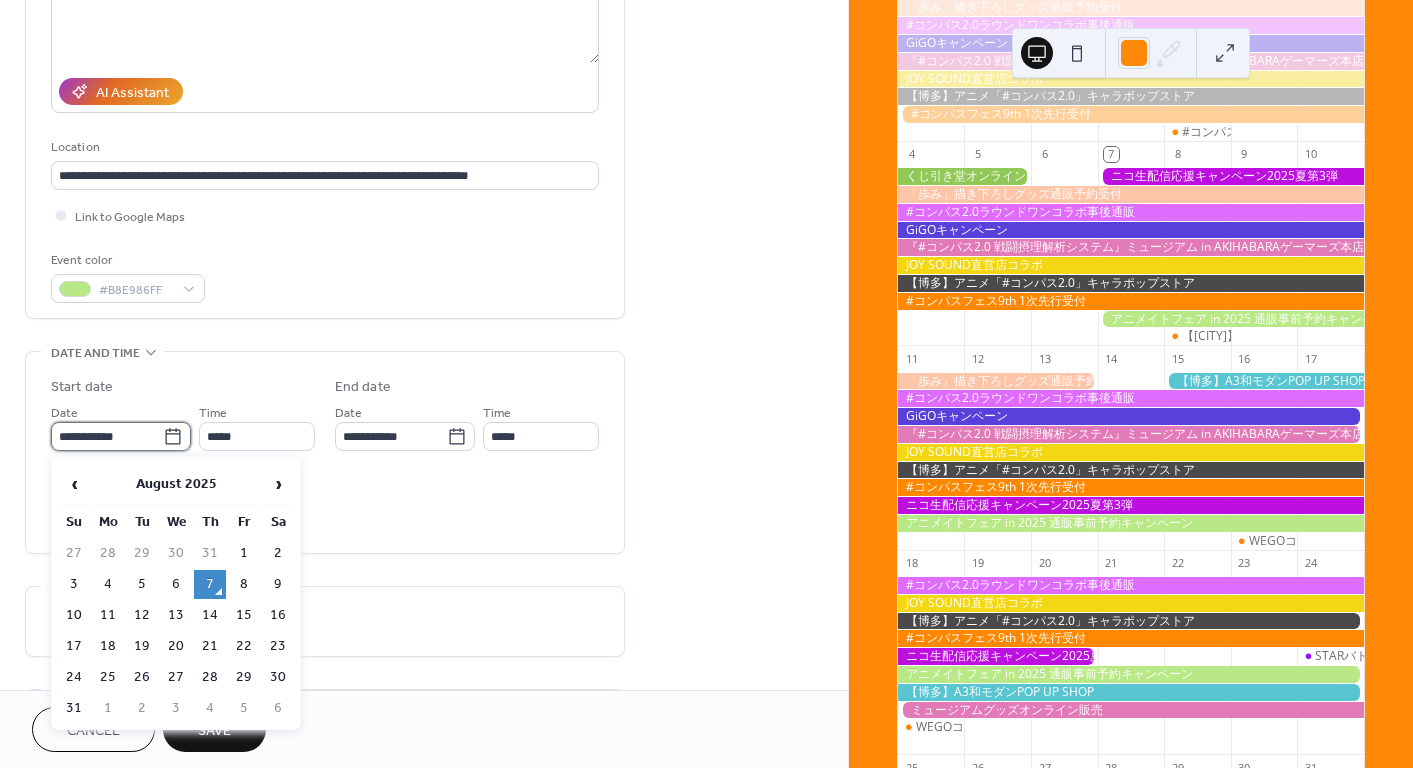 click on "**********" at bounding box center (107, 436) 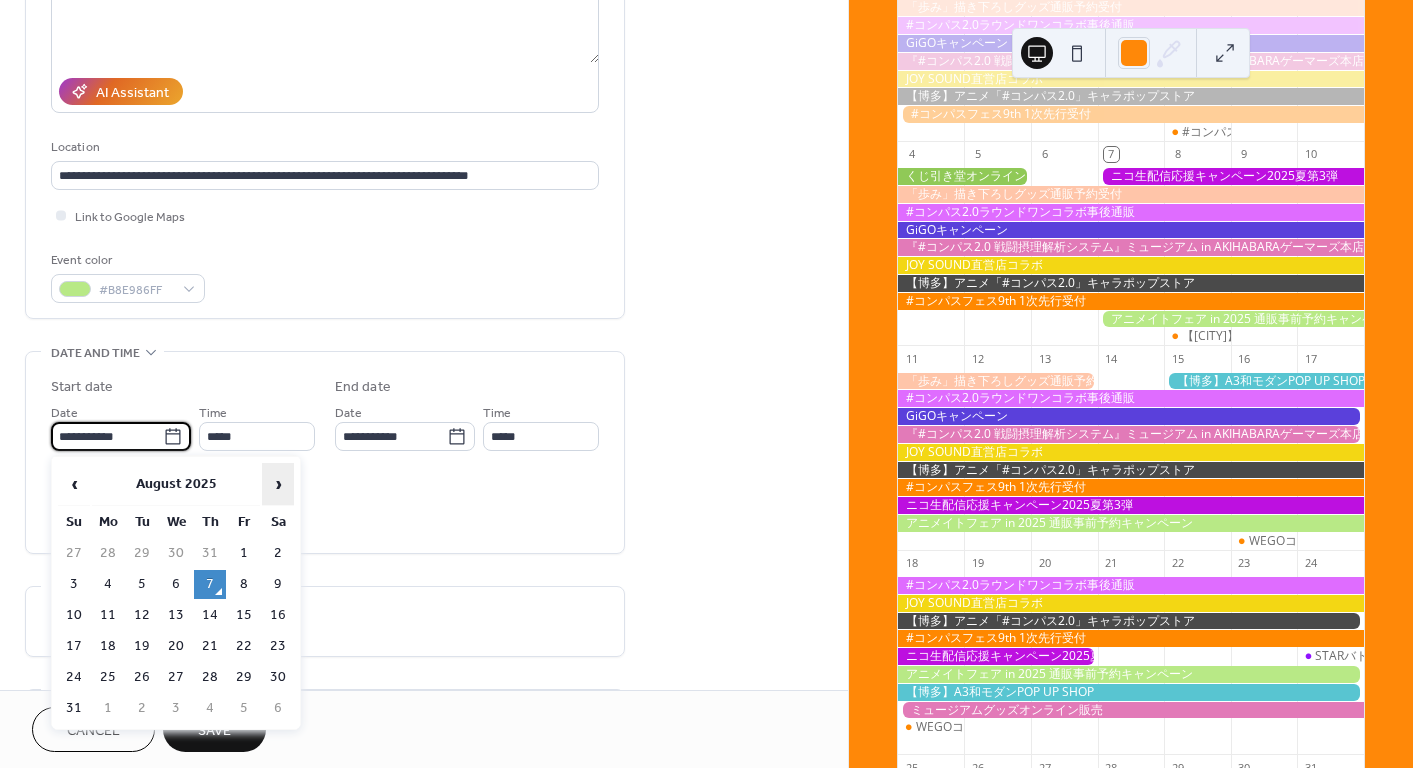 click on "›" at bounding box center (278, 484) 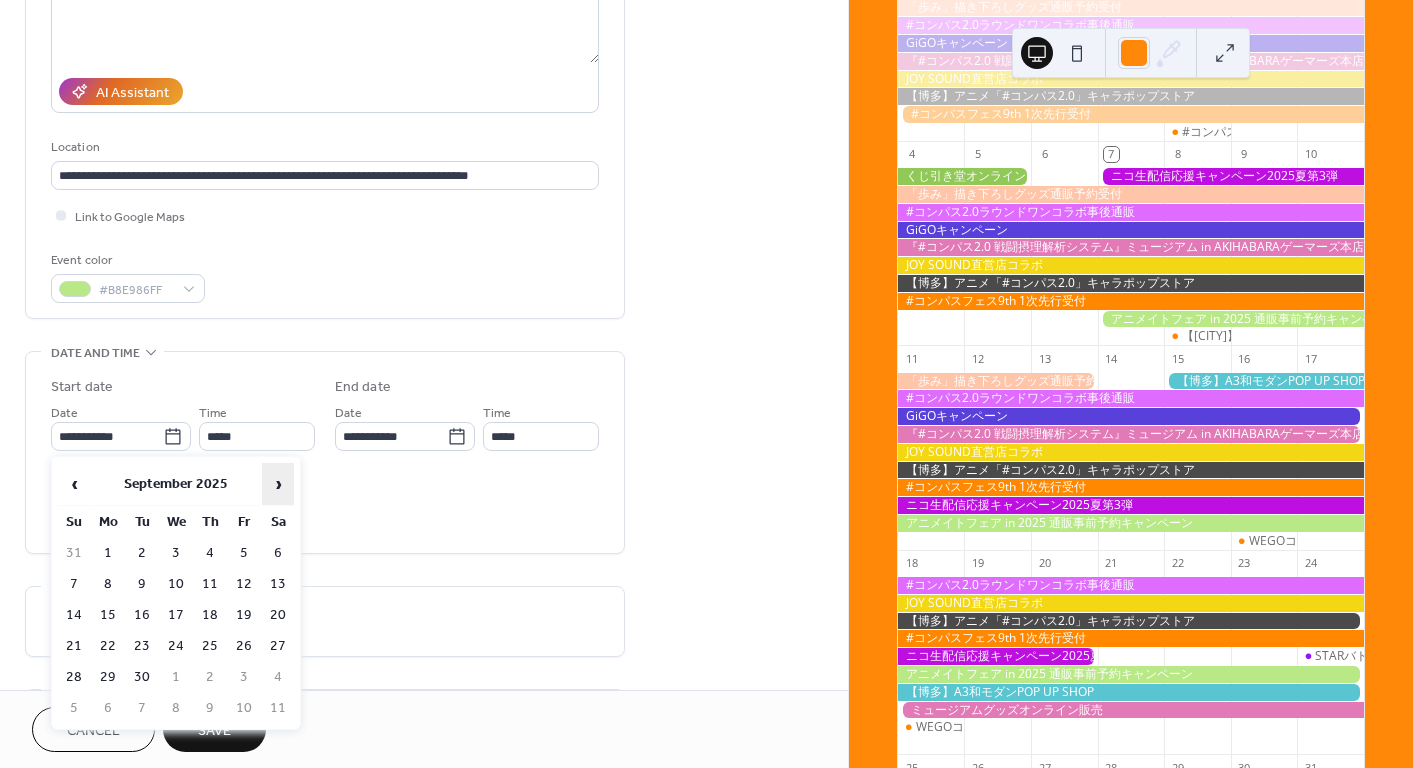 click on "›" at bounding box center (278, 484) 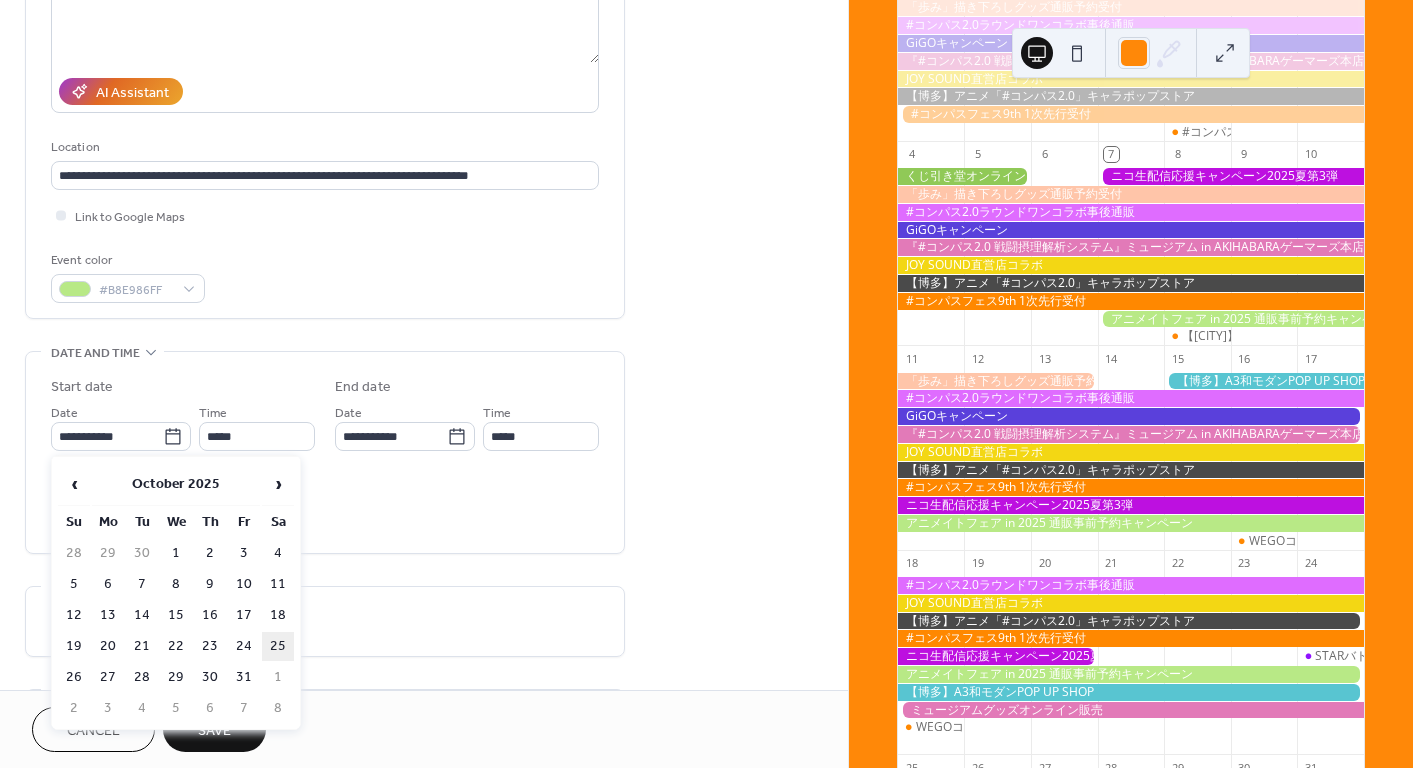 click on "25" at bounding box center [278, 646] 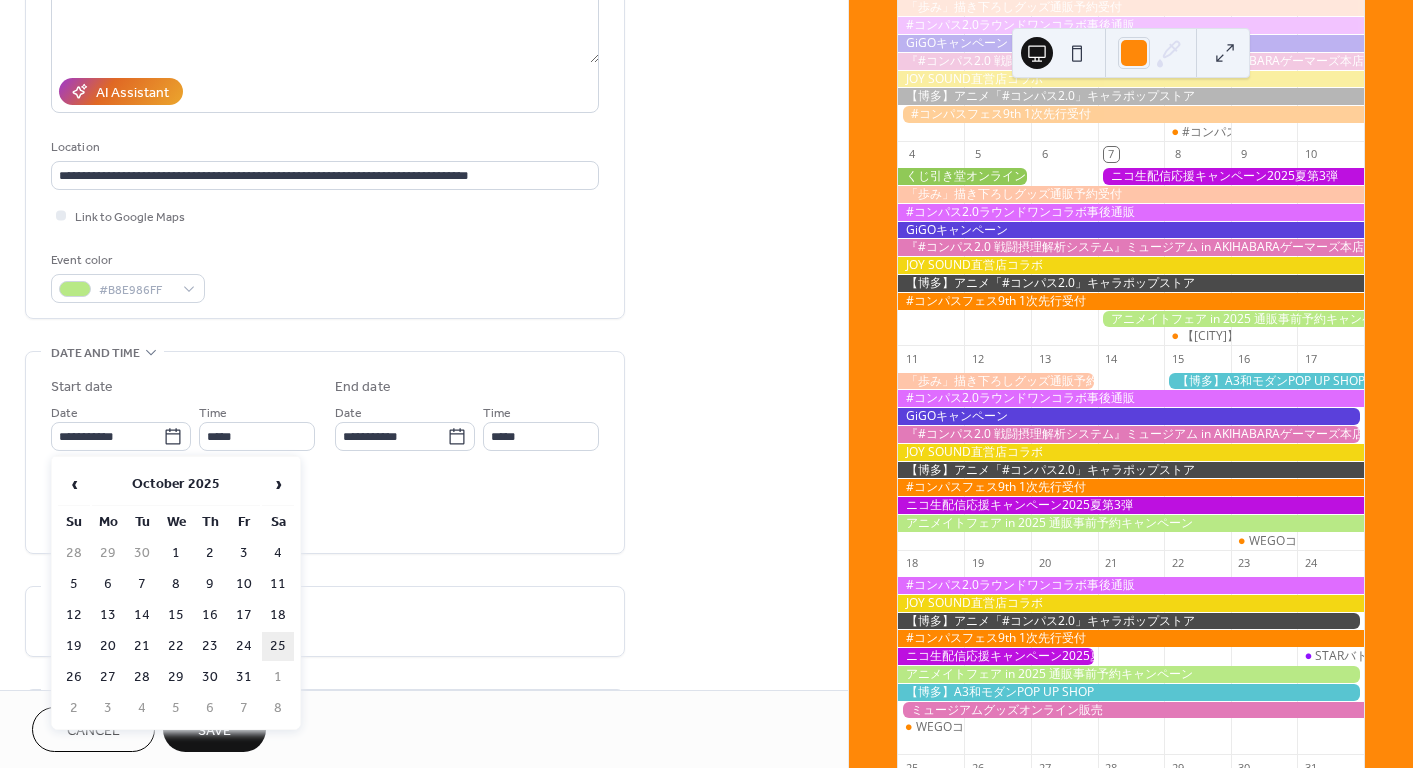 type on "**********" 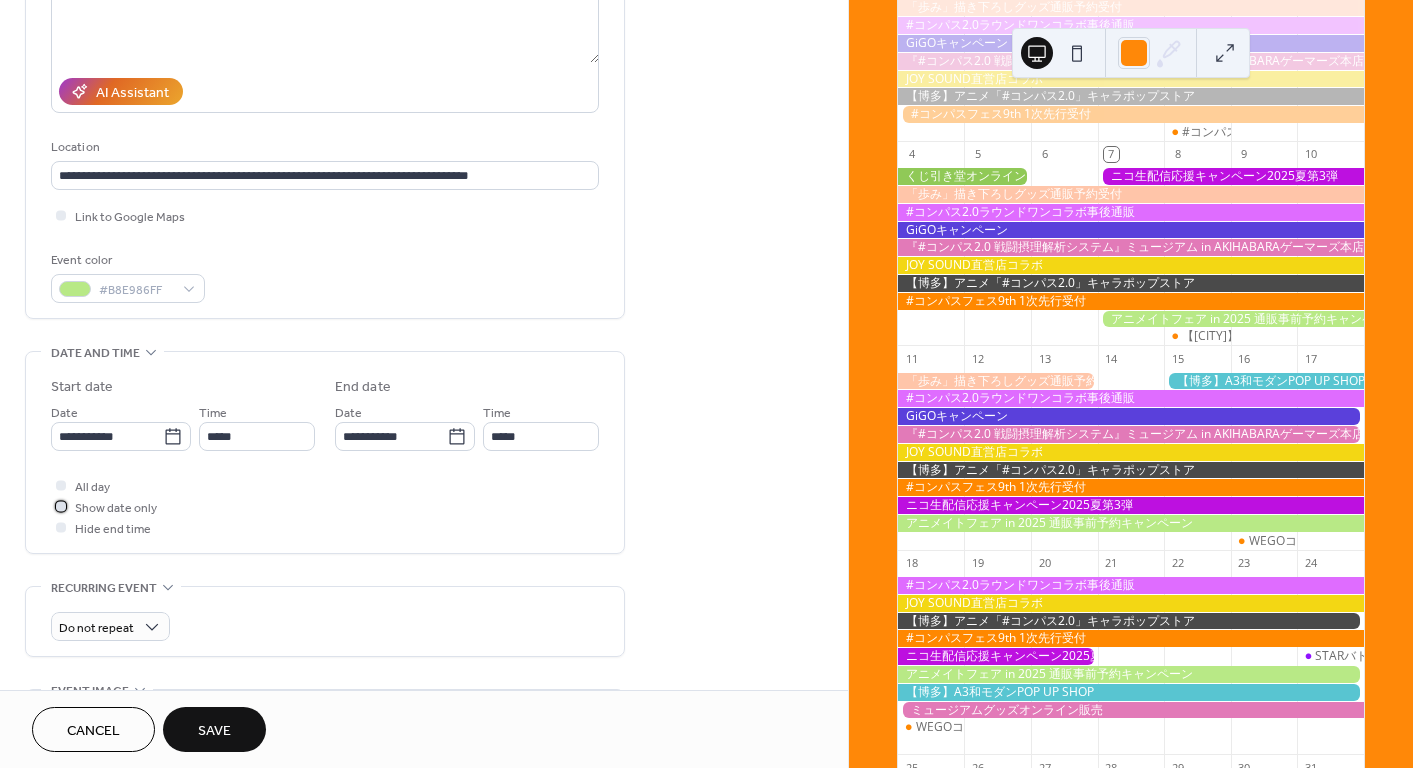 click on "Show date only" at bounding box center (116, 508) 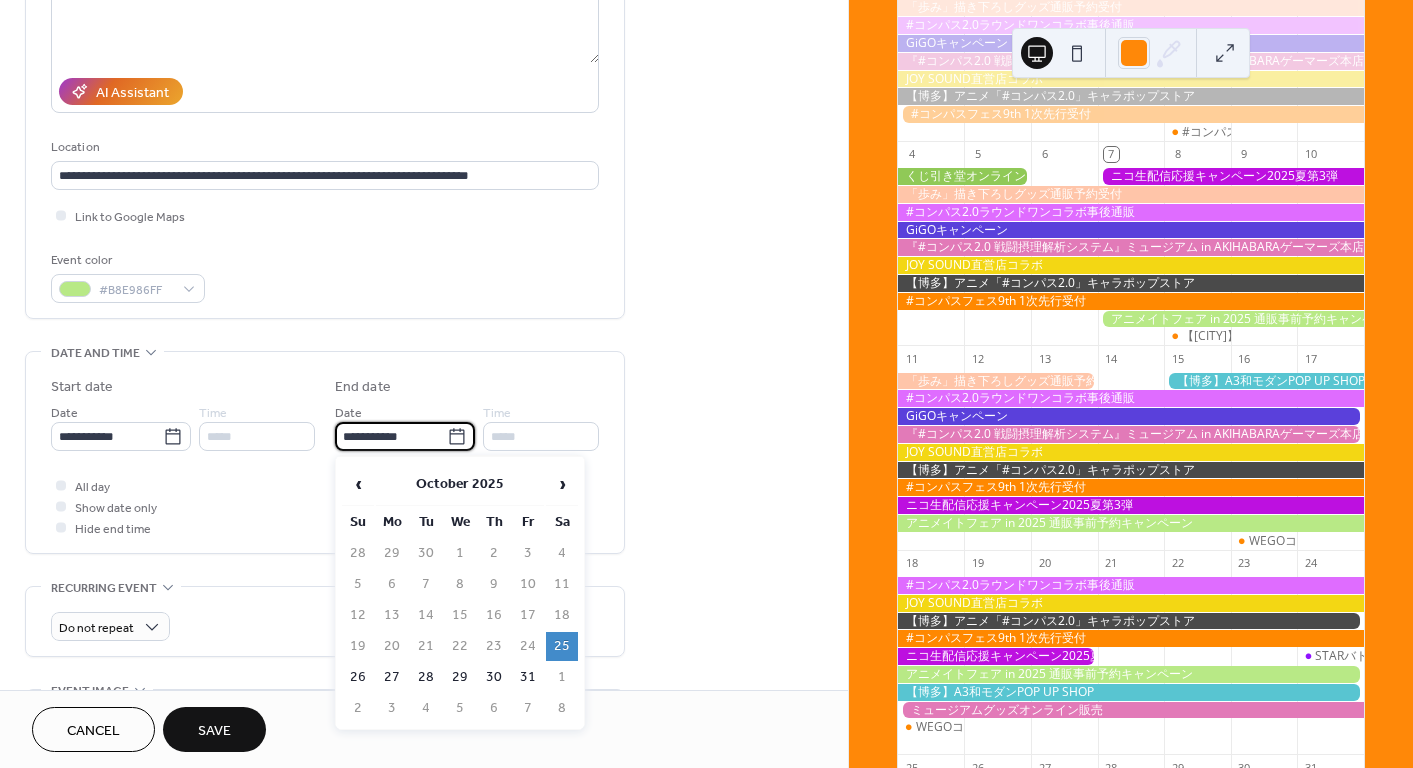 drag, startPoint x: 445, startPoint y: 440, endPoint x: 456, endPoint y: 441, distance: 11.045361 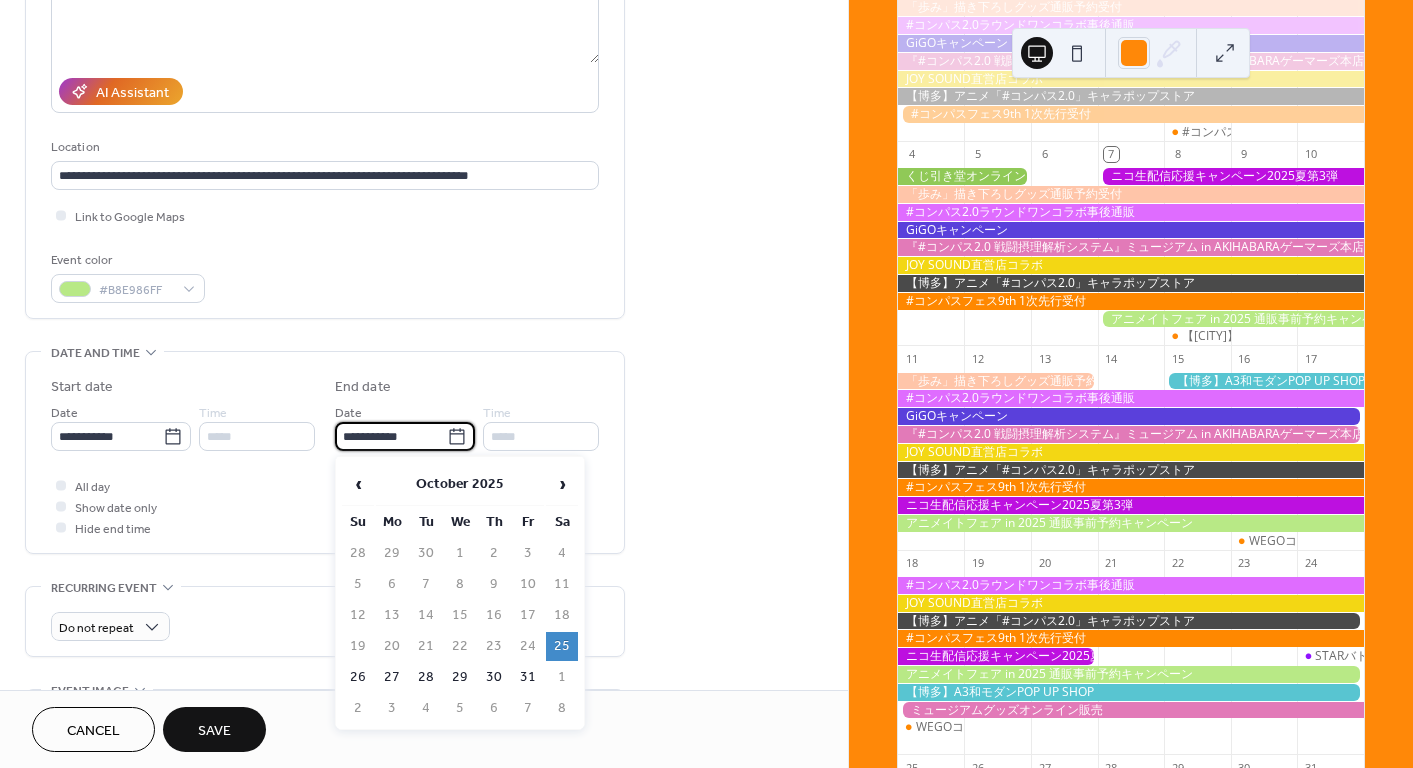 click on "**********" at bounding box center [405, 436] 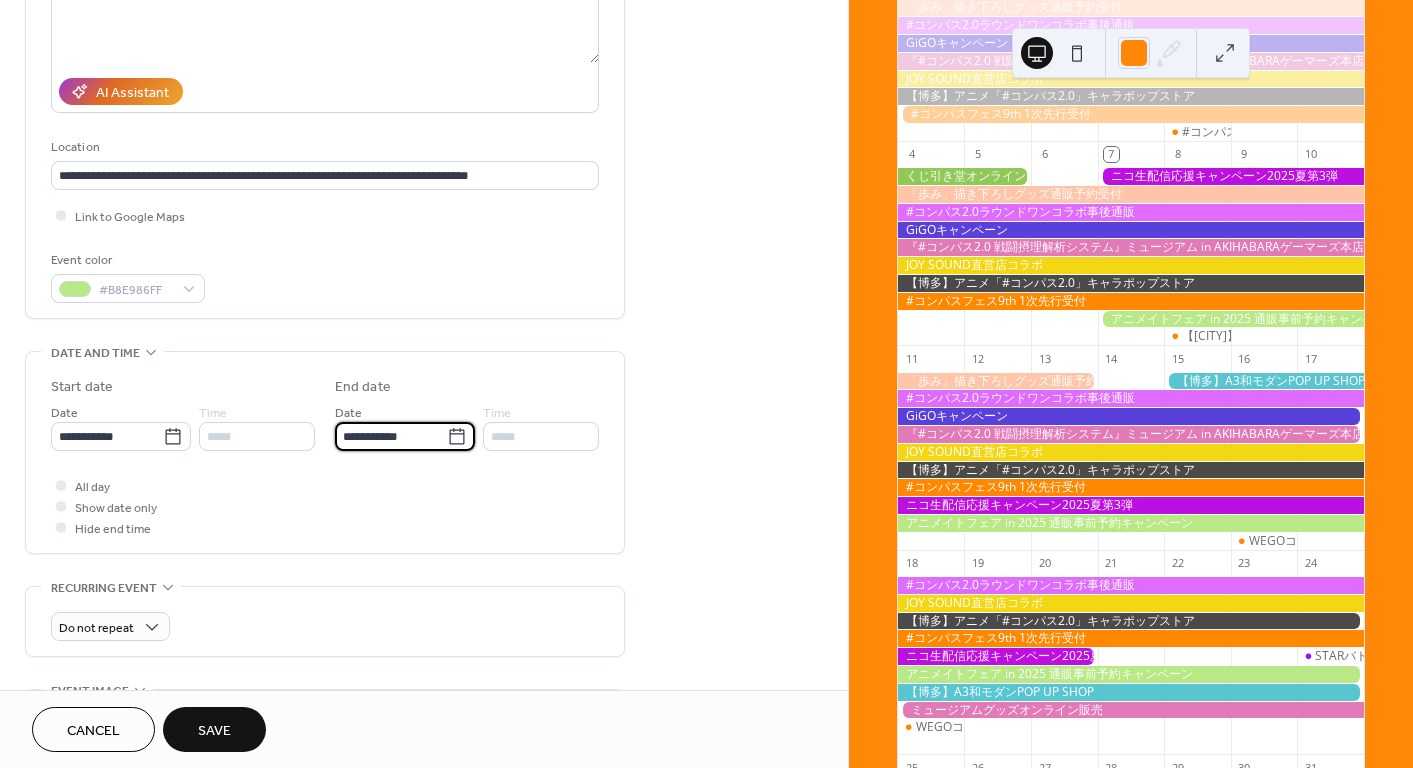 click 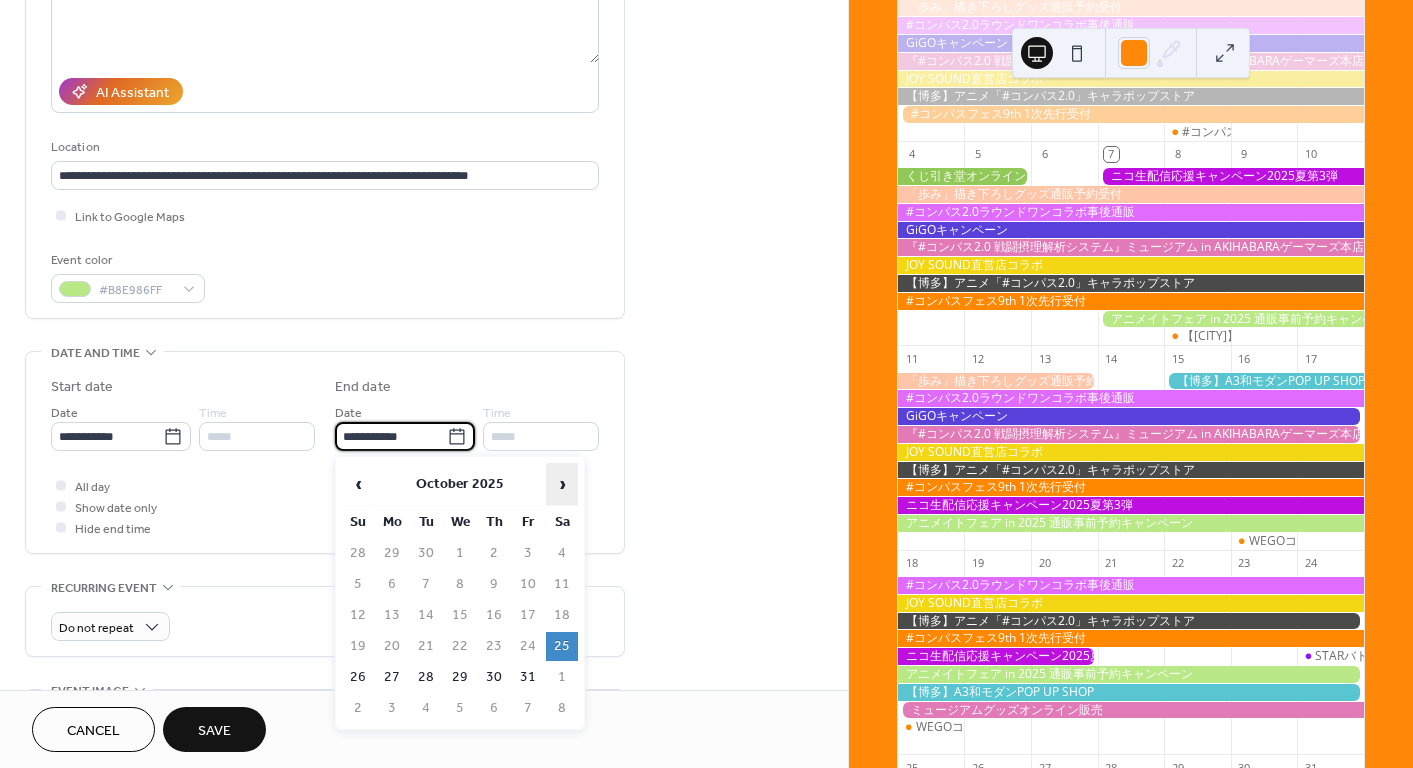 click on "›" at bounding box center (562, 484) 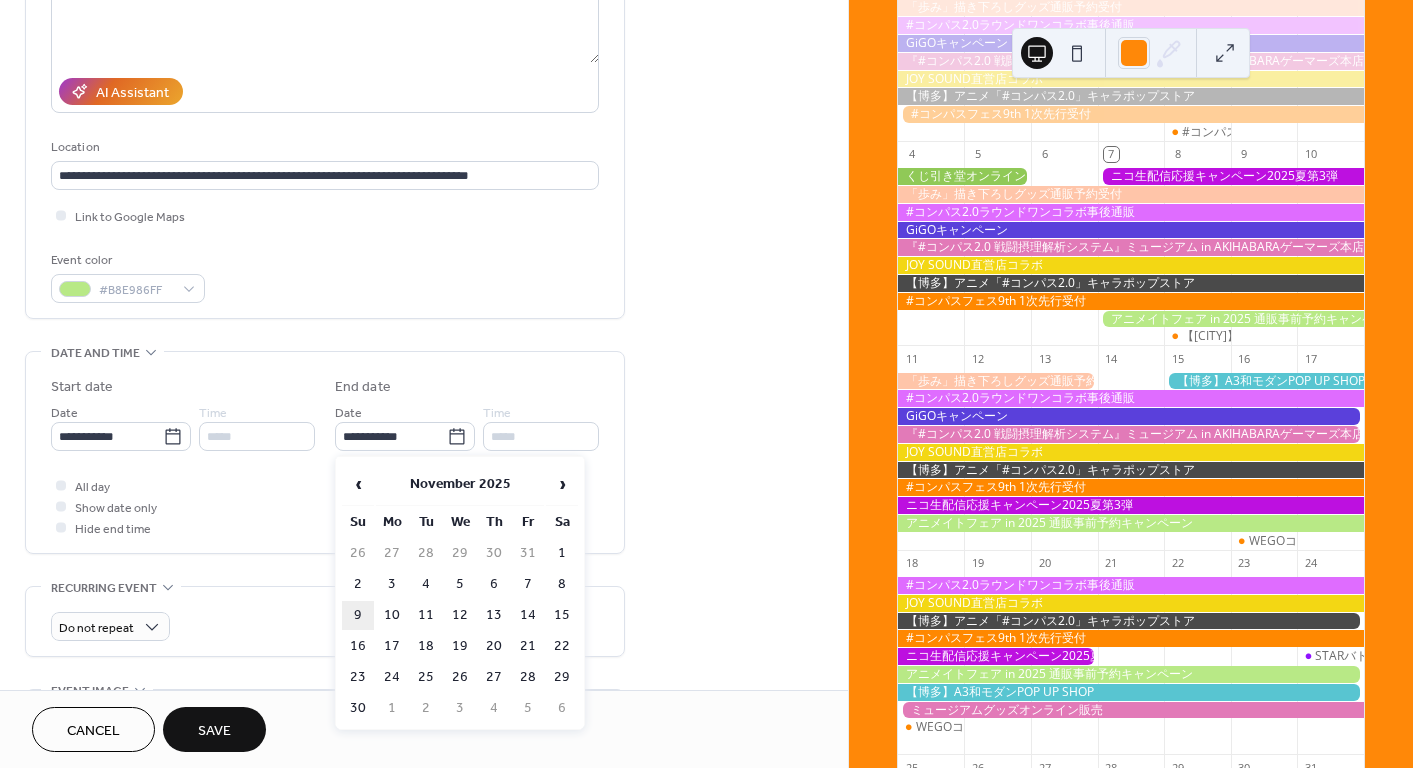 click on "9" at bounding box center [358, 615] 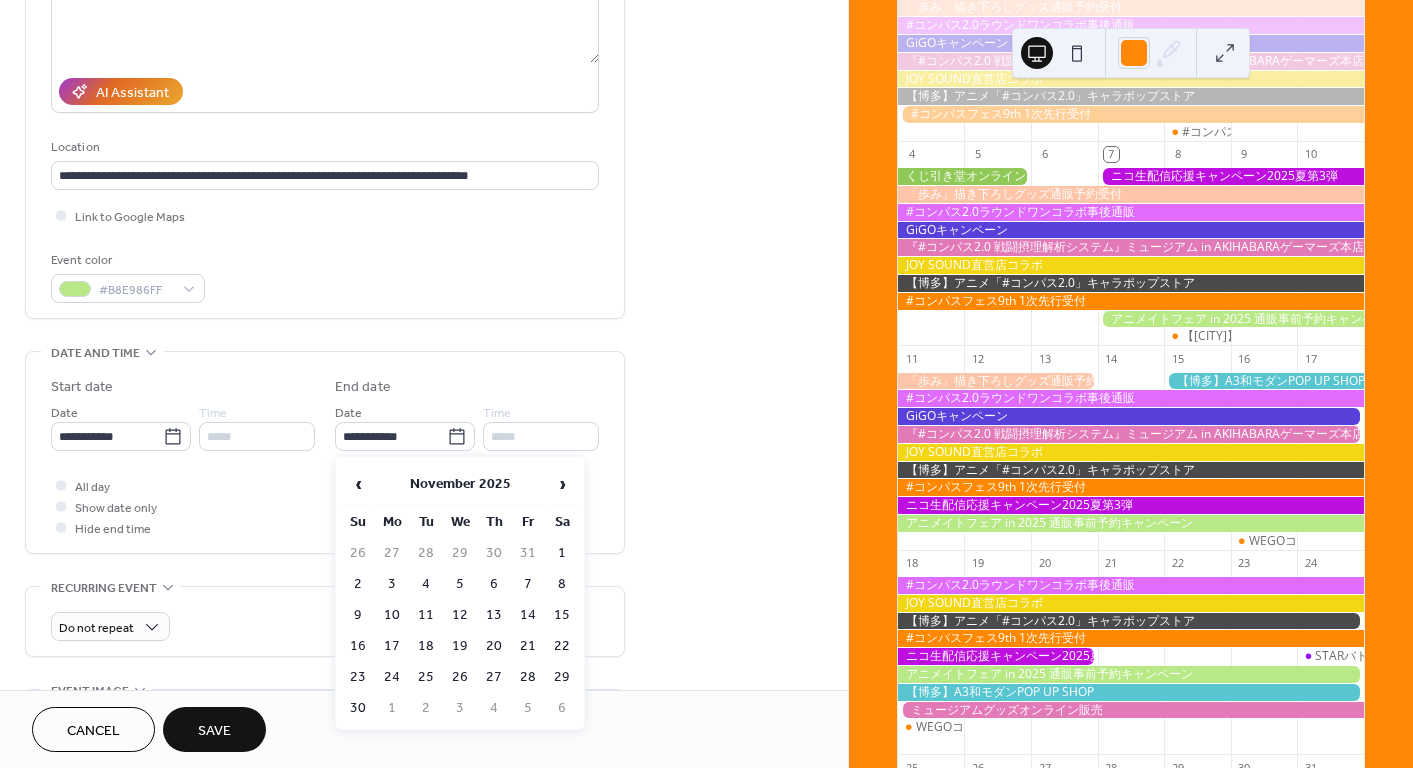 type on "**********" 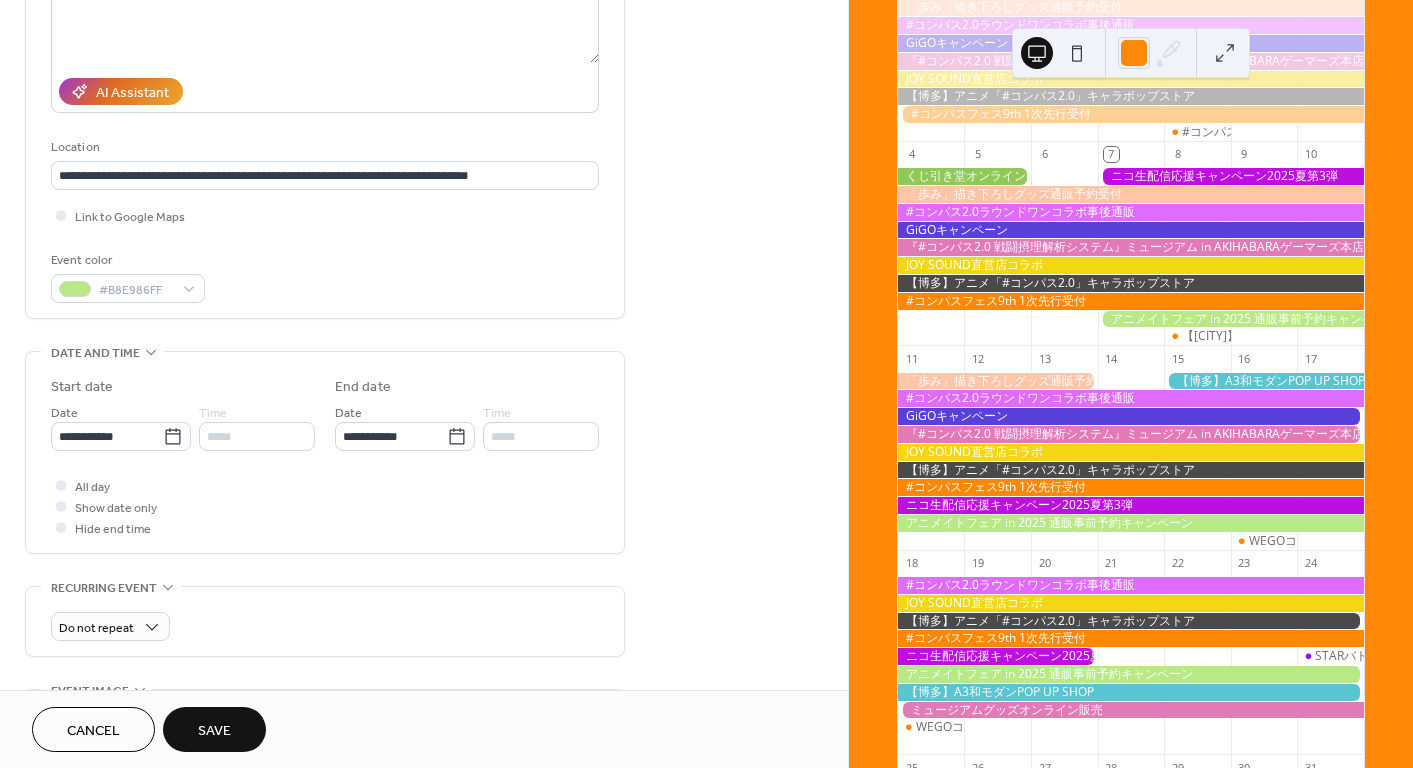 click on "**********" at bounding box center [424, 531] 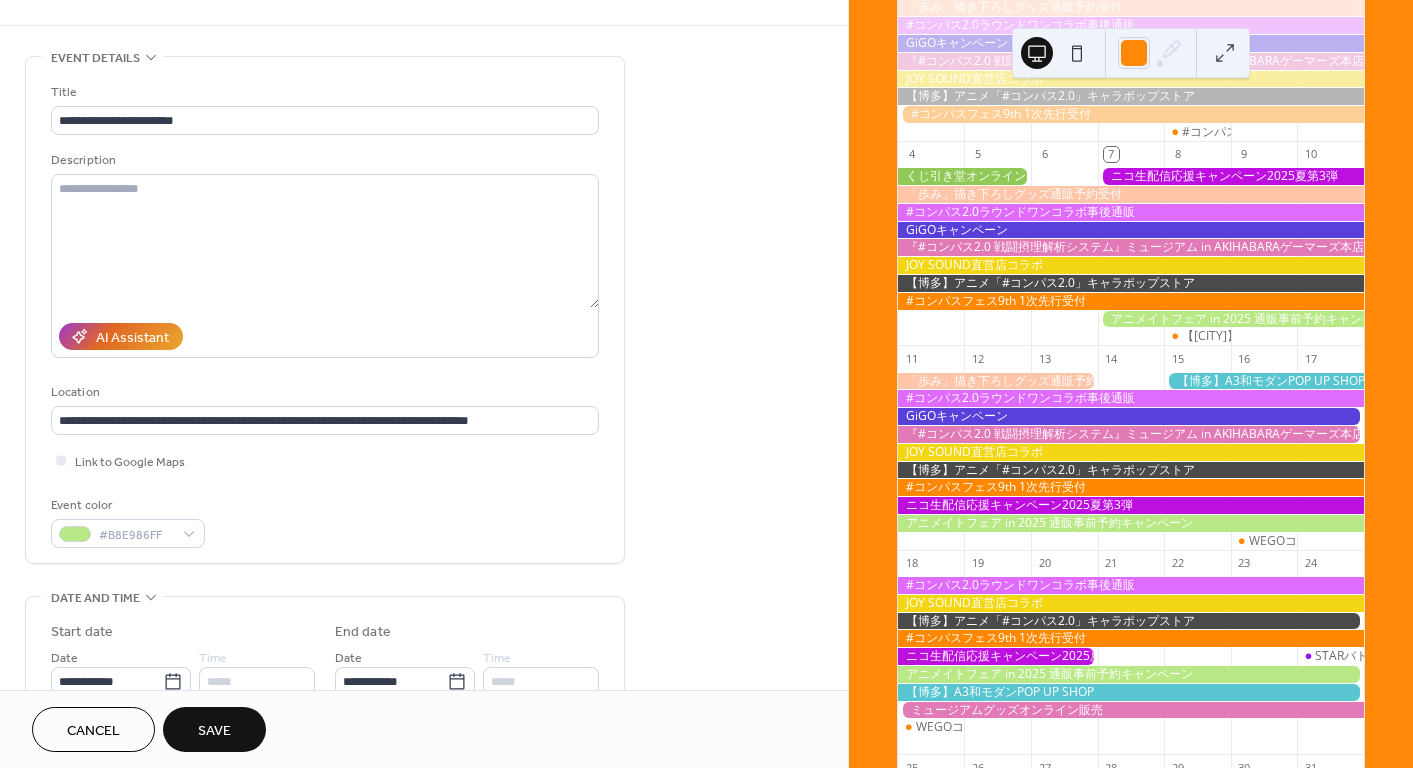 scroll, scrollTop: 0, scrollLeft: 0, axis: both 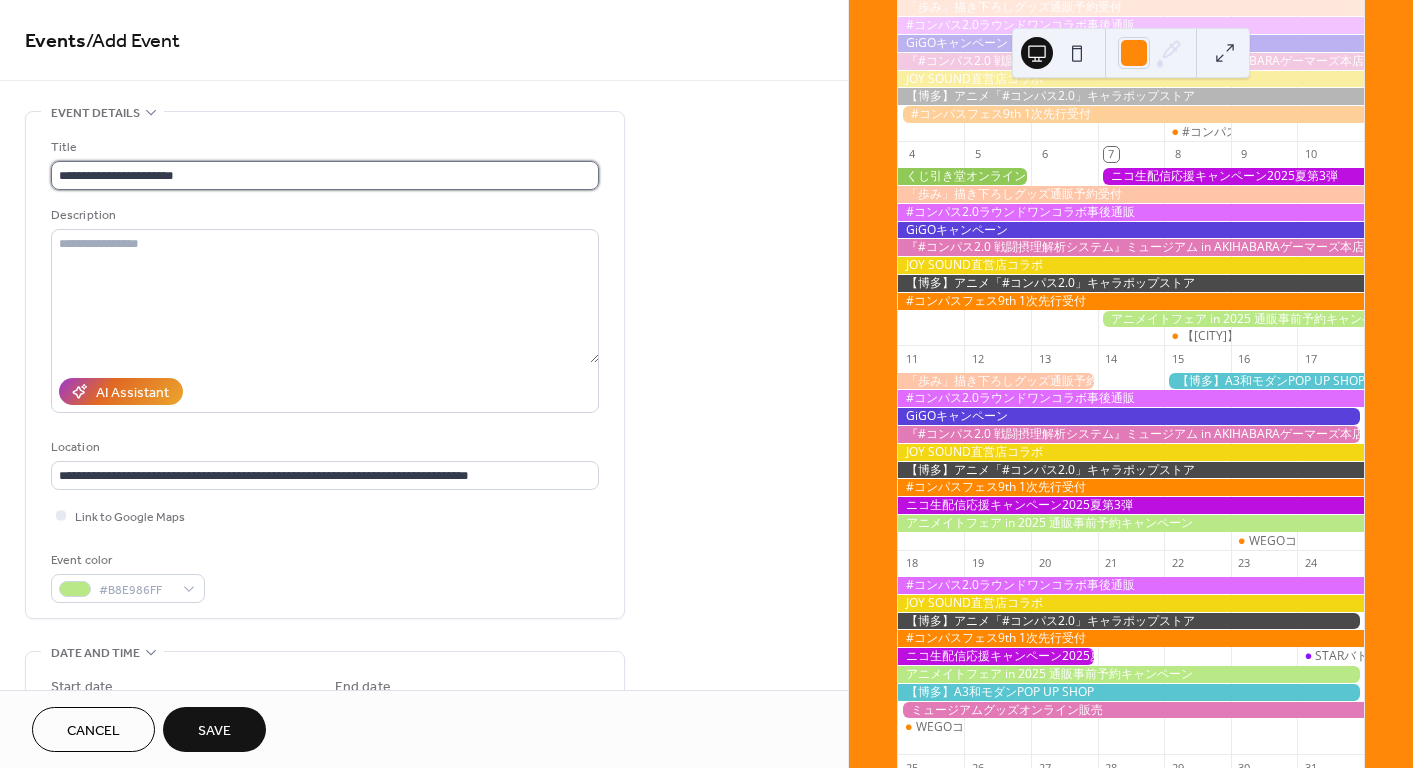click on "**********" at bounding box center [325, 175] 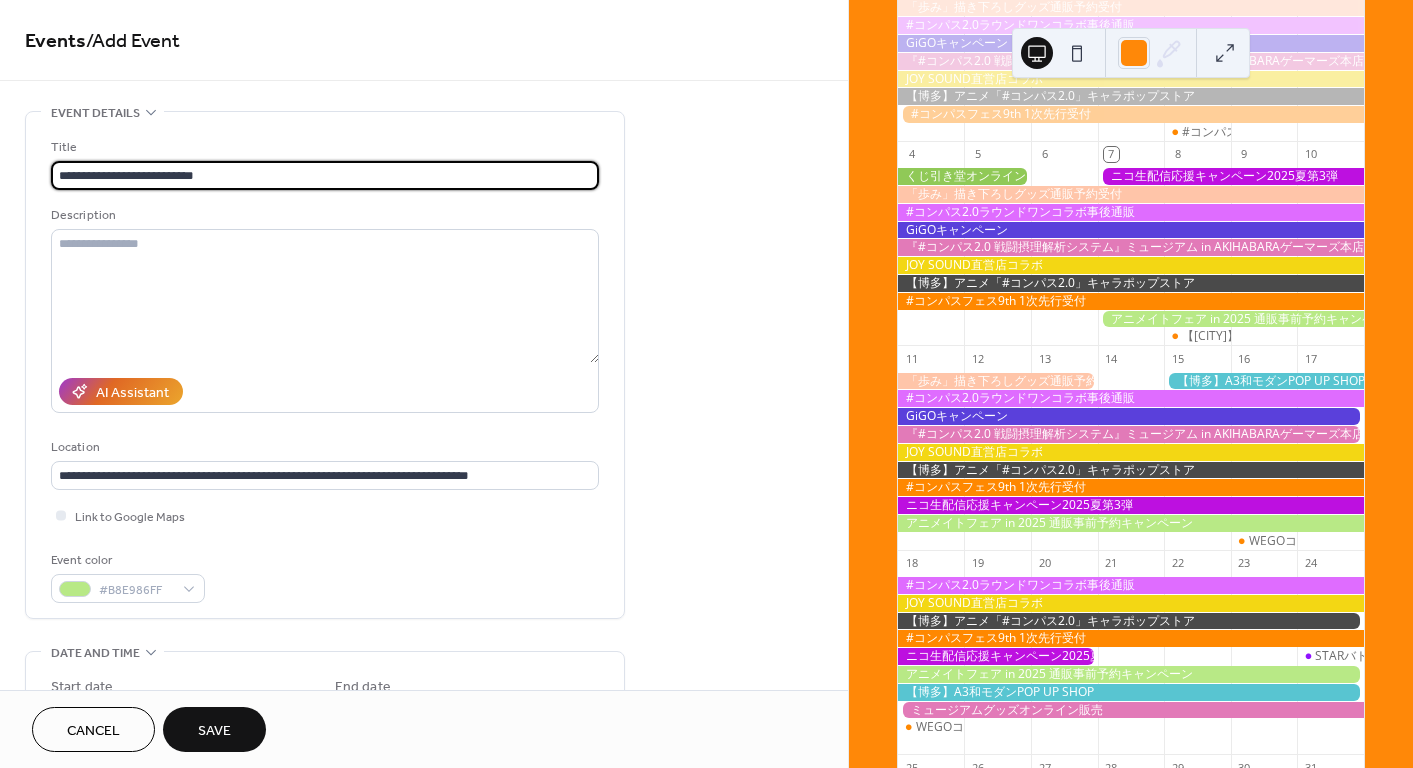 type on "**********" 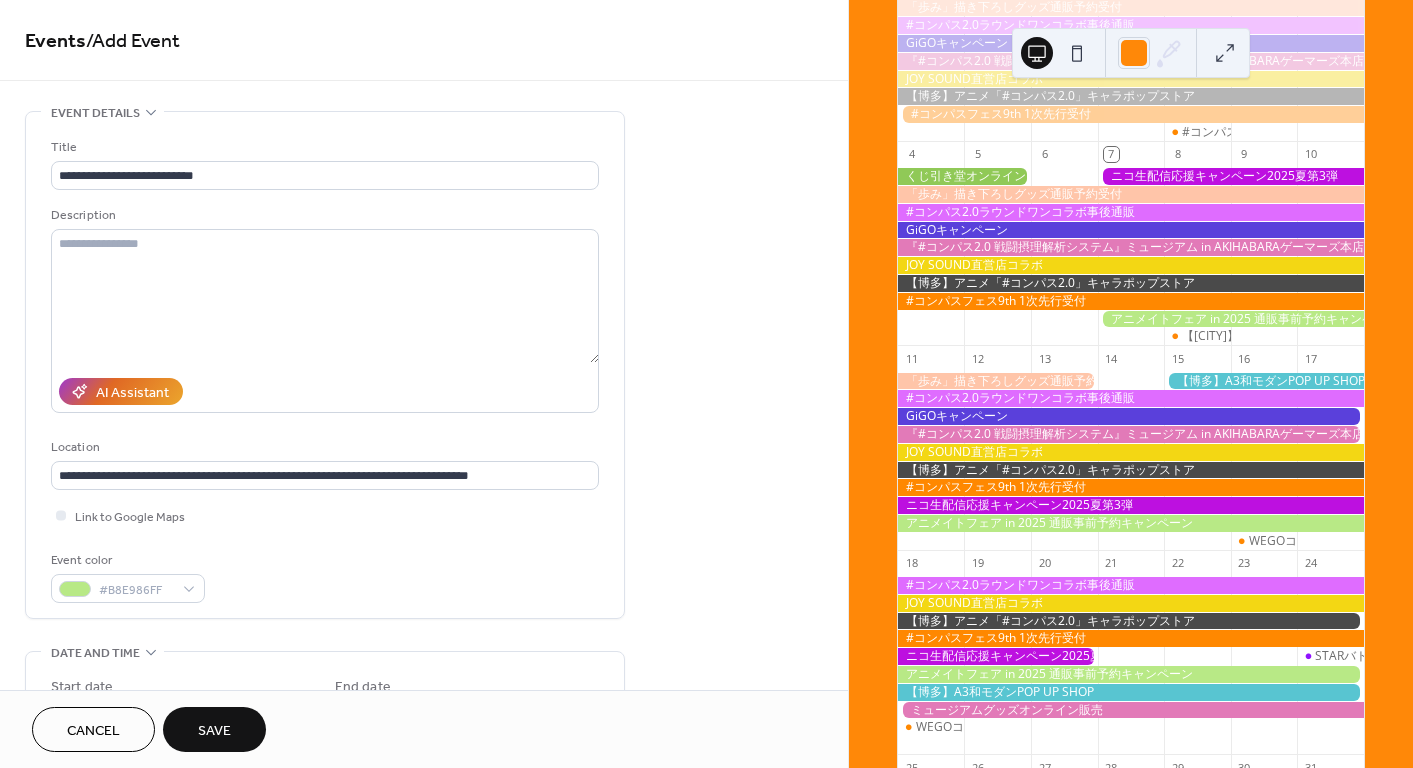 click on "**********" at bounding box center (424, 831) 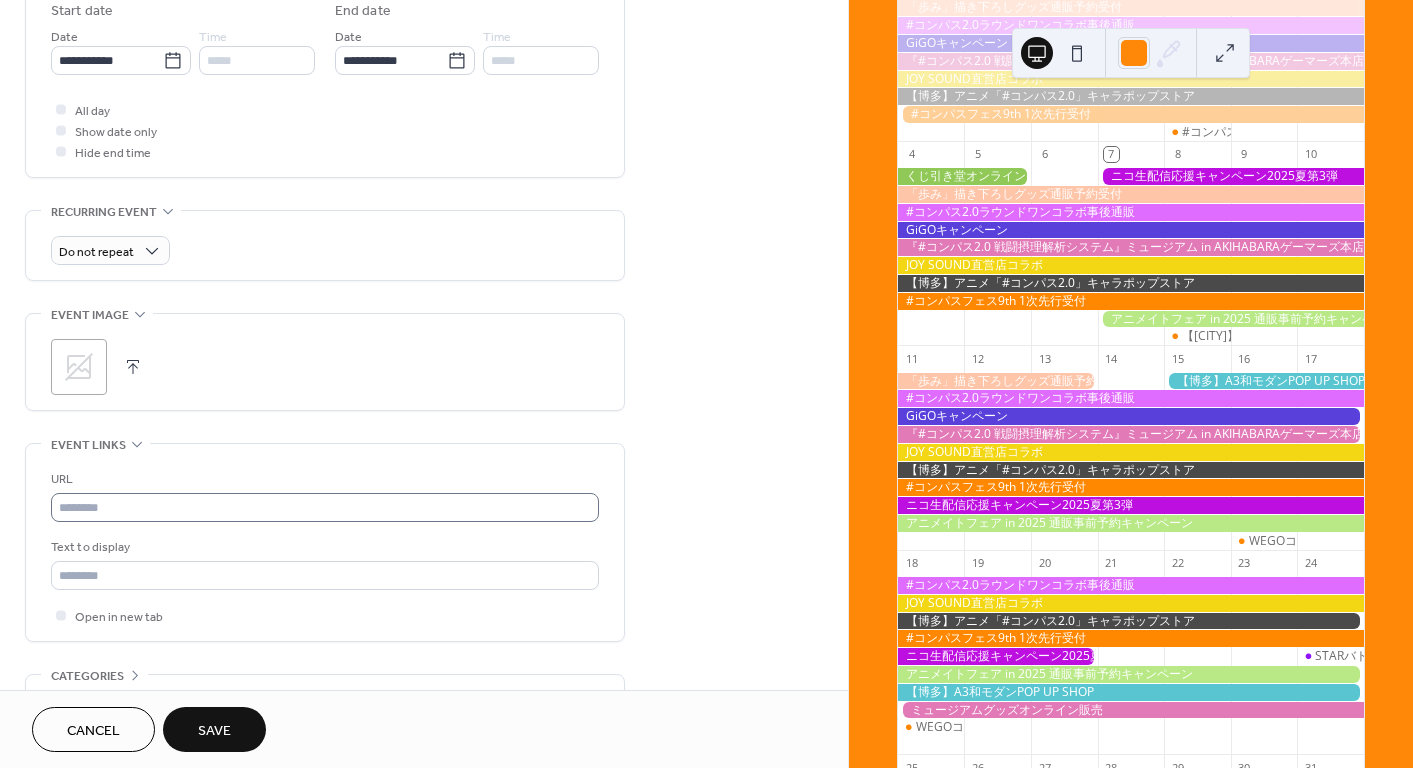 scroll, scrollTop: 800, scrollLeft: 0, axis: vertical 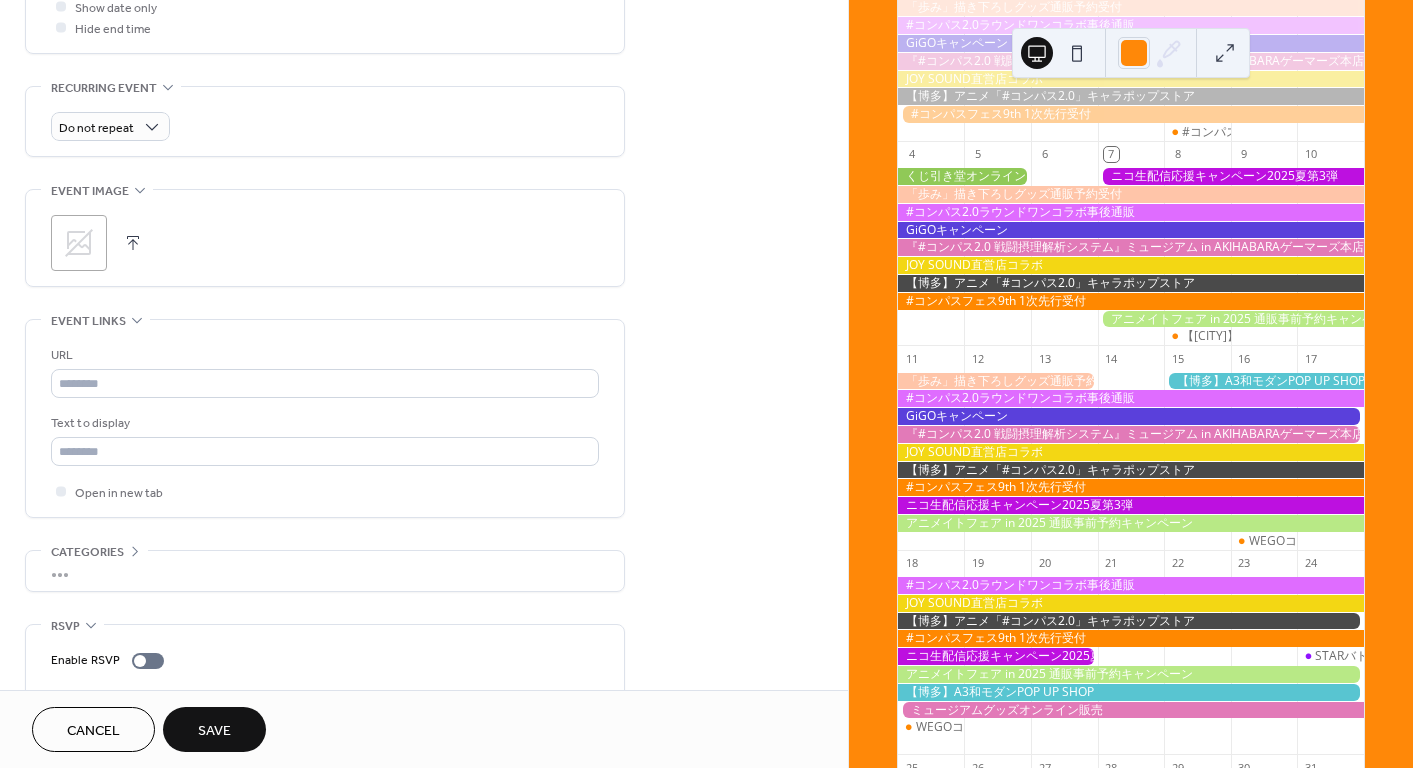 click 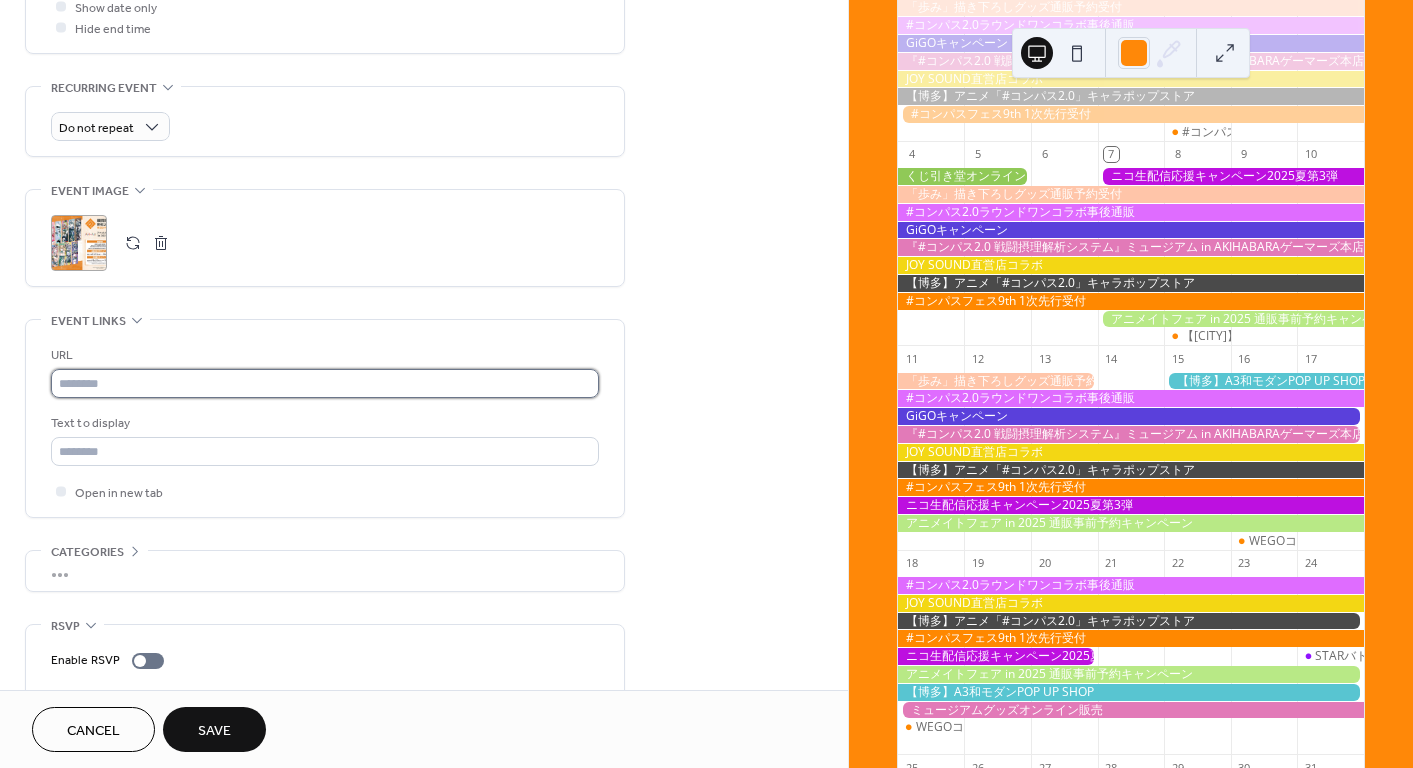 drag, startPoint x: 165, startPoint y: 375, endPoint x: 159, endPoint y: 430, distance: 55.326305 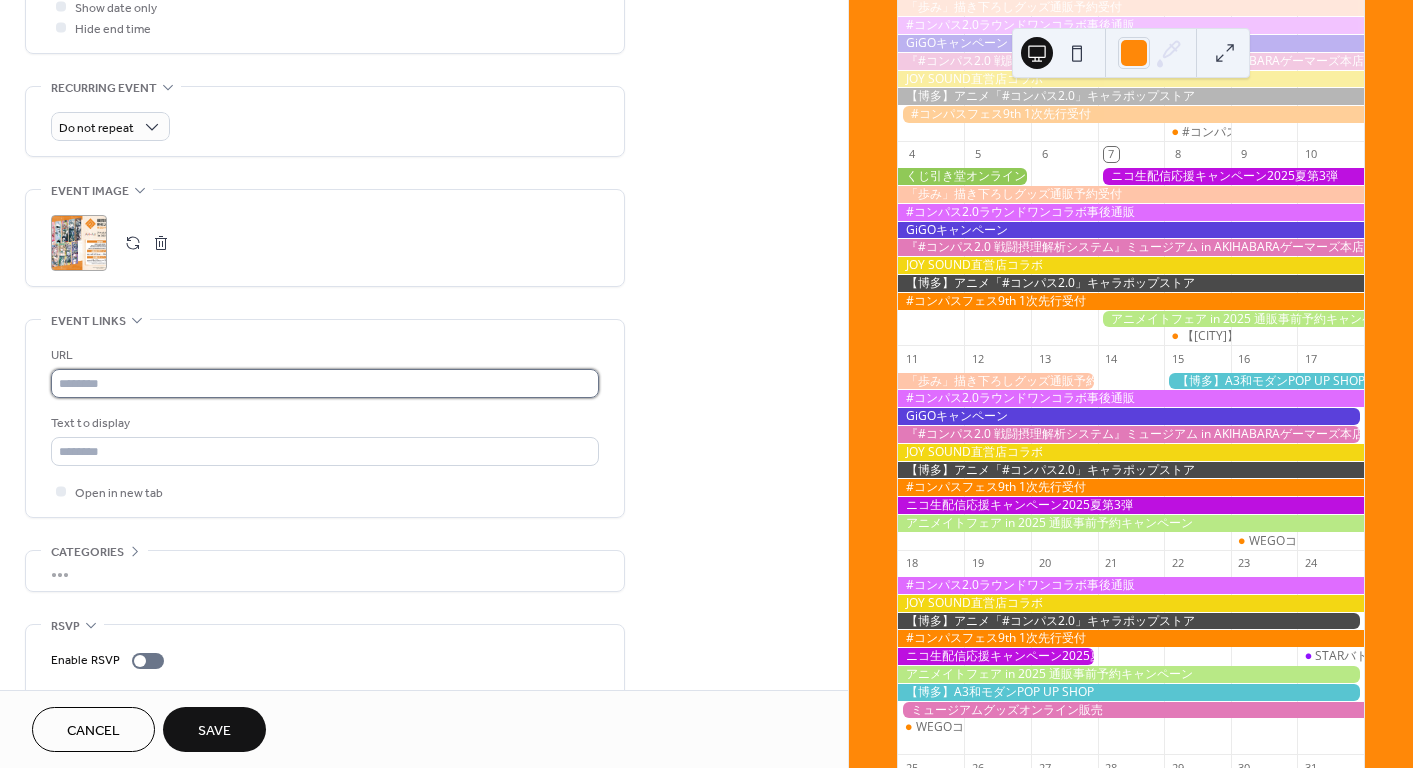 click at bounding box center (325, 383) 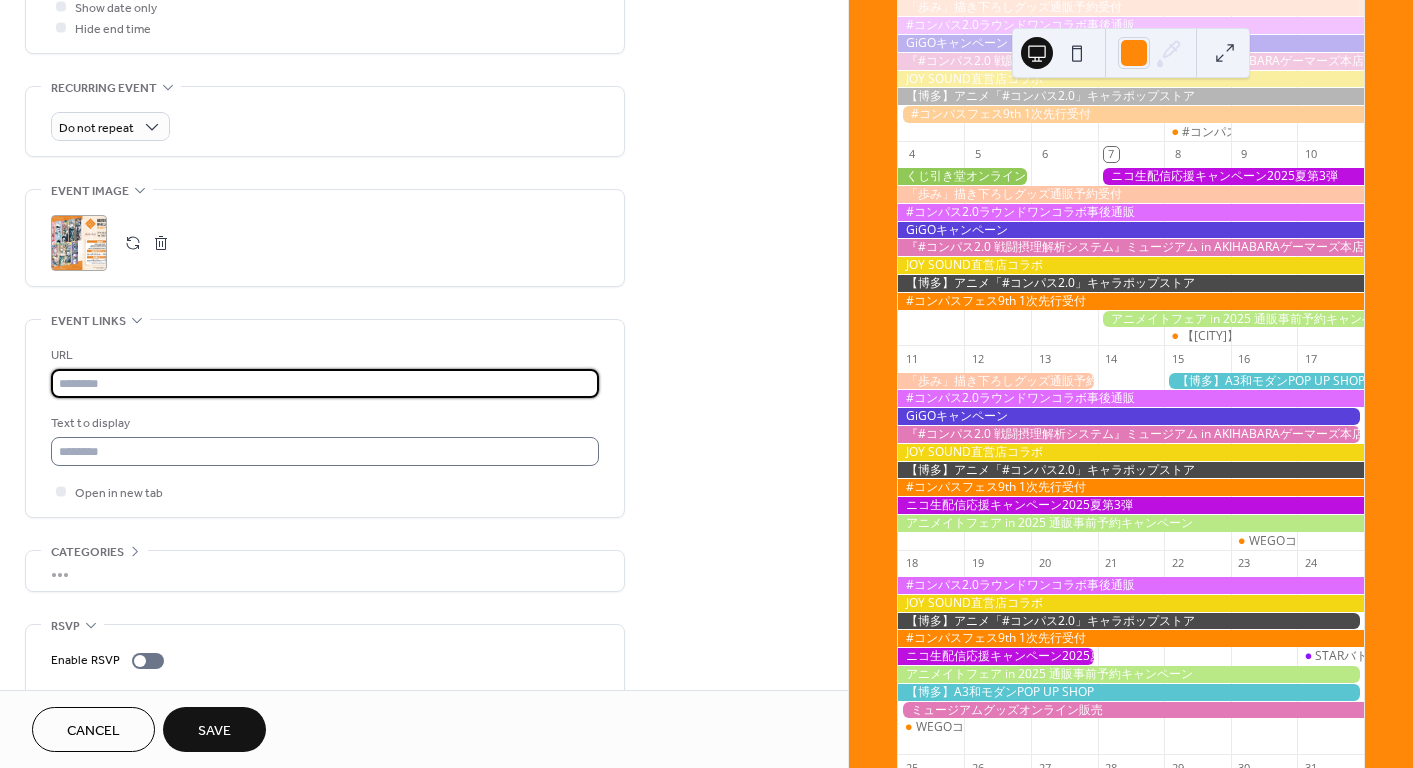 paste on "**********" 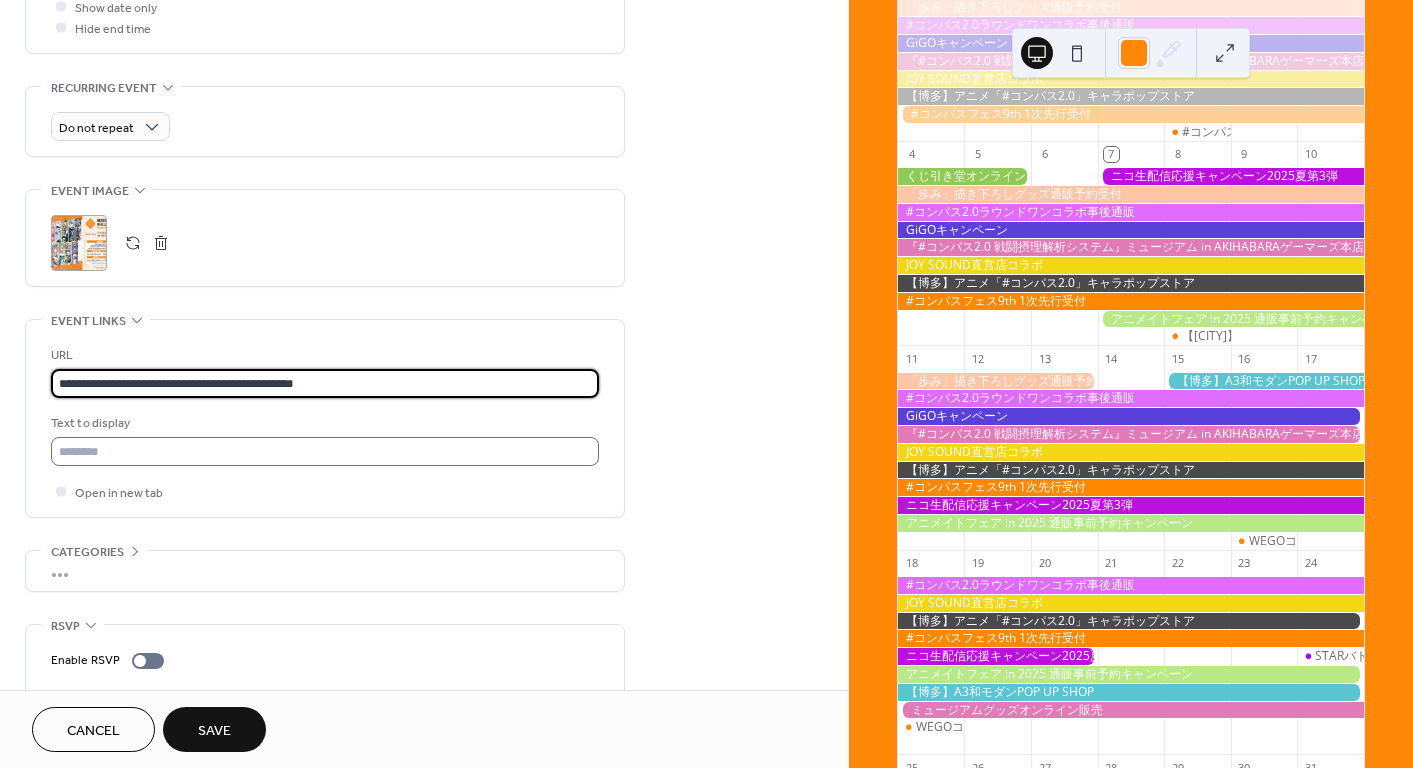 type on "**********" 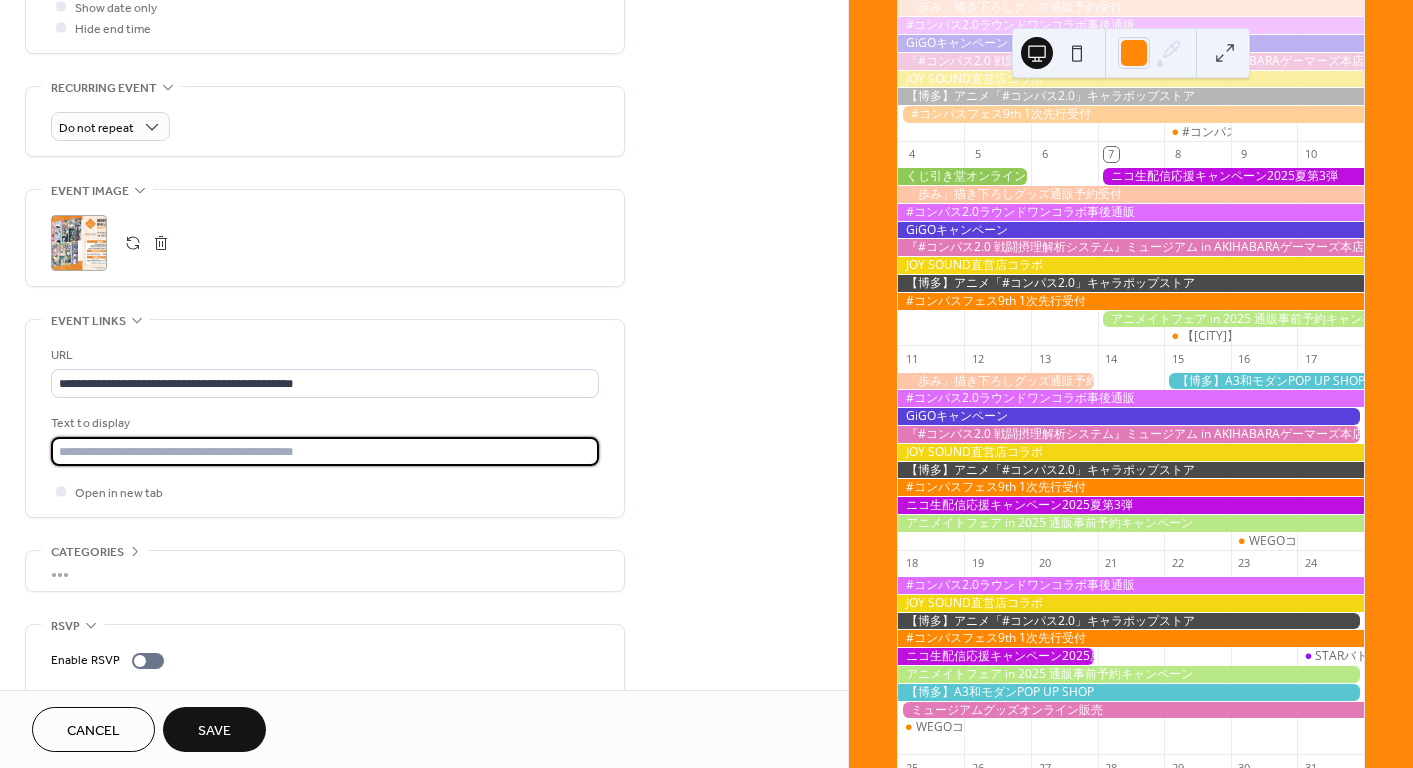 click at bounding box center [325, 451] 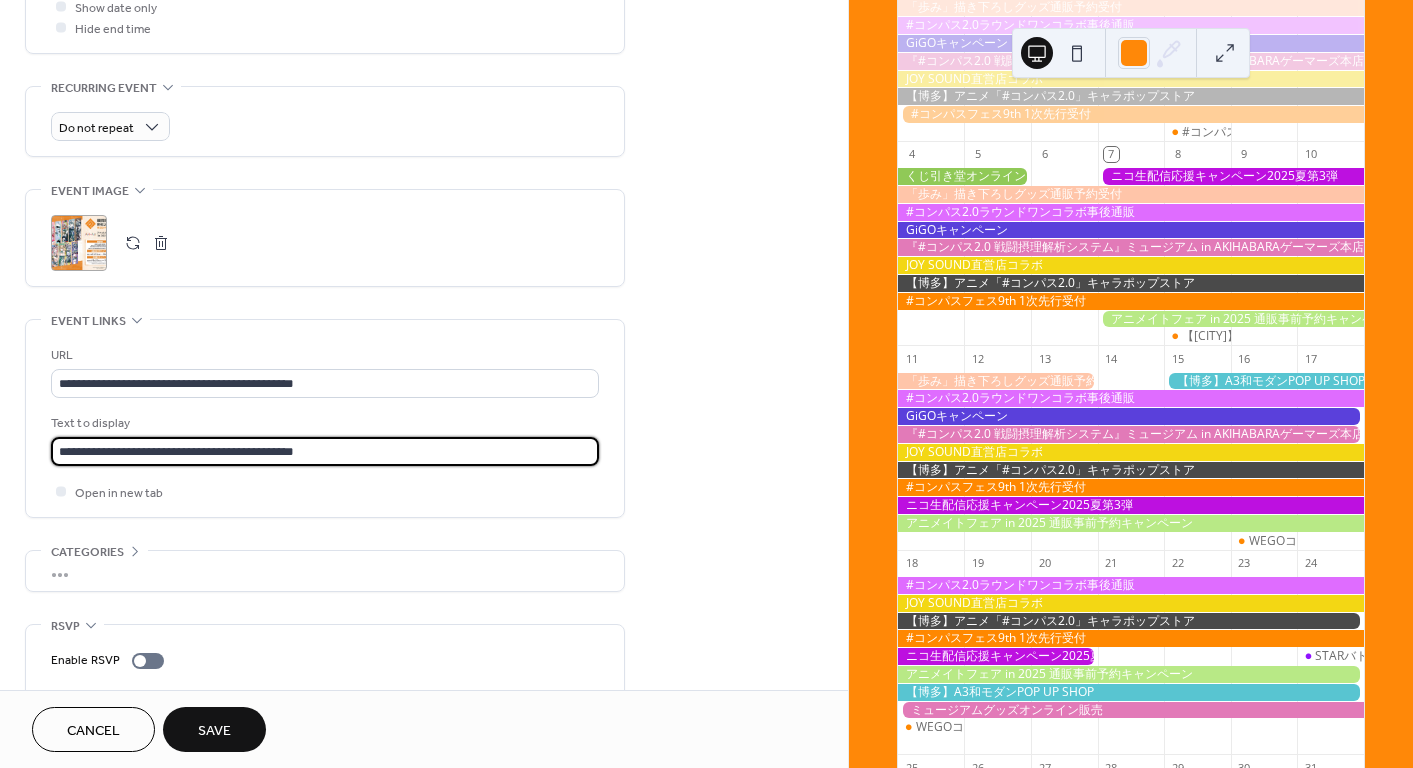 type on "**********" 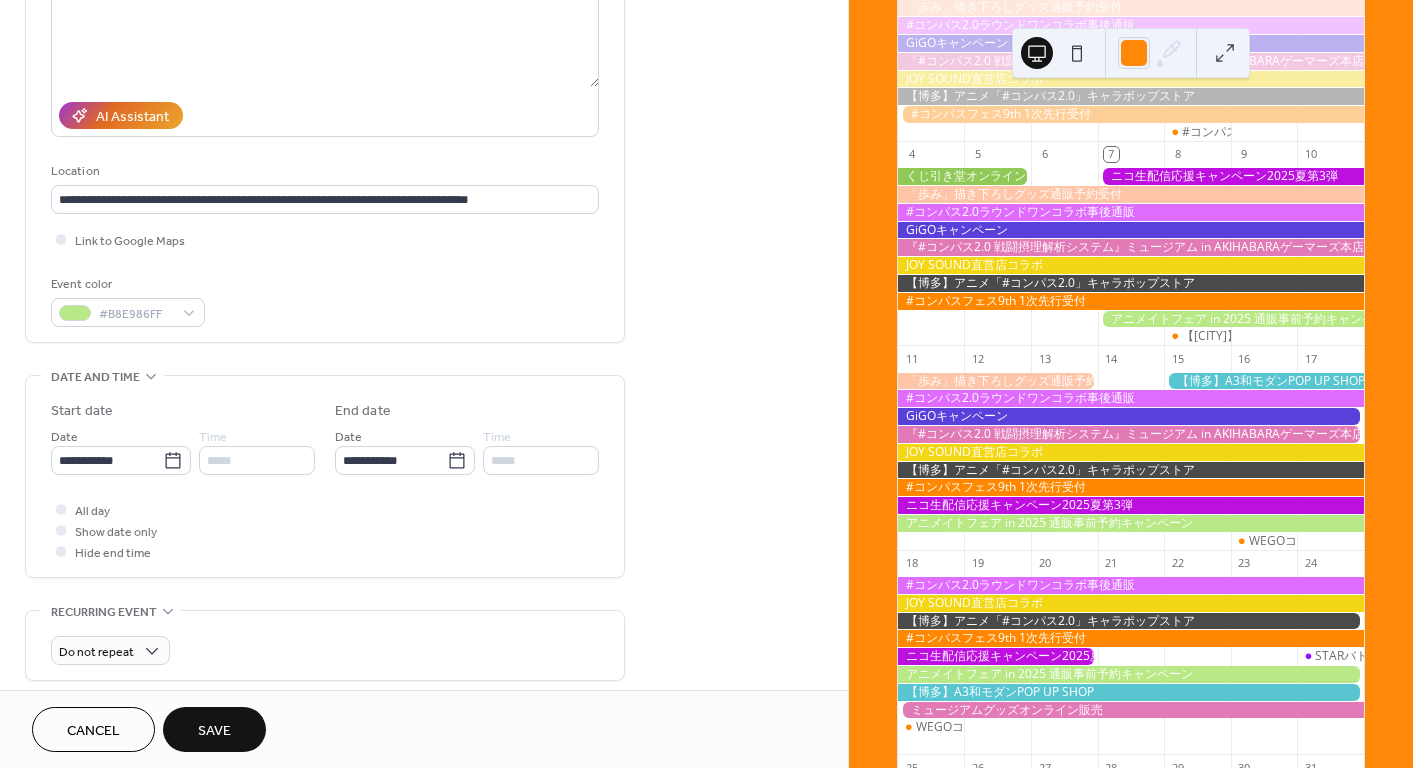 scroll, scrollTop: 0, scrollLeft: 0, axis: both 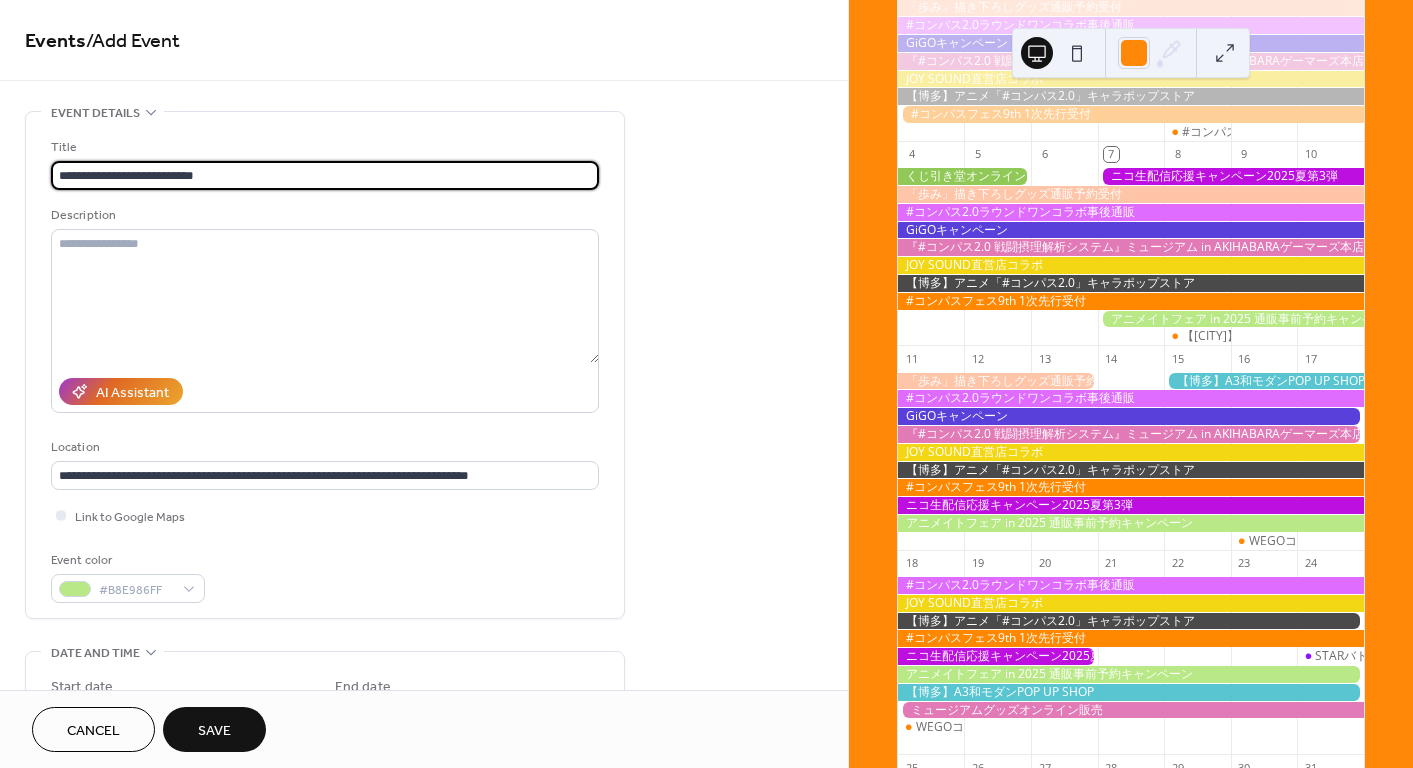 click on "**********" at bounding box center [325, 175] 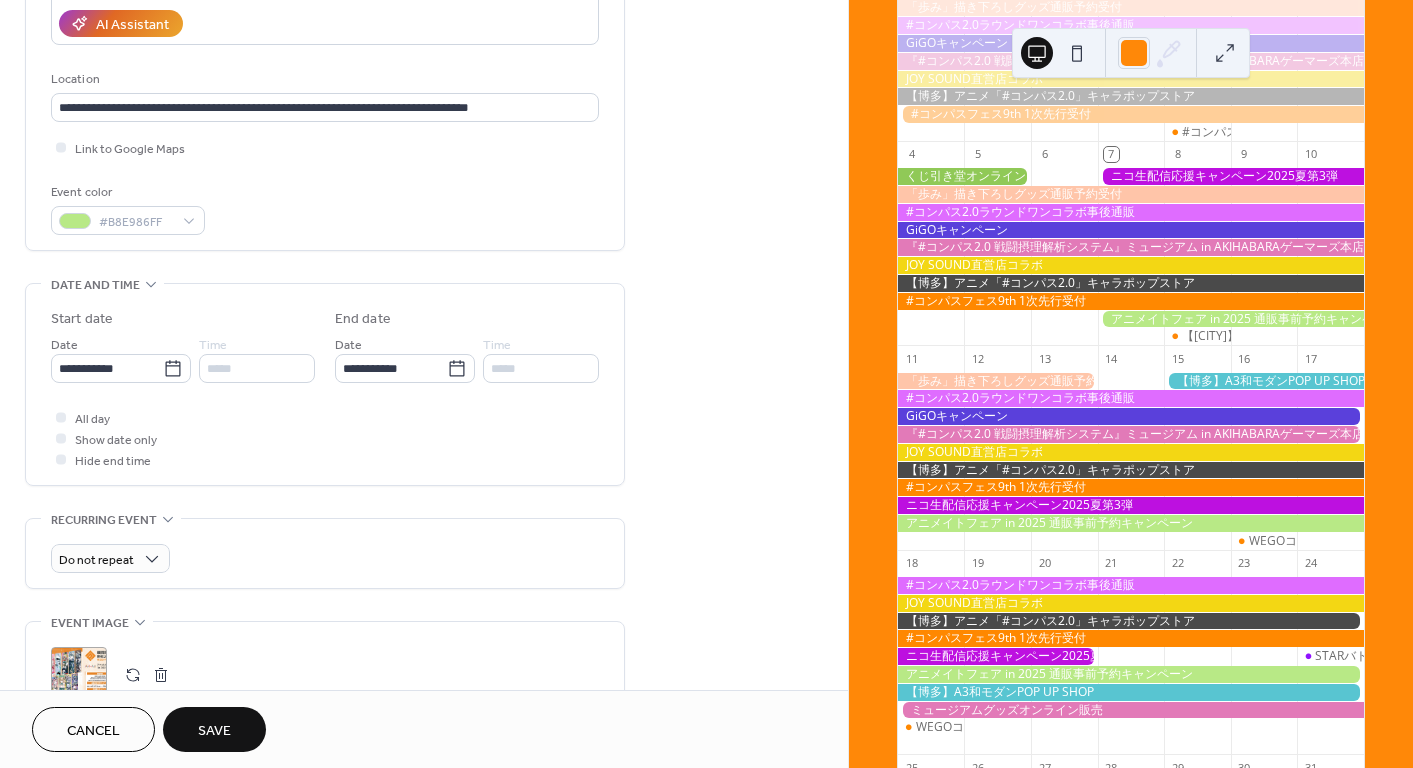 scroll, scrollTop: 862, scrollLeft: 0, axis: vertical 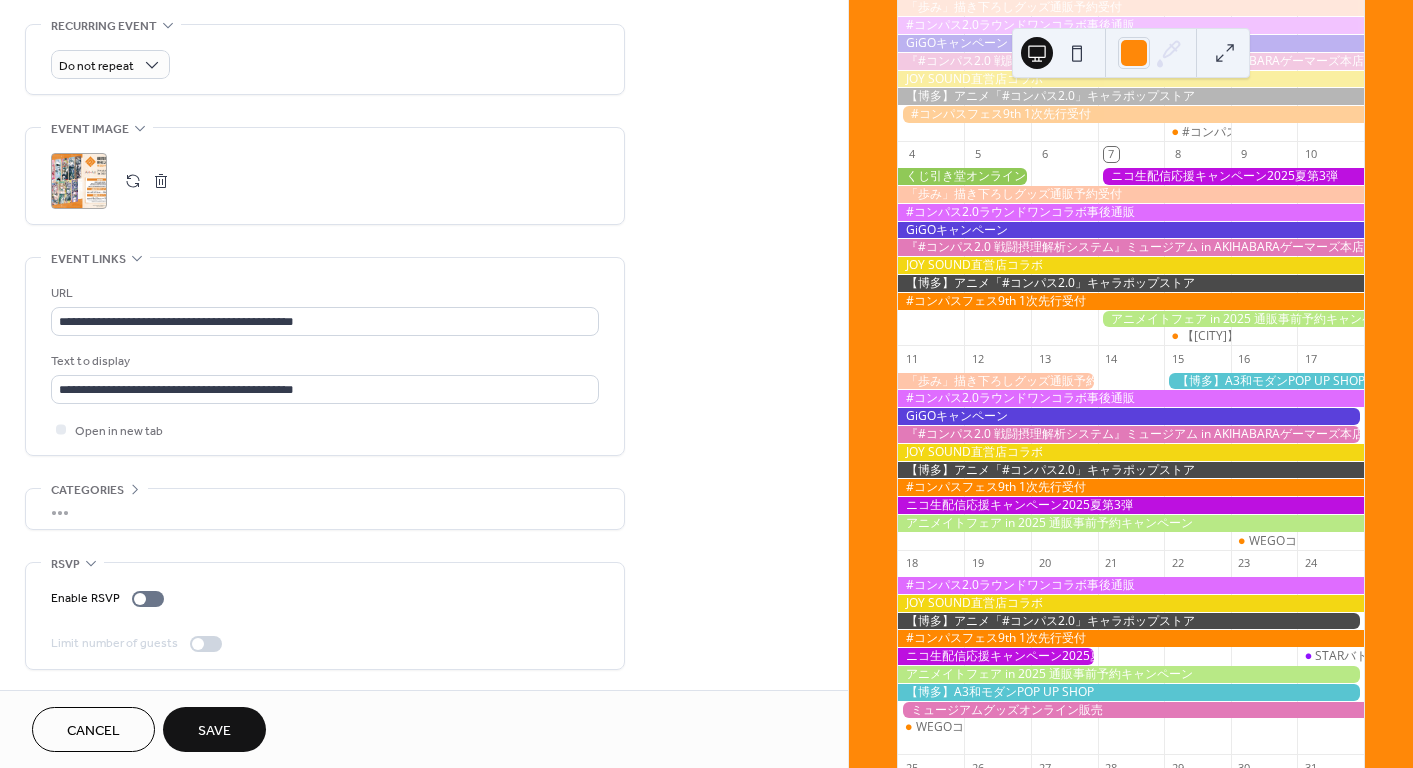 click on "Save" at bounding box center [214, 731] 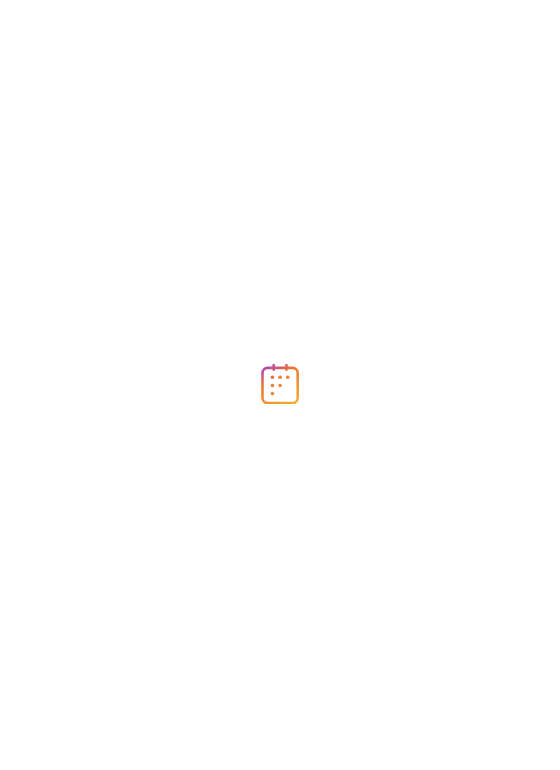 scroll, scrollTop: 0, scrollLeft: 0, axis: both 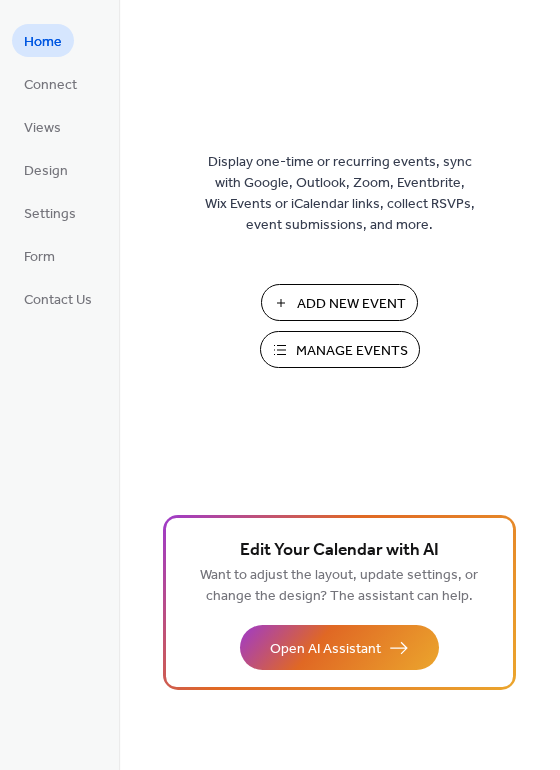 click on "Add New Event" at bounding box center (351, 304) 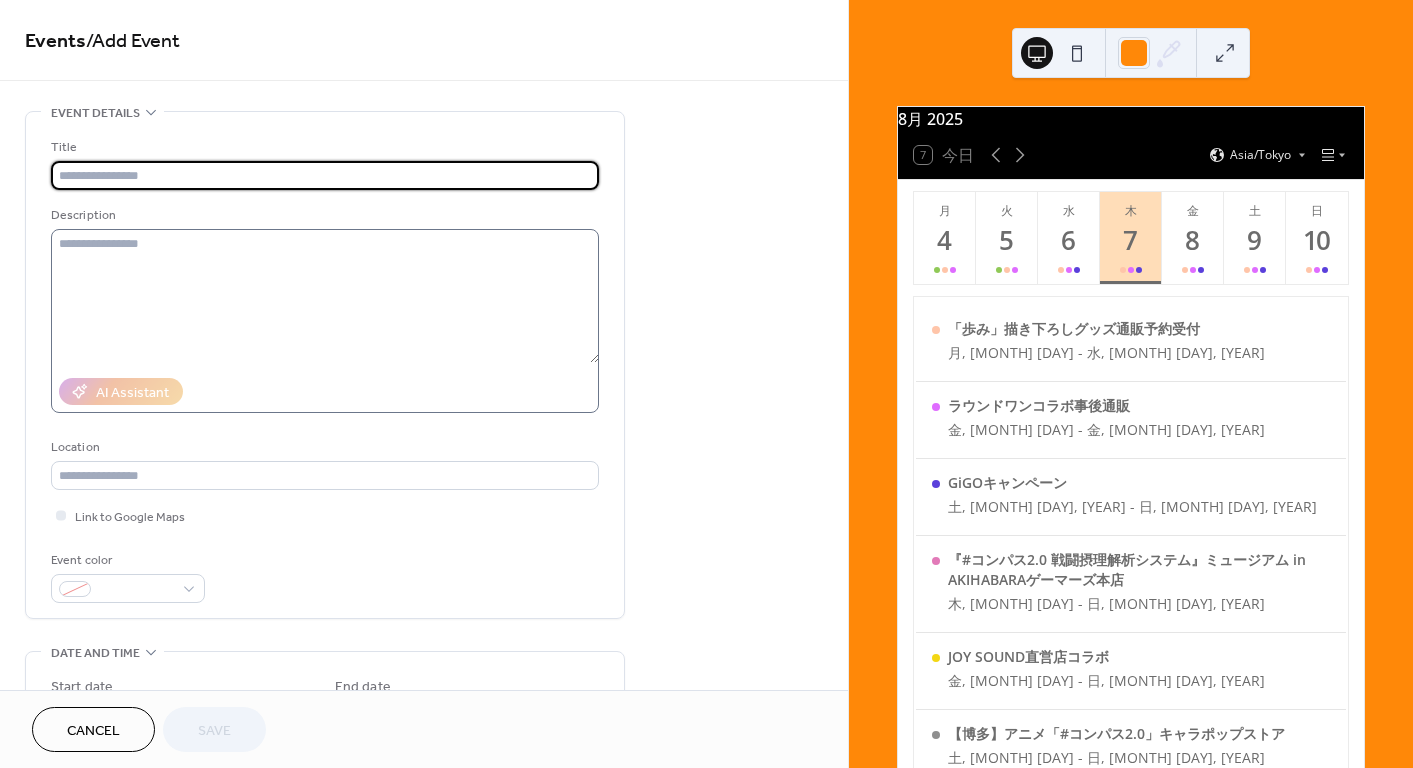 scroll, scrollTop: 0, scrollLeft: 0, axis: both 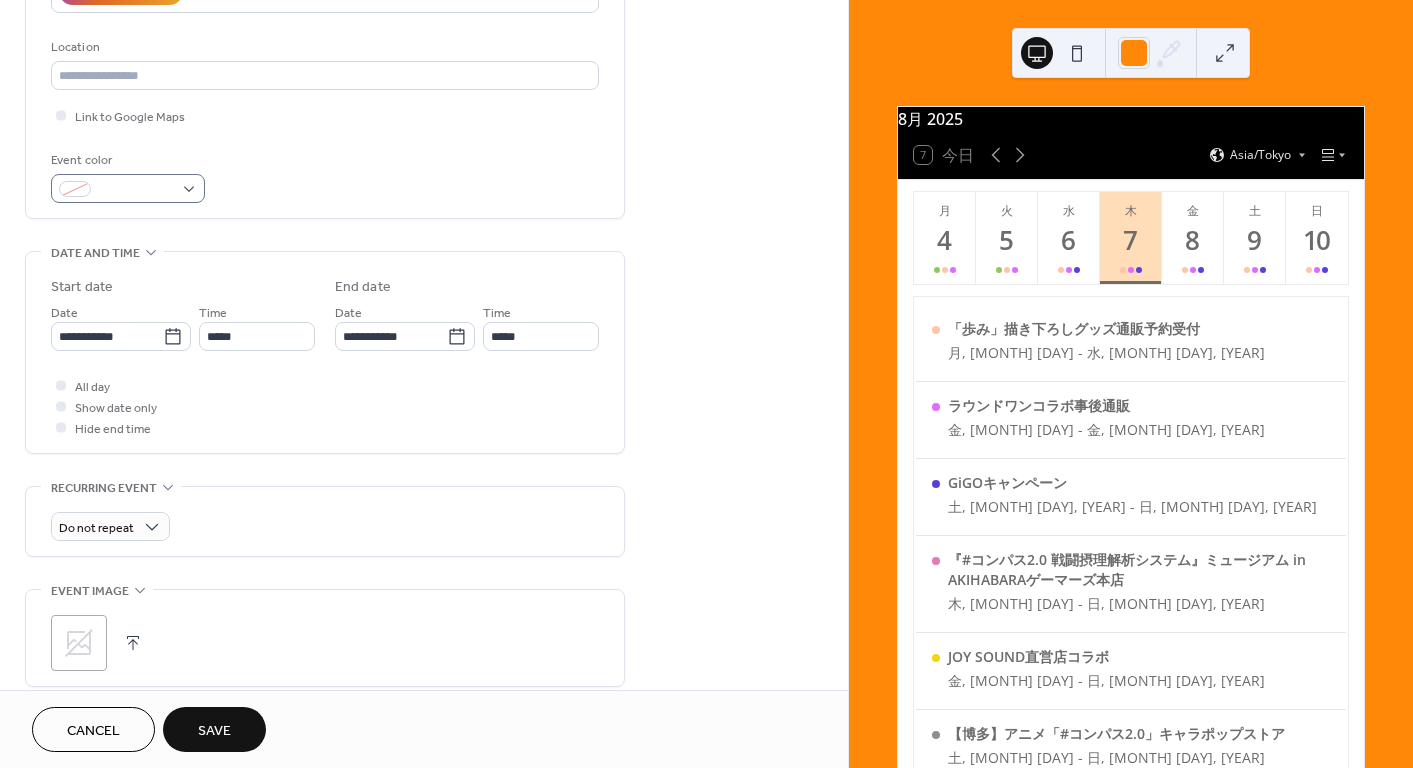 type on "**********" 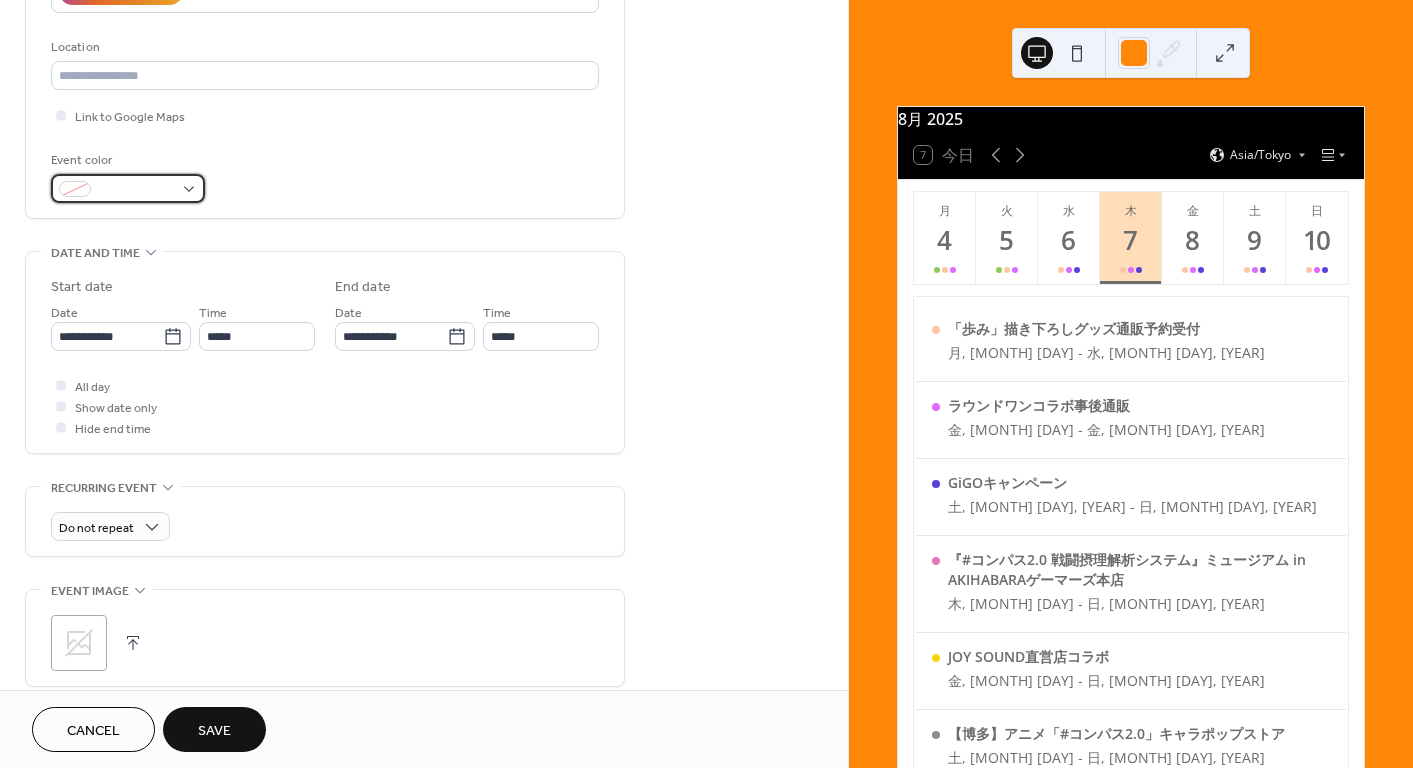 click at bounding box center (136, 190) 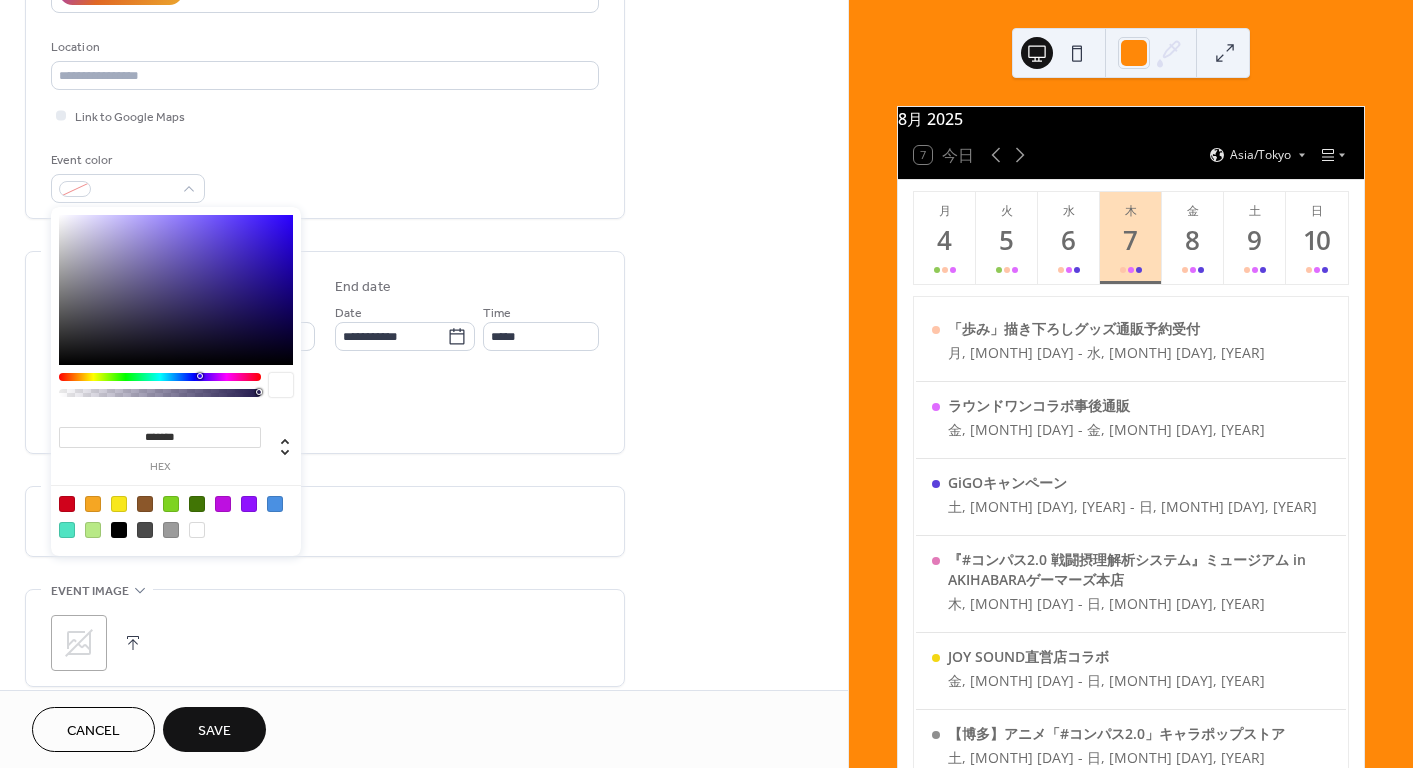 click at bounding box center [93, 530] 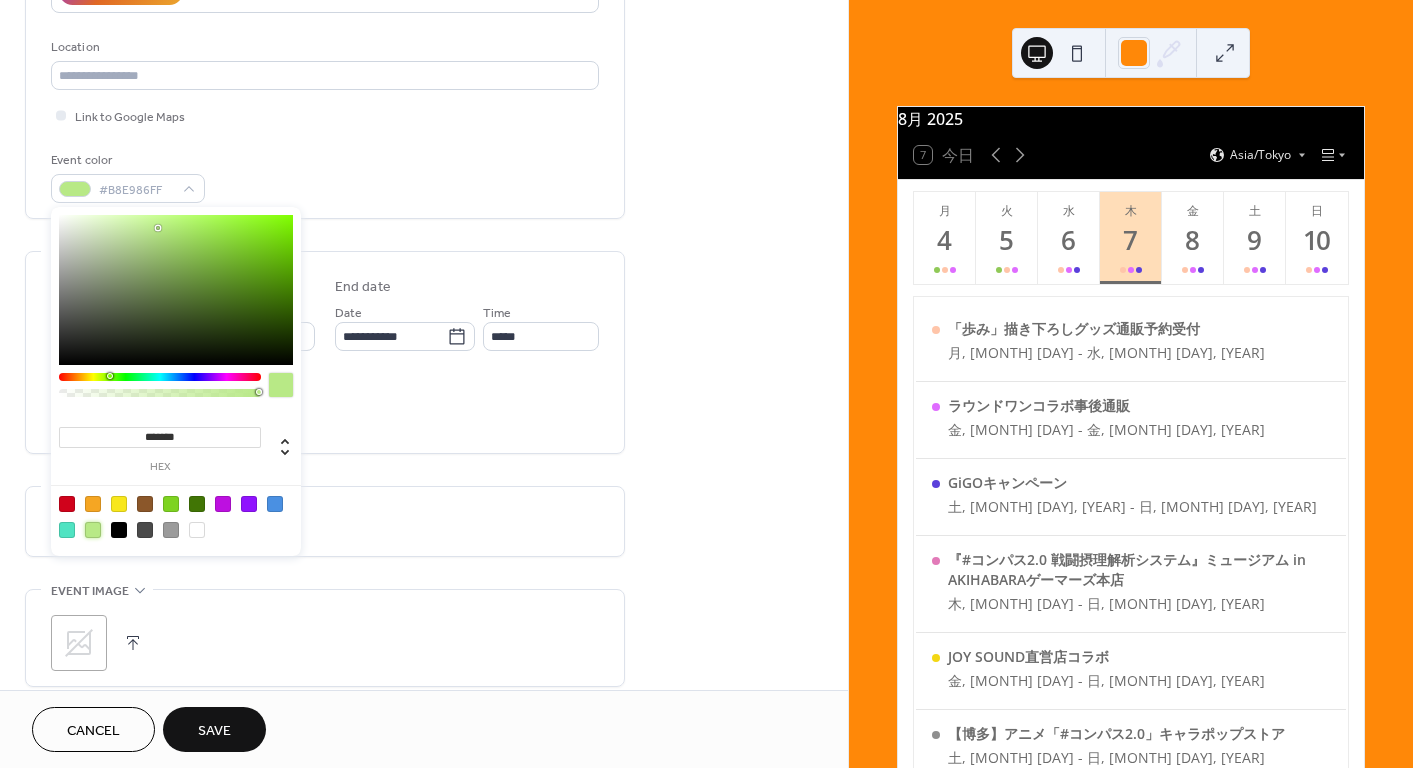 click on "**********" at bounding box center (424, 431) 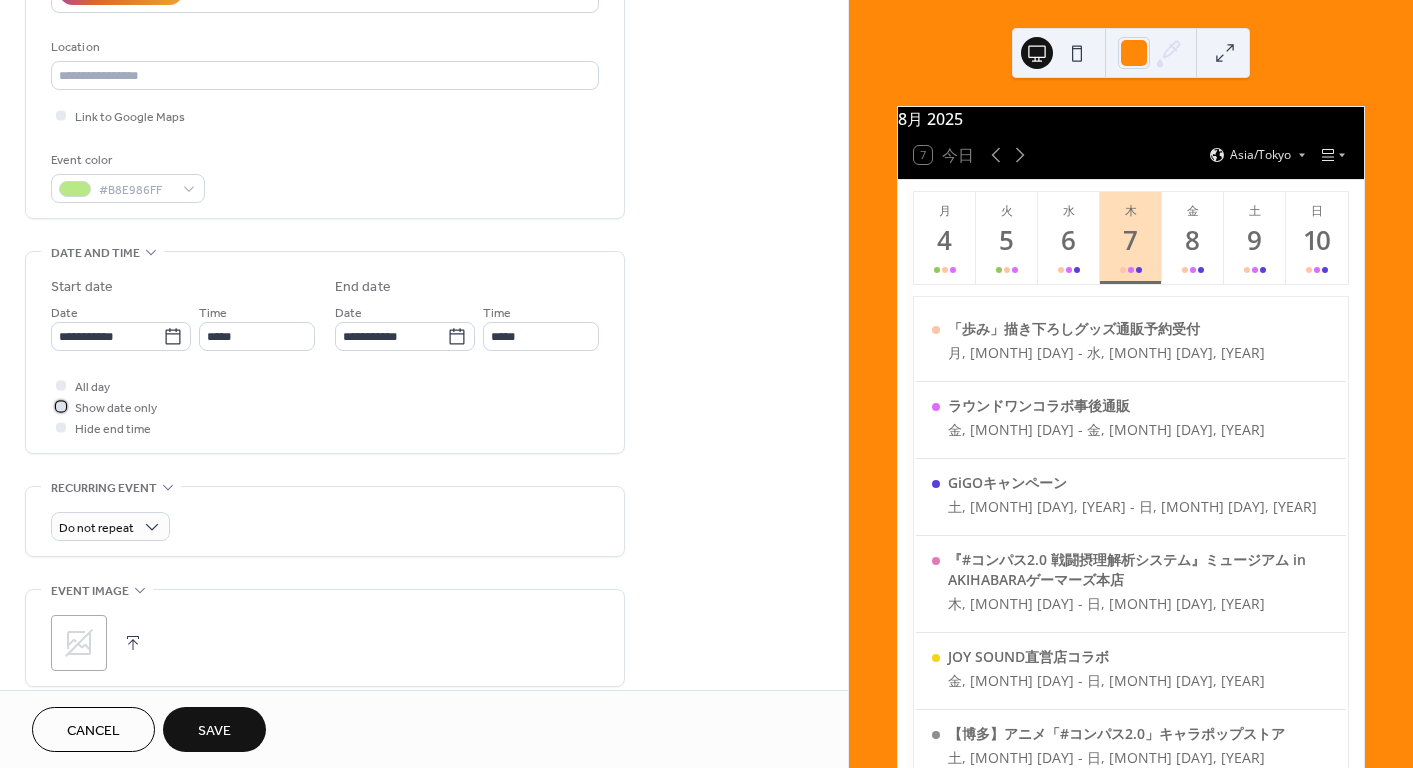 click on "Show date only" at bounding box center [116, 408] 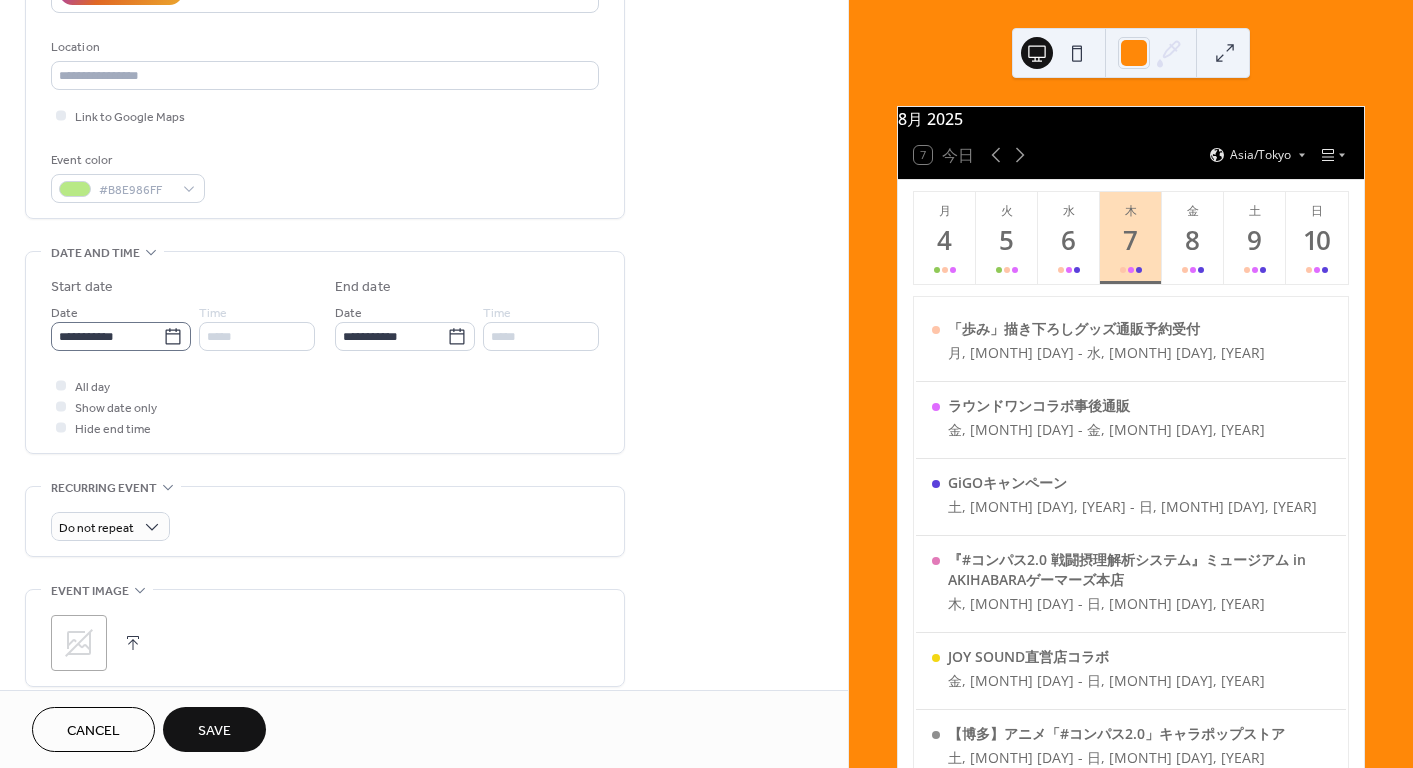 click on "**********" at bounding box center (121, 336) 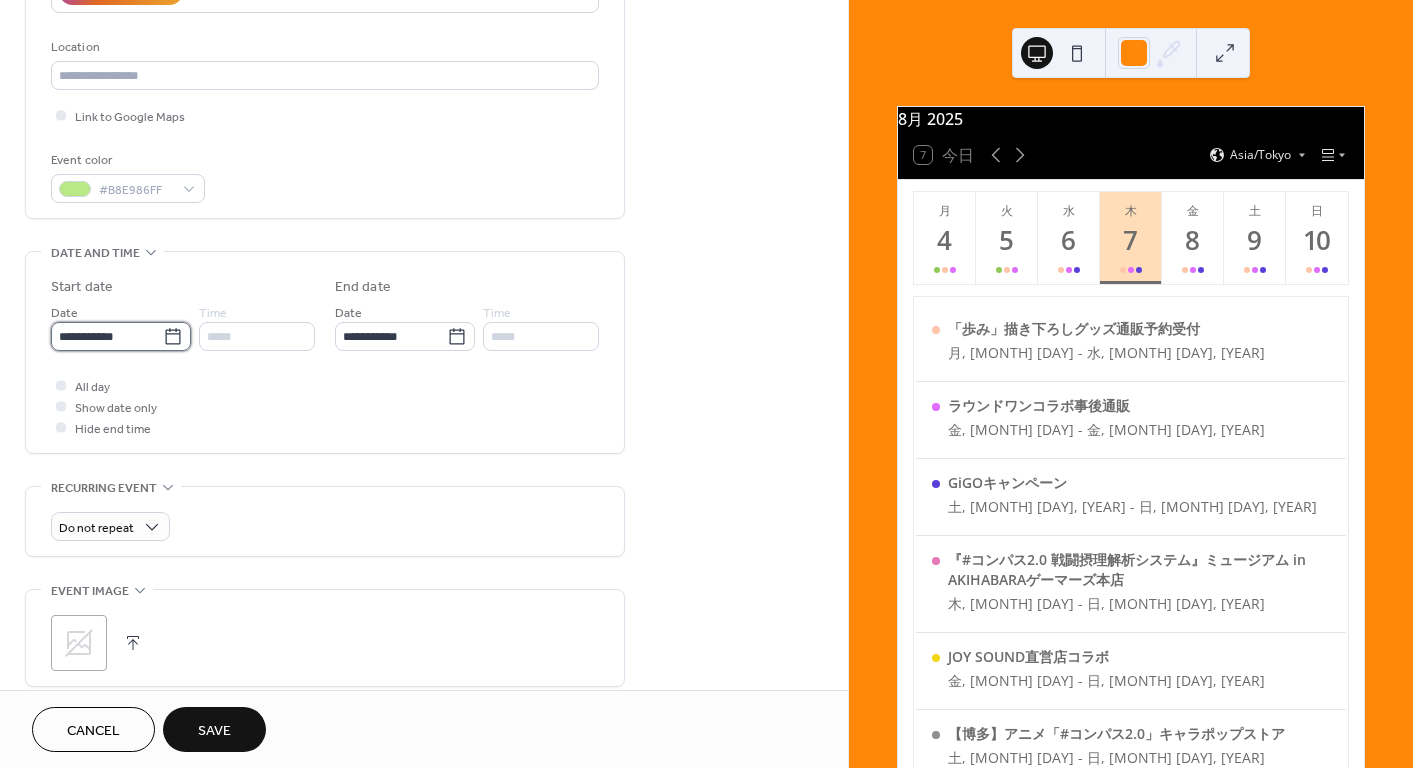 click on "**********" at bounding box center [107, 336] 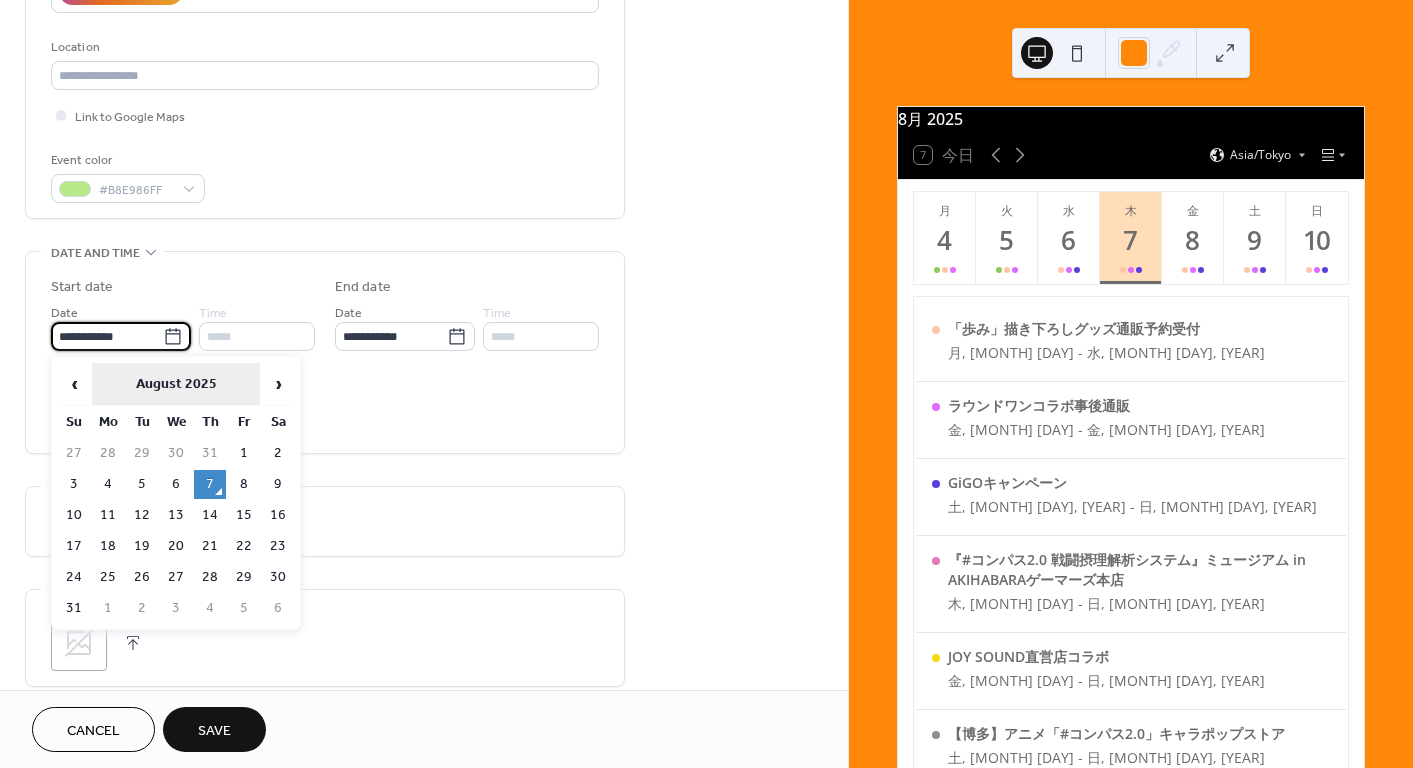 click on "August 2025" at bounding box center [176, 384] 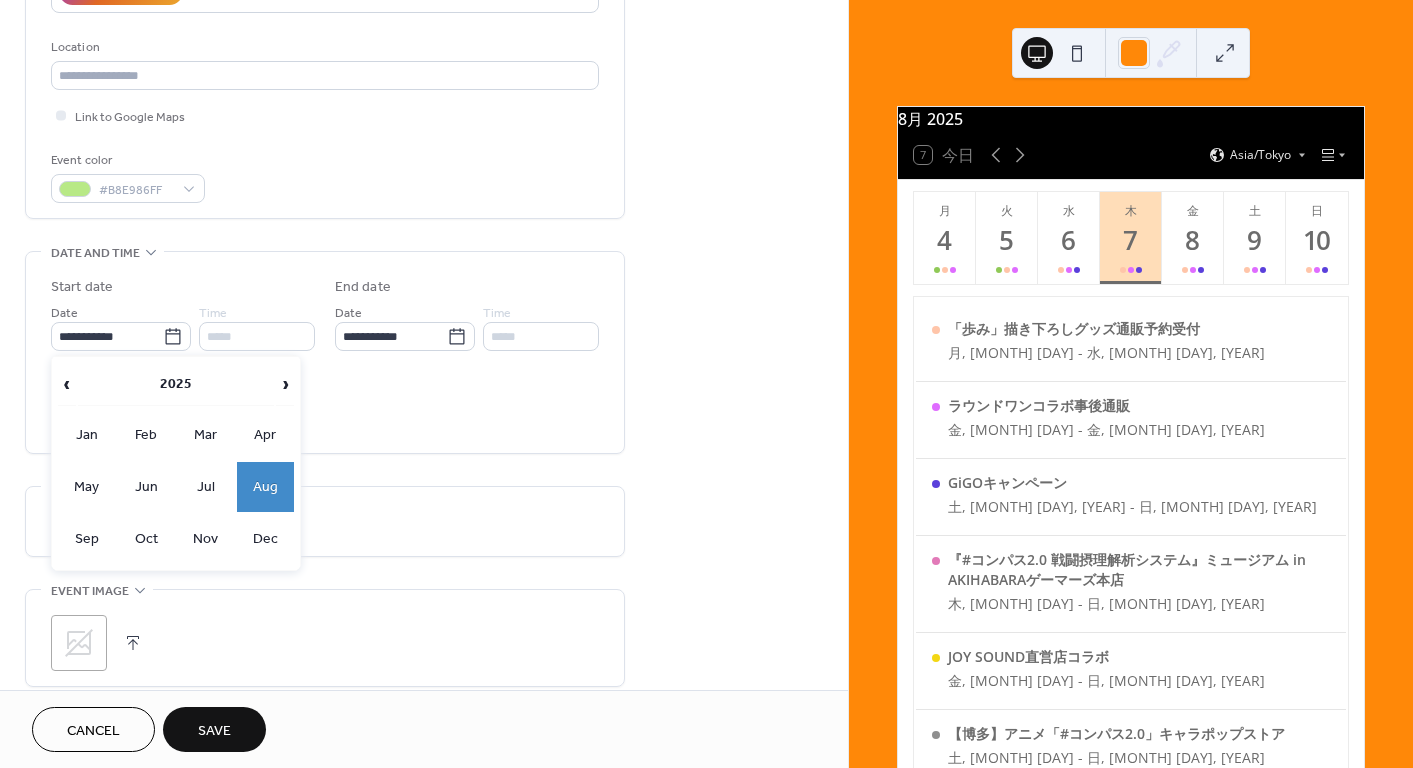 click on "2025" at bounding box center [176, 384] 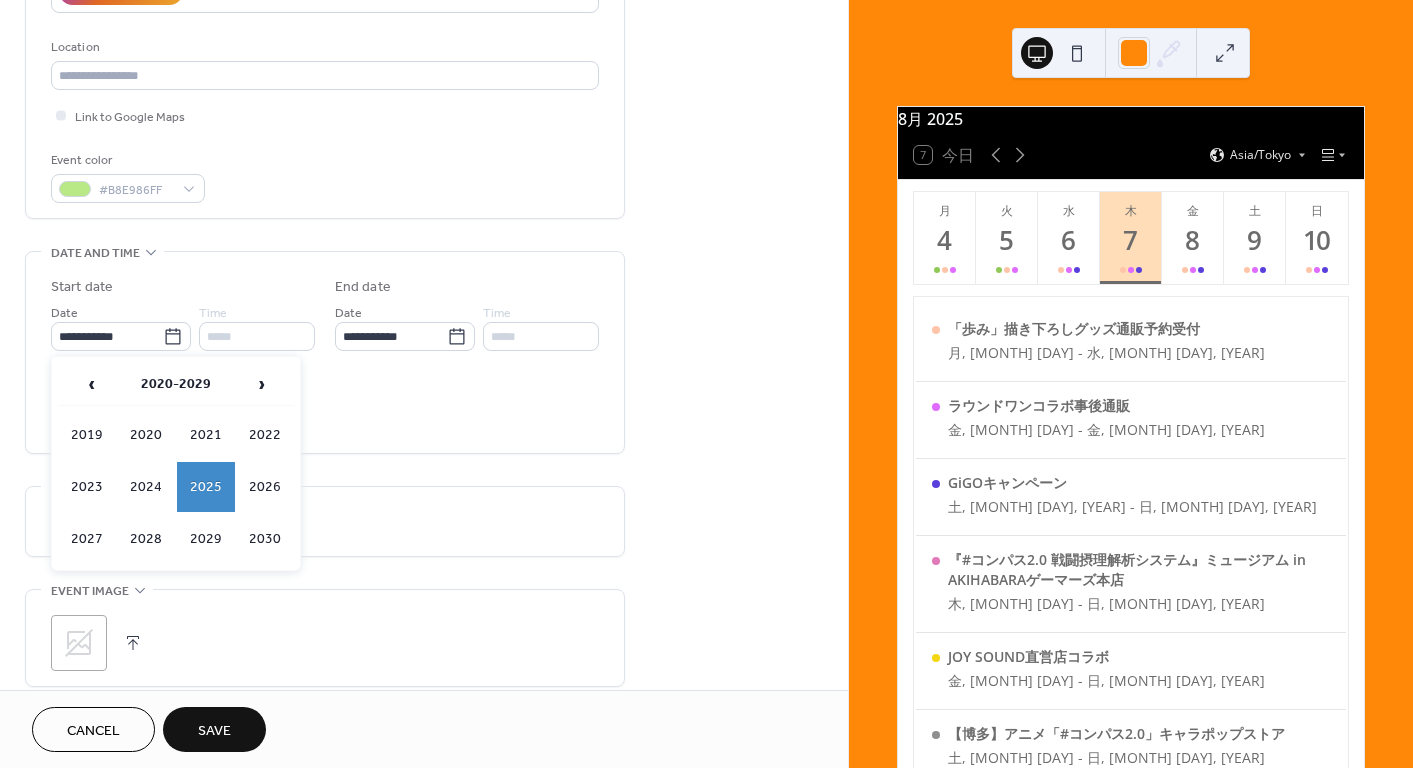 click on "›" at bounding box center [261, 384] 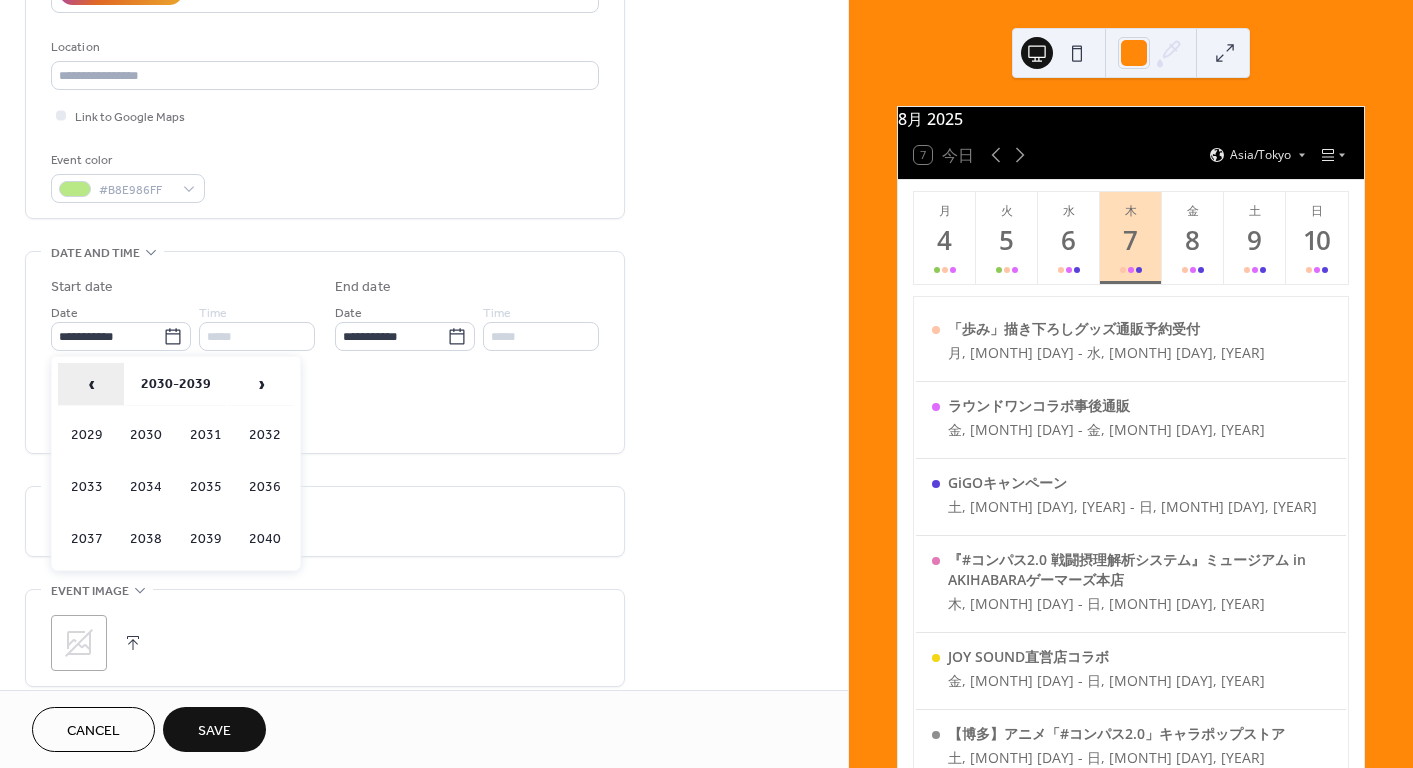 click on "‹" at bounding box center [91, 384] 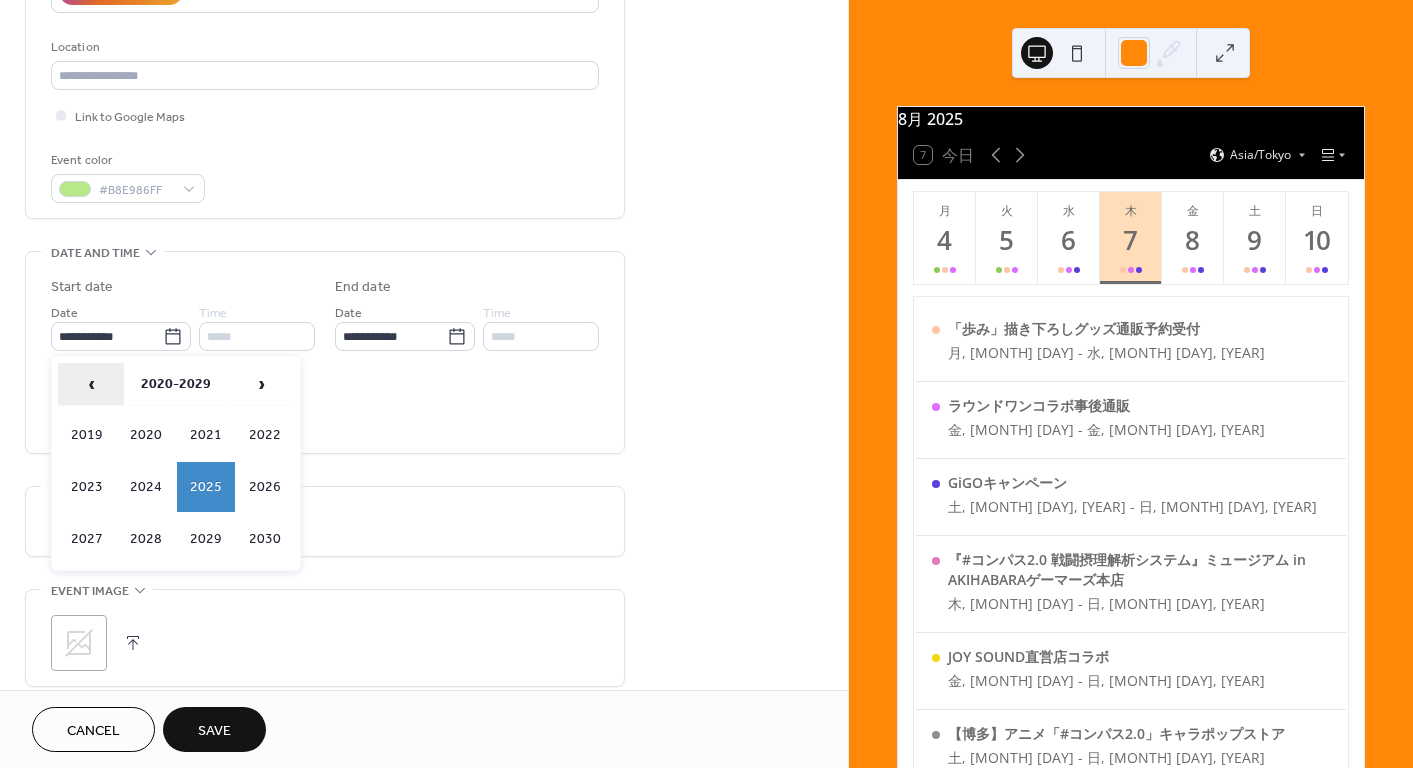 click on "‹" at bounding box center (91, 384) 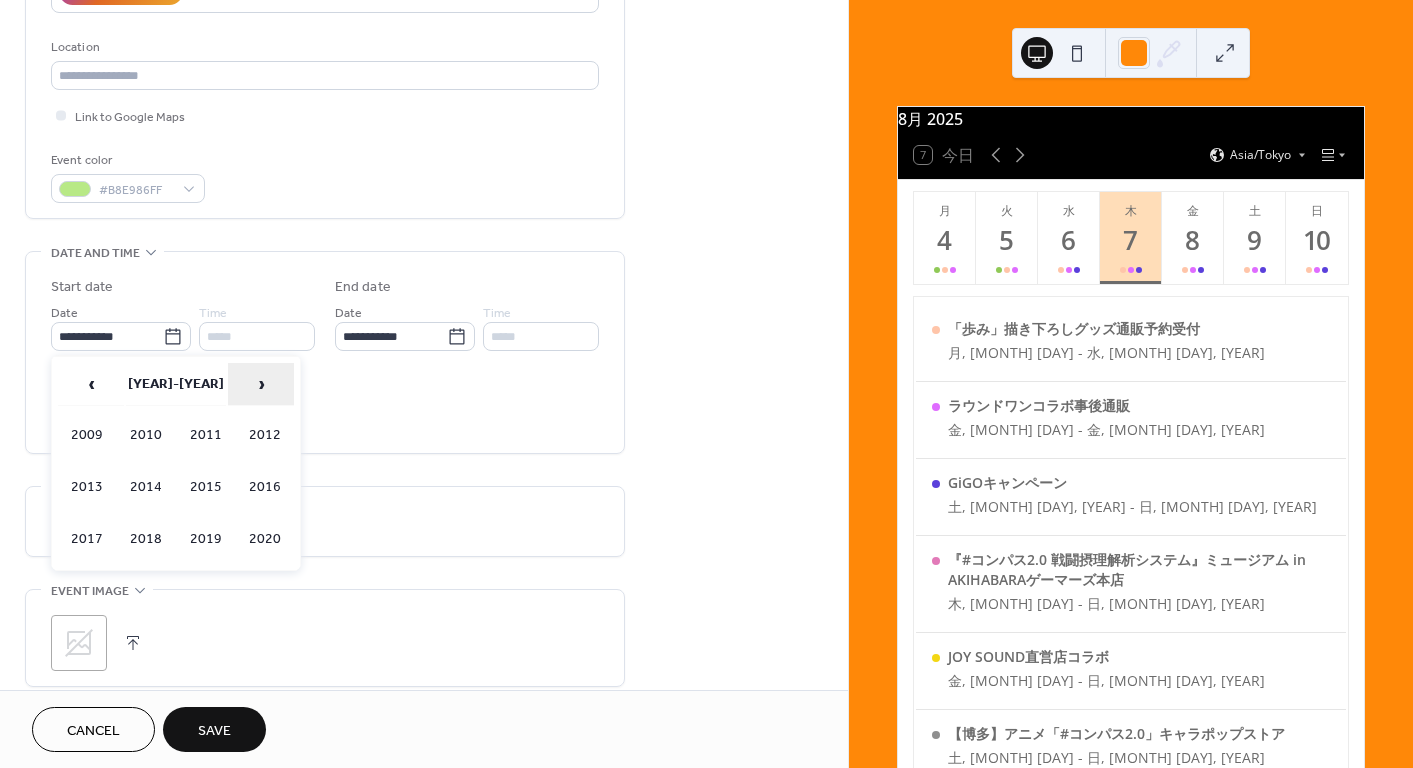 click on "›" at bounding box center (261, 384) 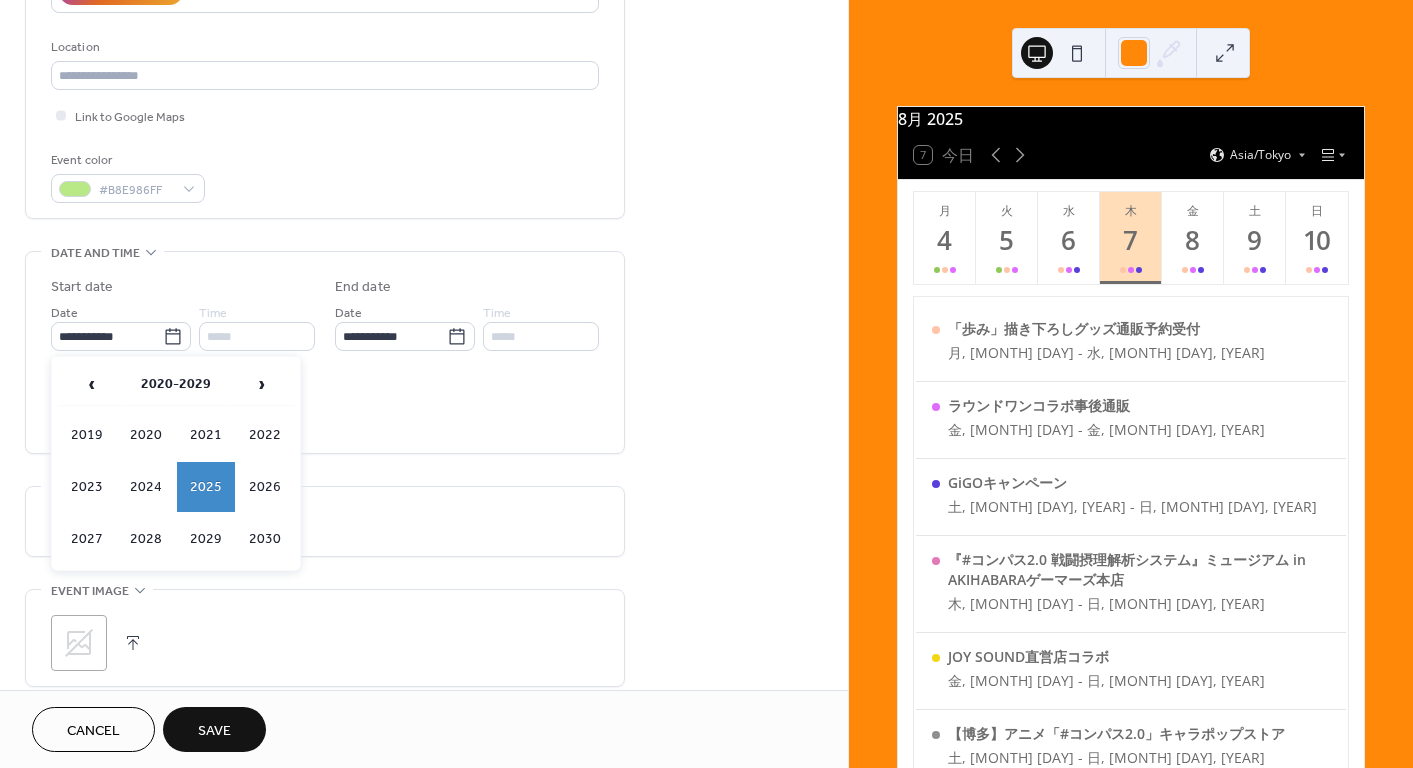 click on "2025" at bounding box center [206, 487] 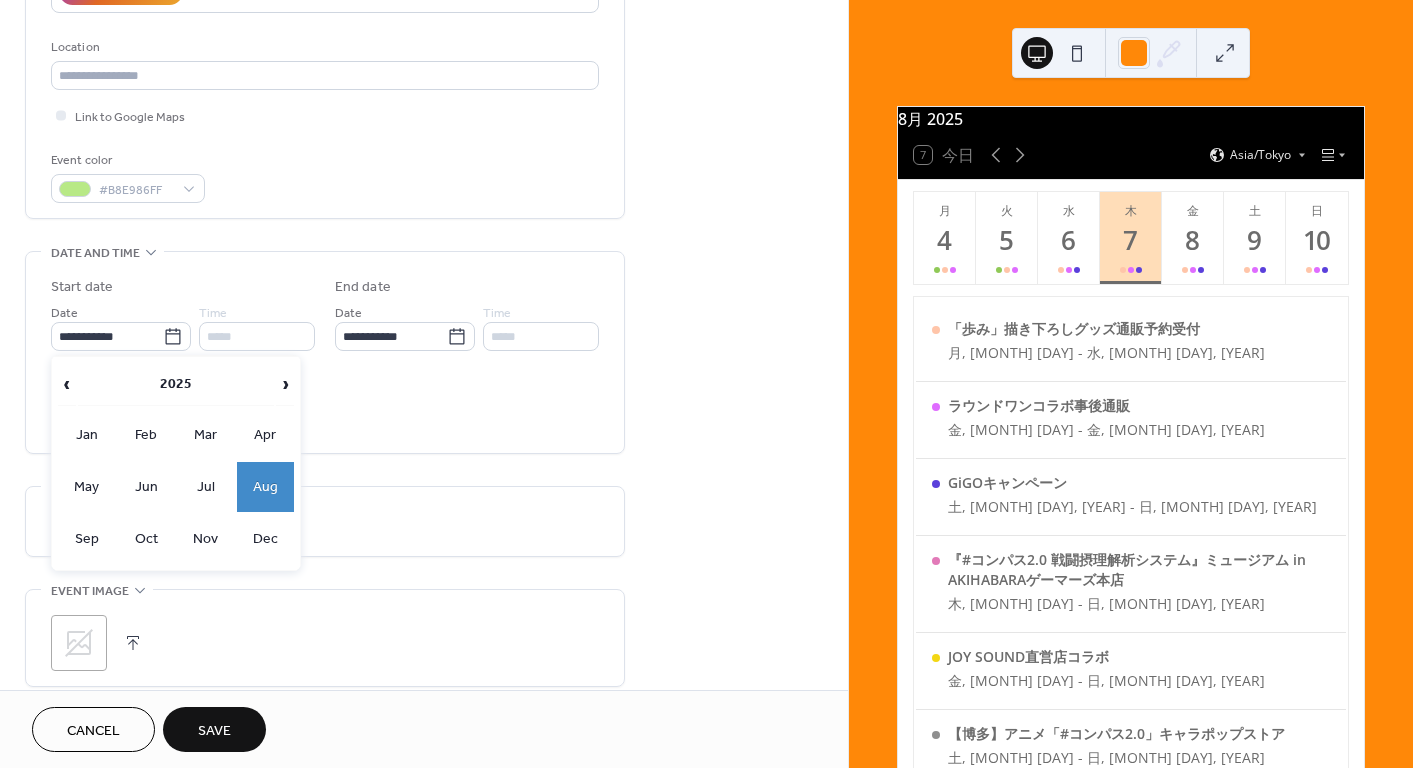 click on "Aug" at bounding box center [266, 487] 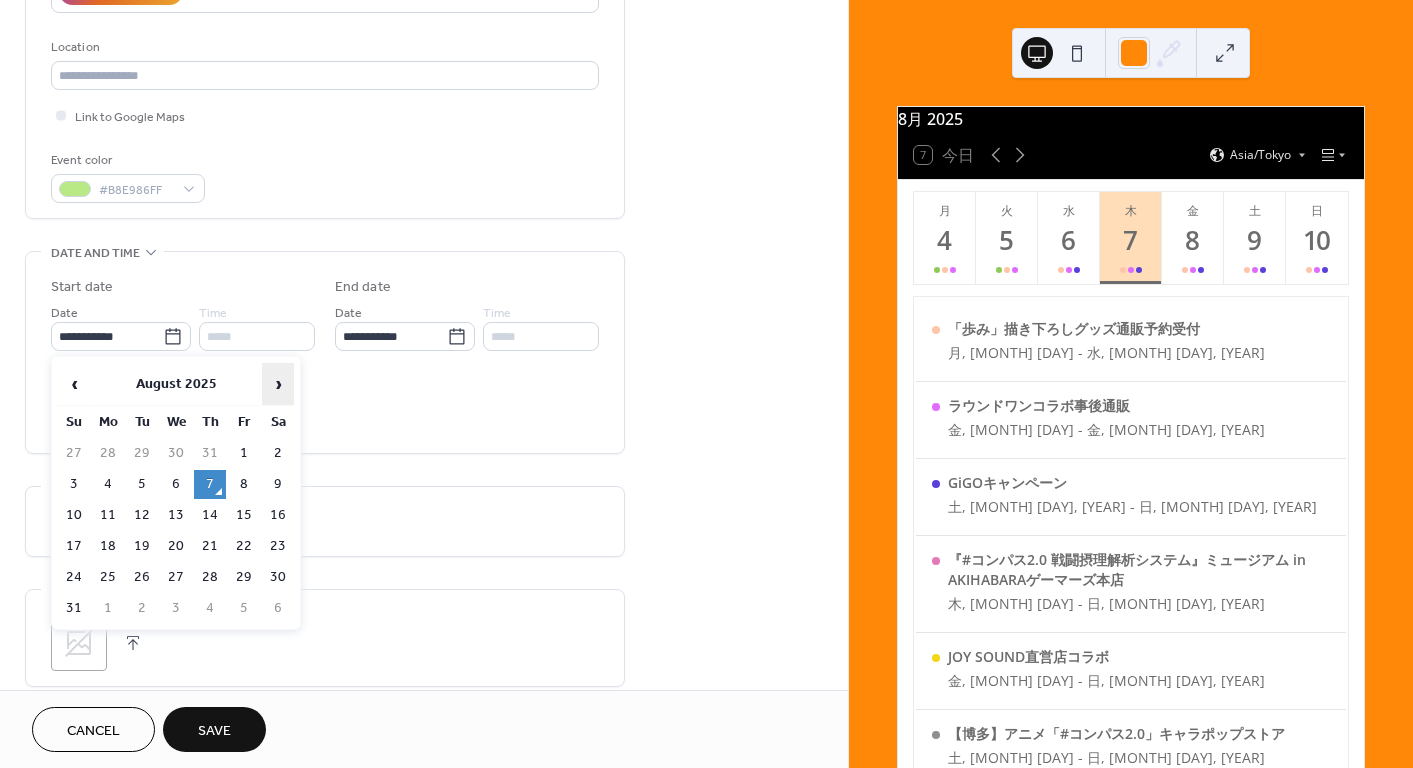 click on "›" at bounding box center (278, 384) 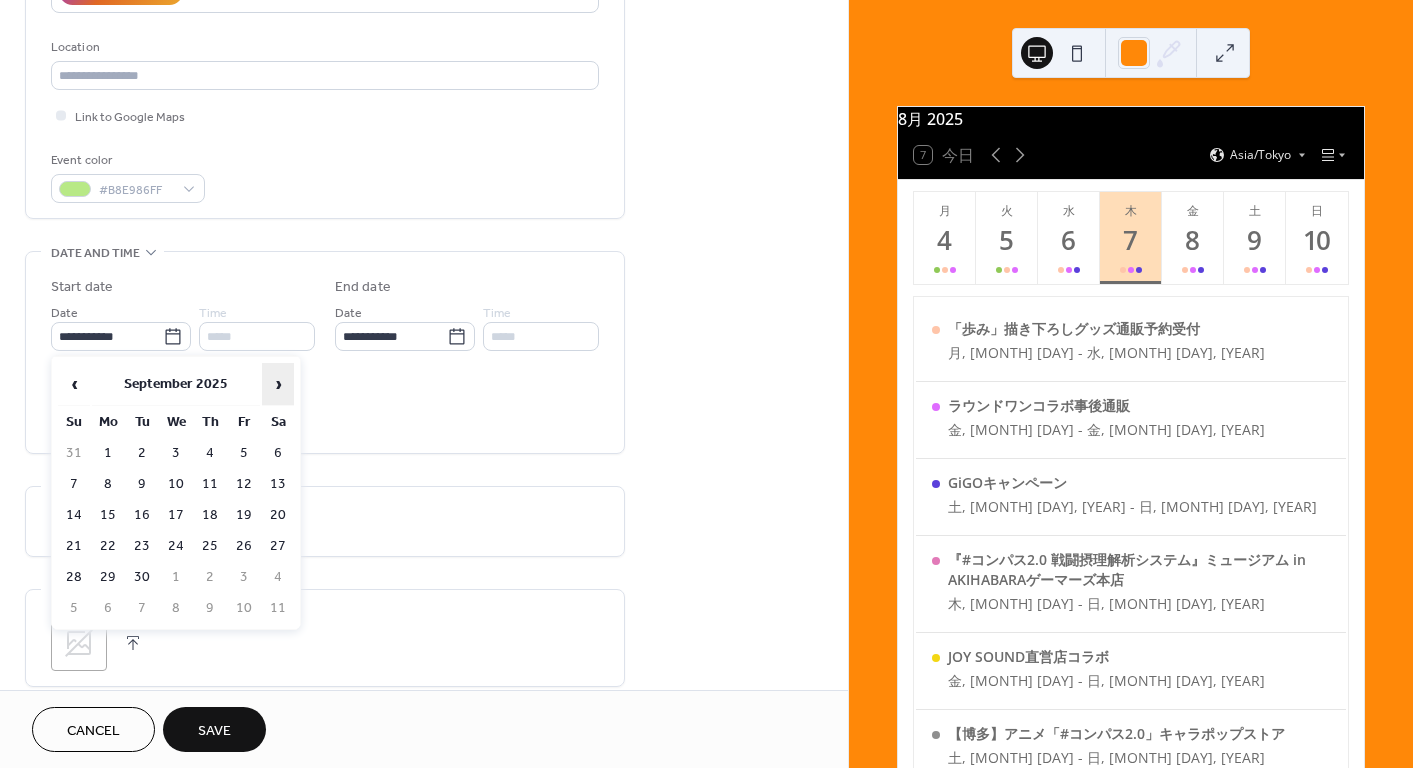 click on "›" at bounding box center [278, 384] 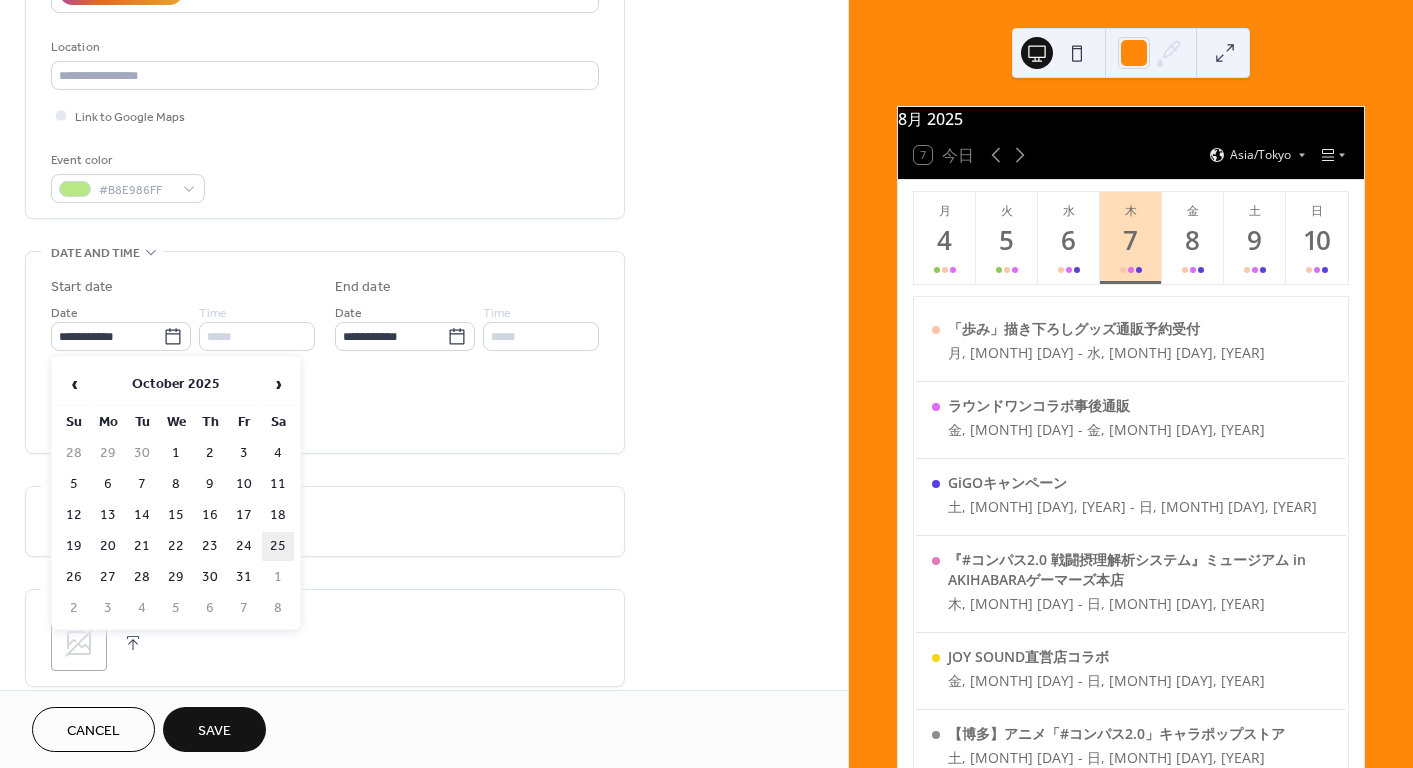 click on "25" at bounding box center [278, 546] 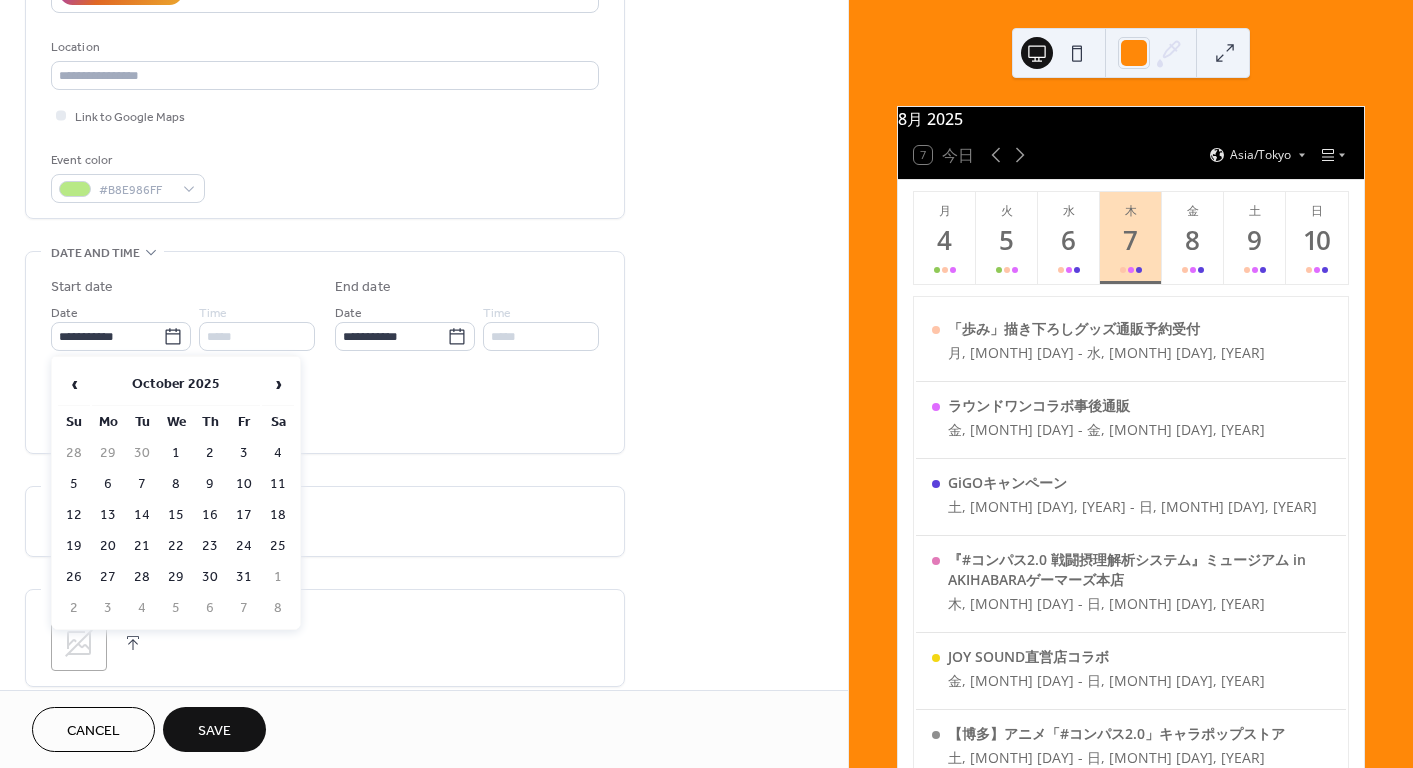 type on "**********" 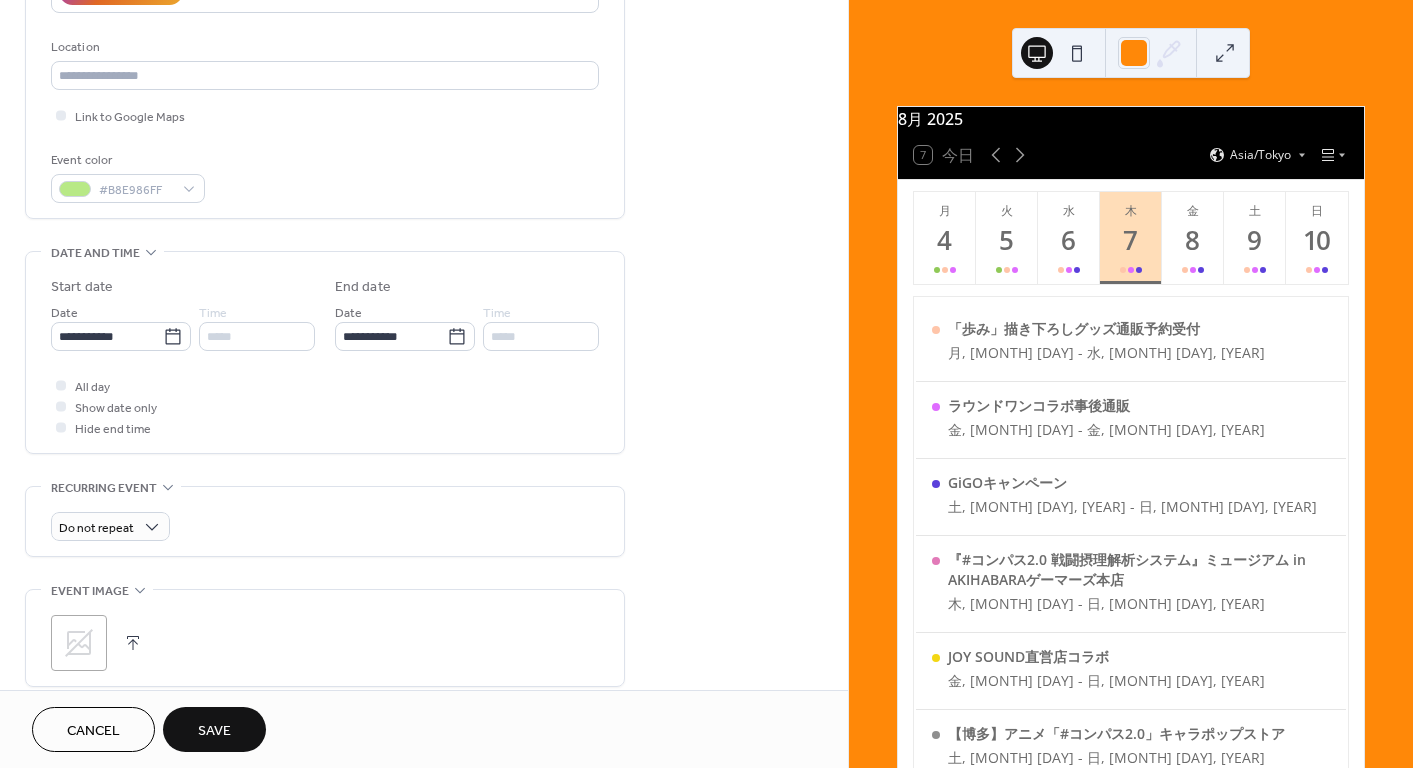 click on "All day Show date only Hide end time" at bounding box center (325, 406) 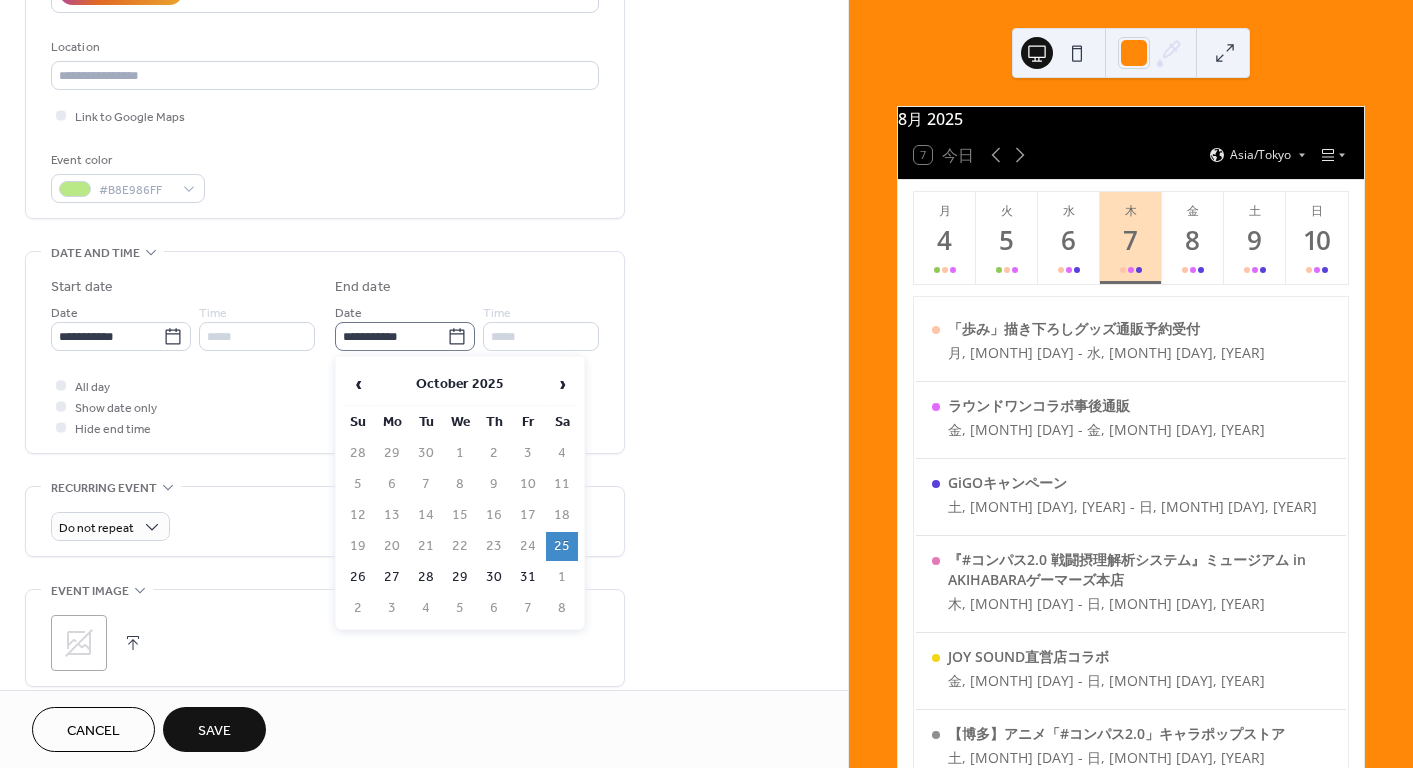 click 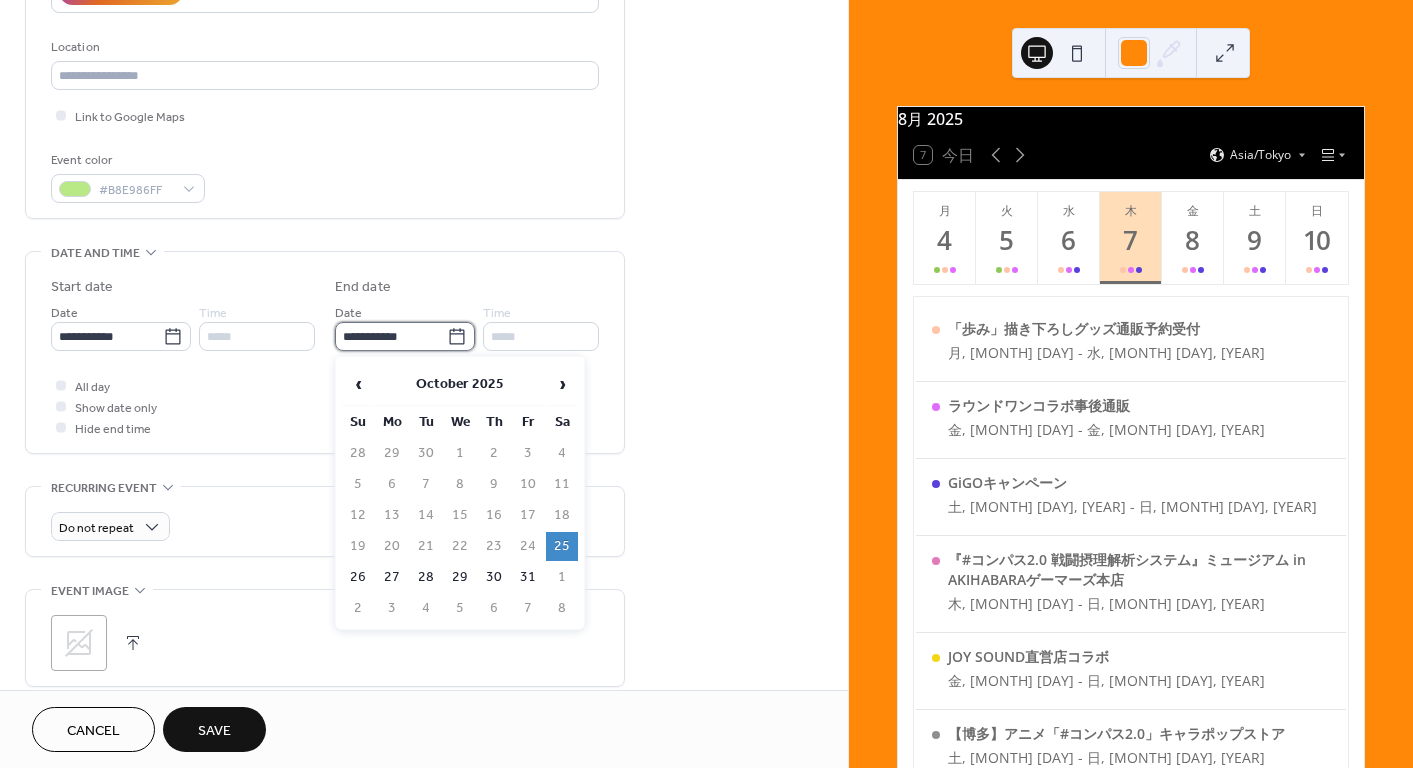 click on "**********" at bounding box center [391, 336] 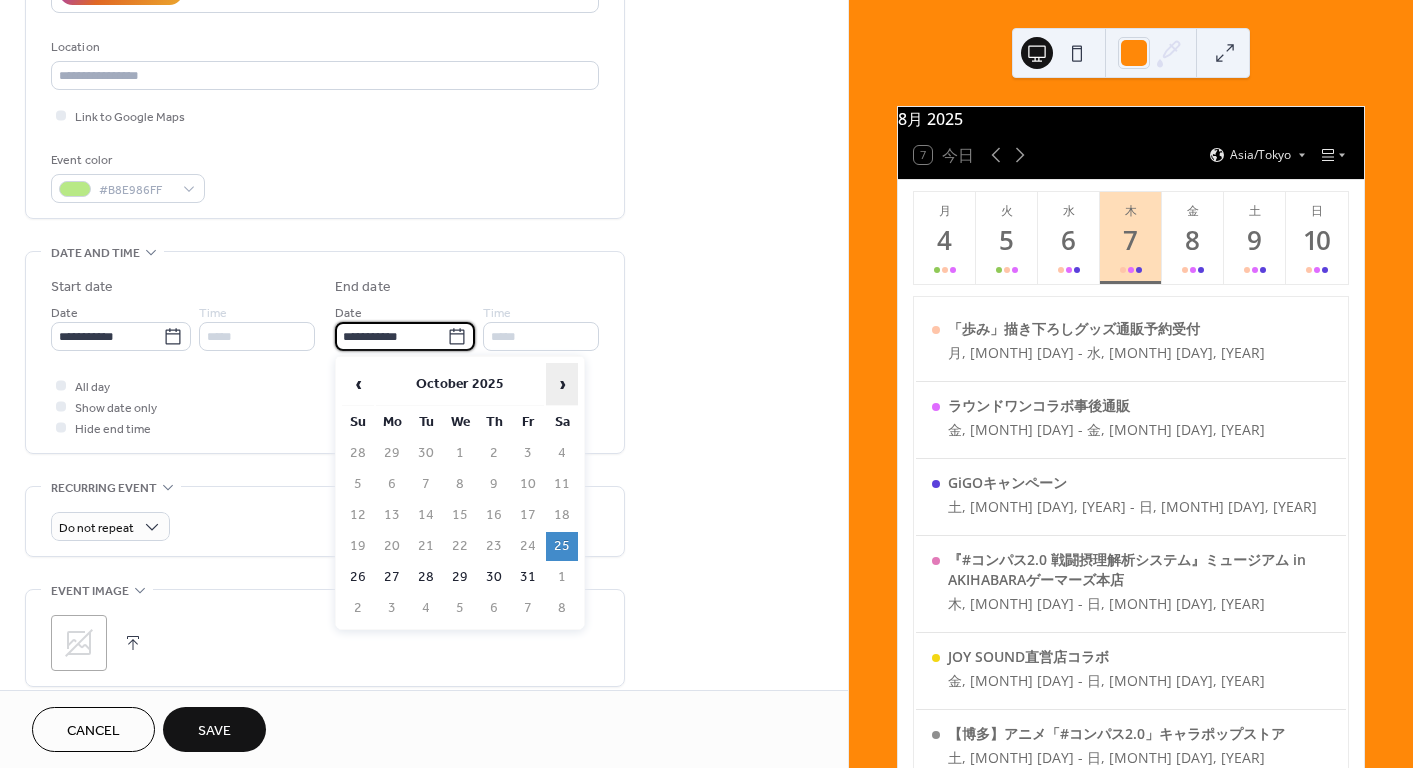 click on "›" at bounding box center (562, 384) 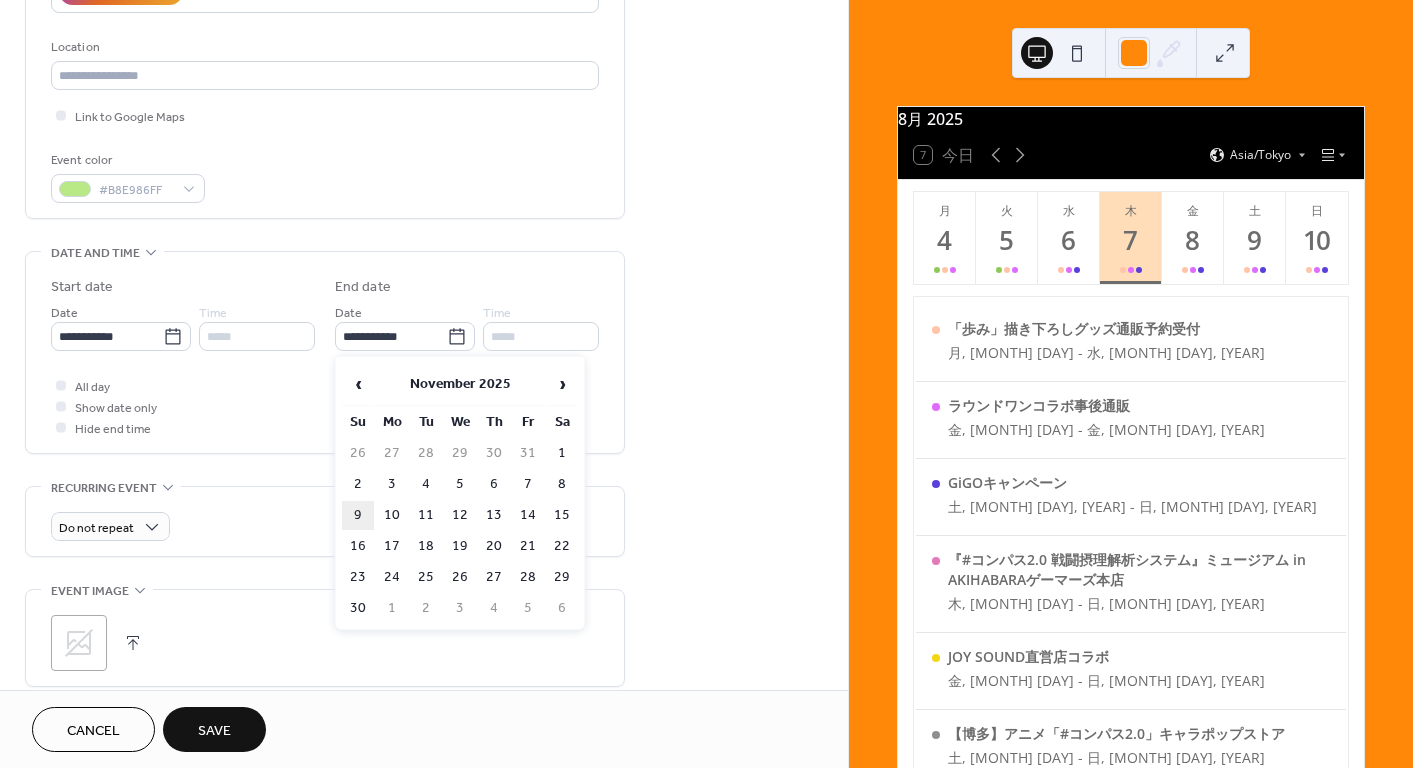 click on "9" at bounding box center [358, 515] 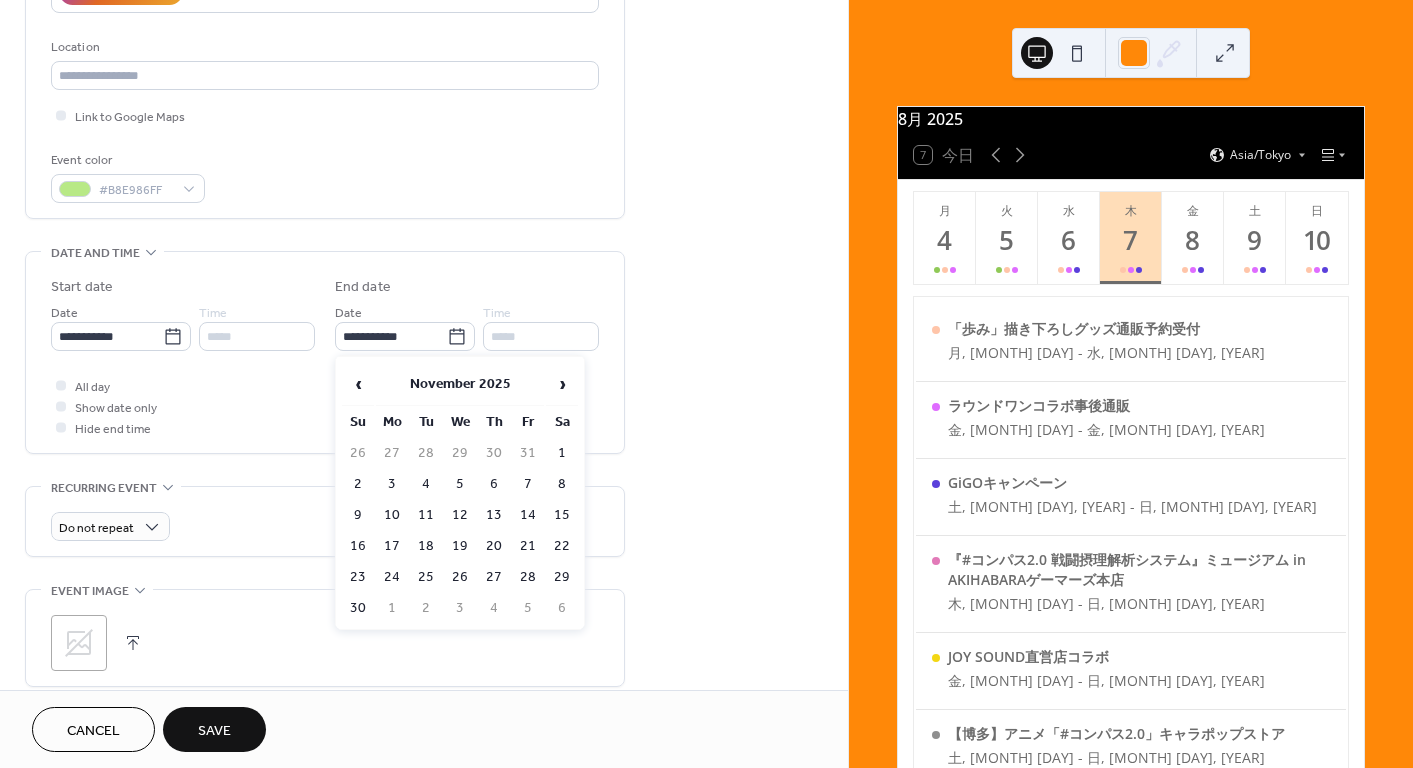 type on "**********" 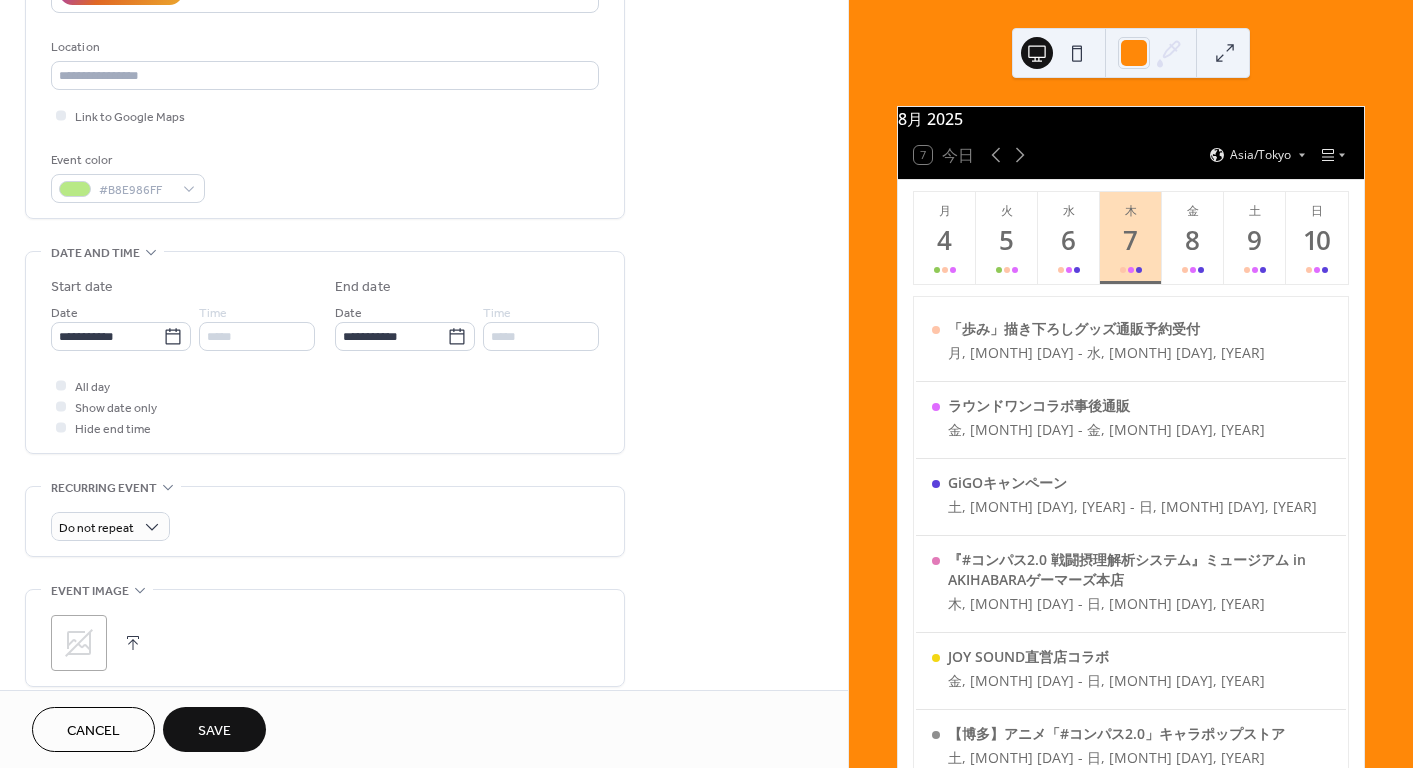 click on "**********" at bounding box center (424, 431) 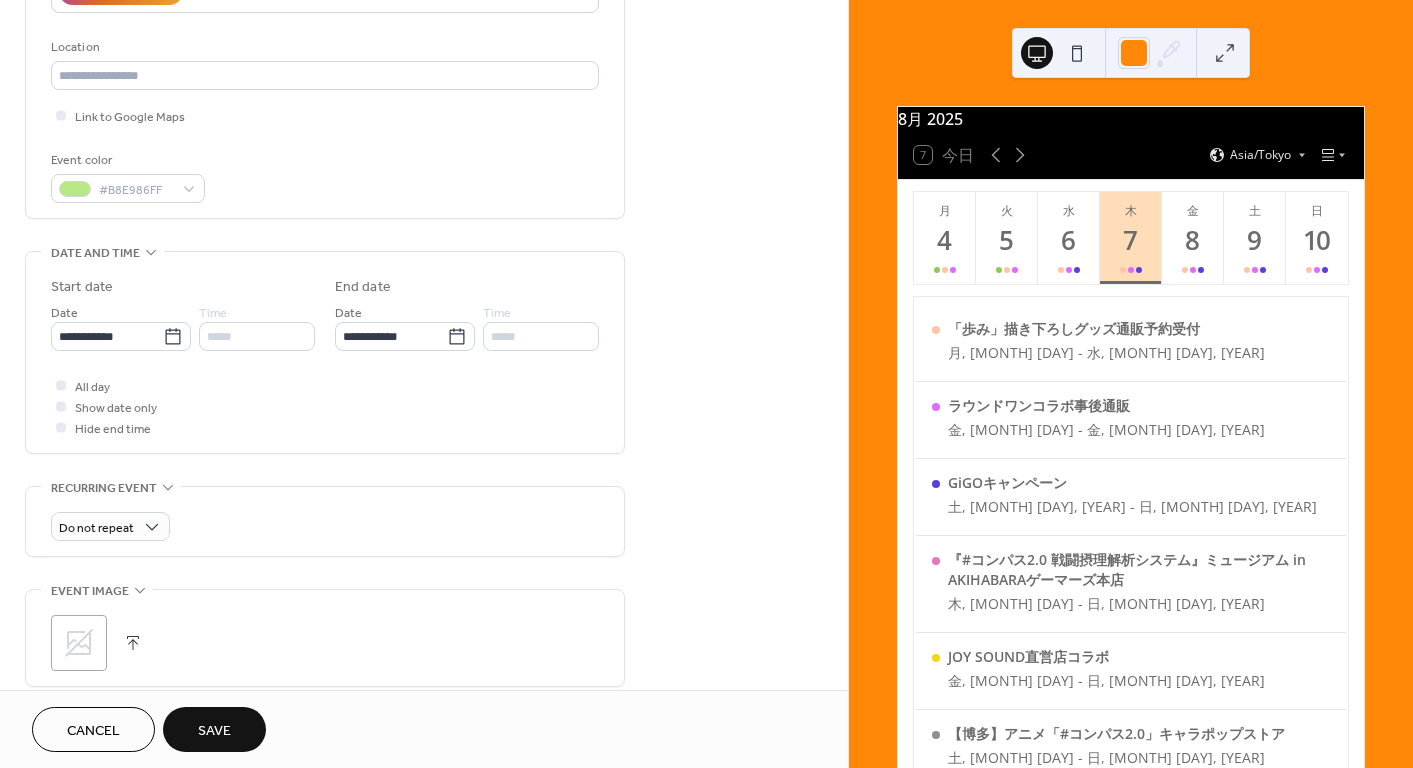 click 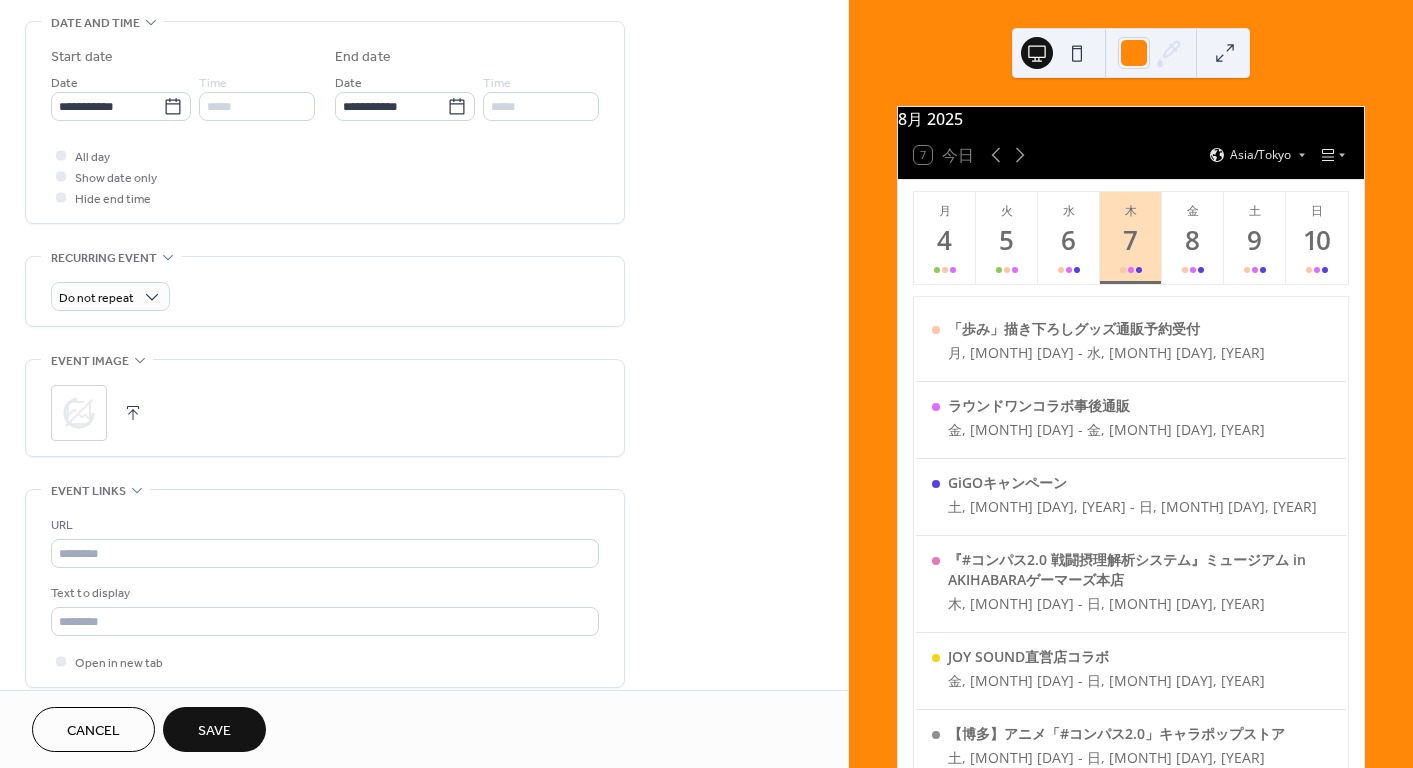 scroll, scrollTop: 800, scrollLeft: 0, axis: vertical 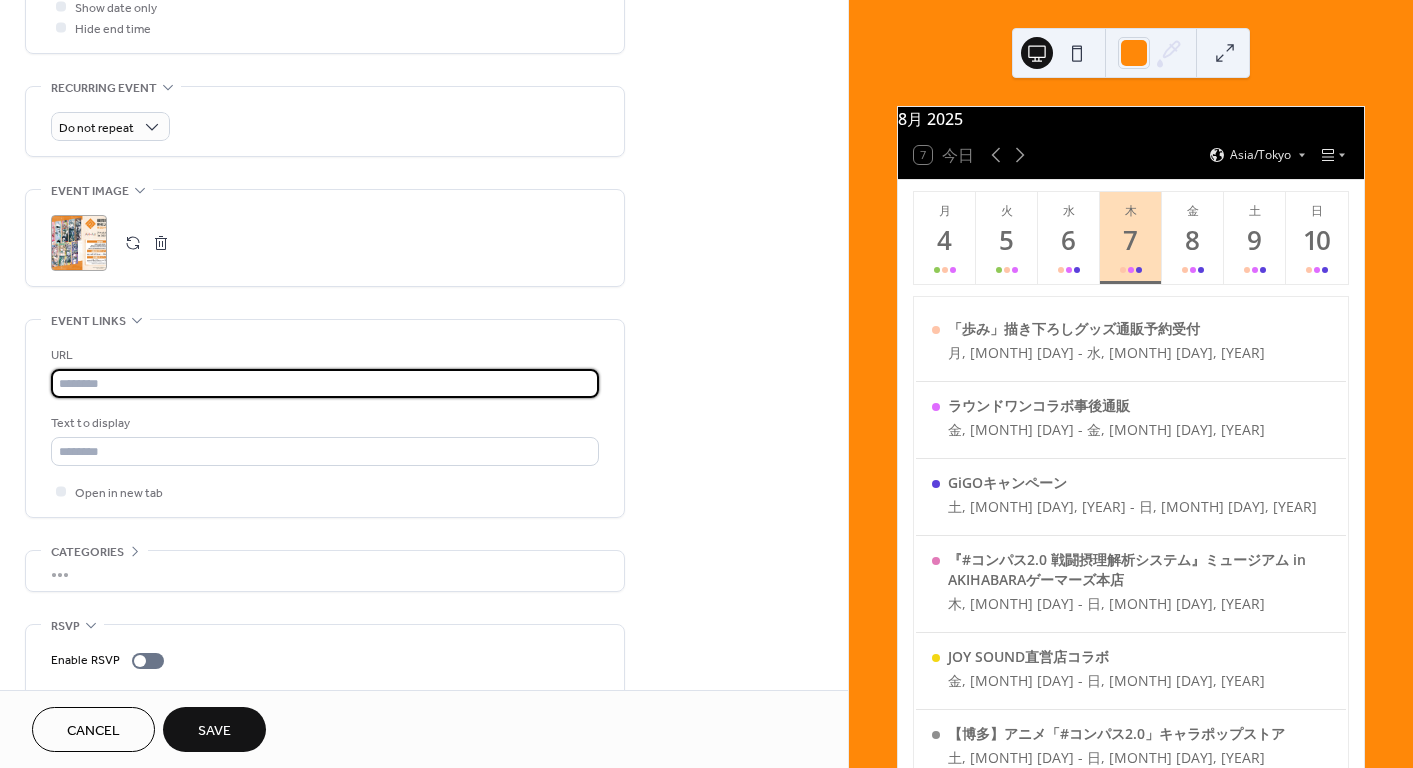 drag, startPoint x: 211, startPoint y: 388, endPoint x: 204, endPoint y: 441, distance: 53.460266 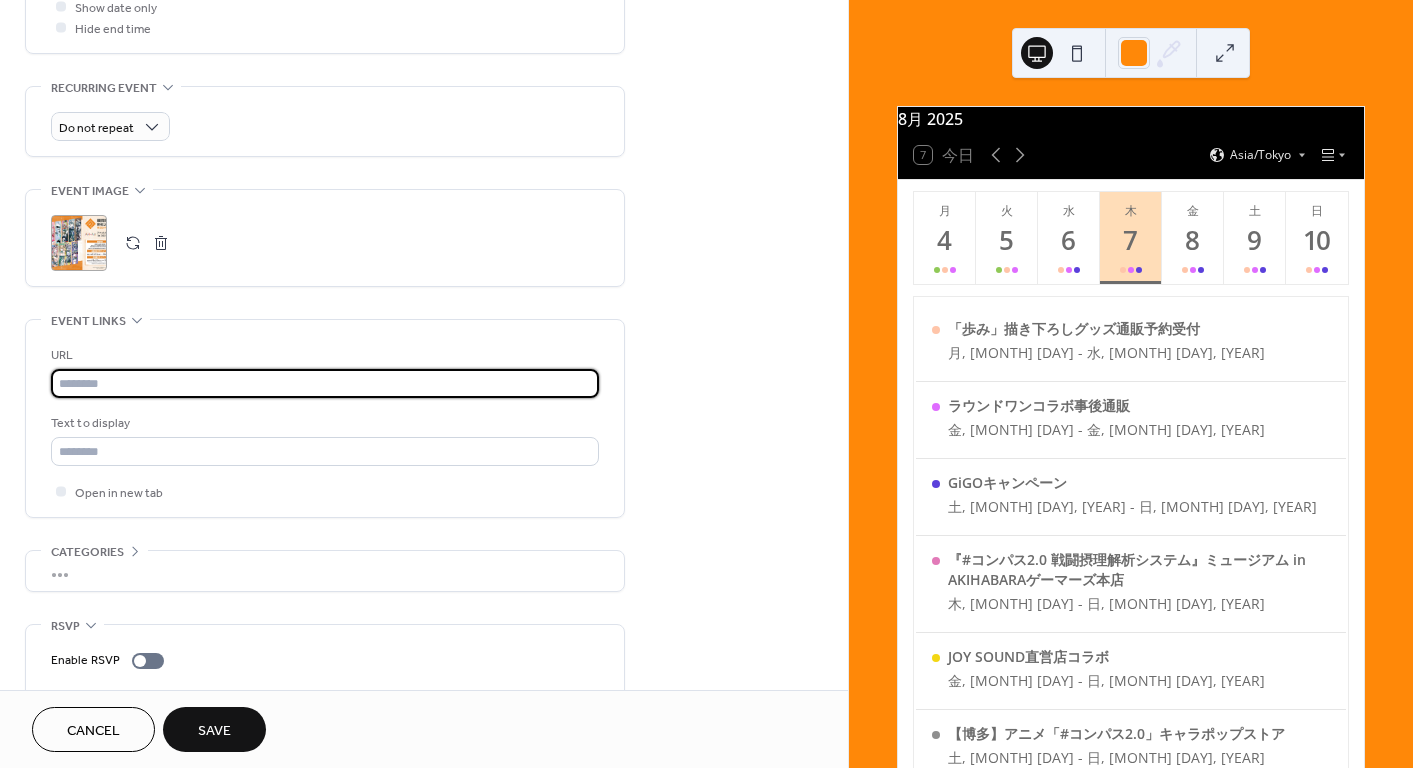 click at bounding box center [325, 383] 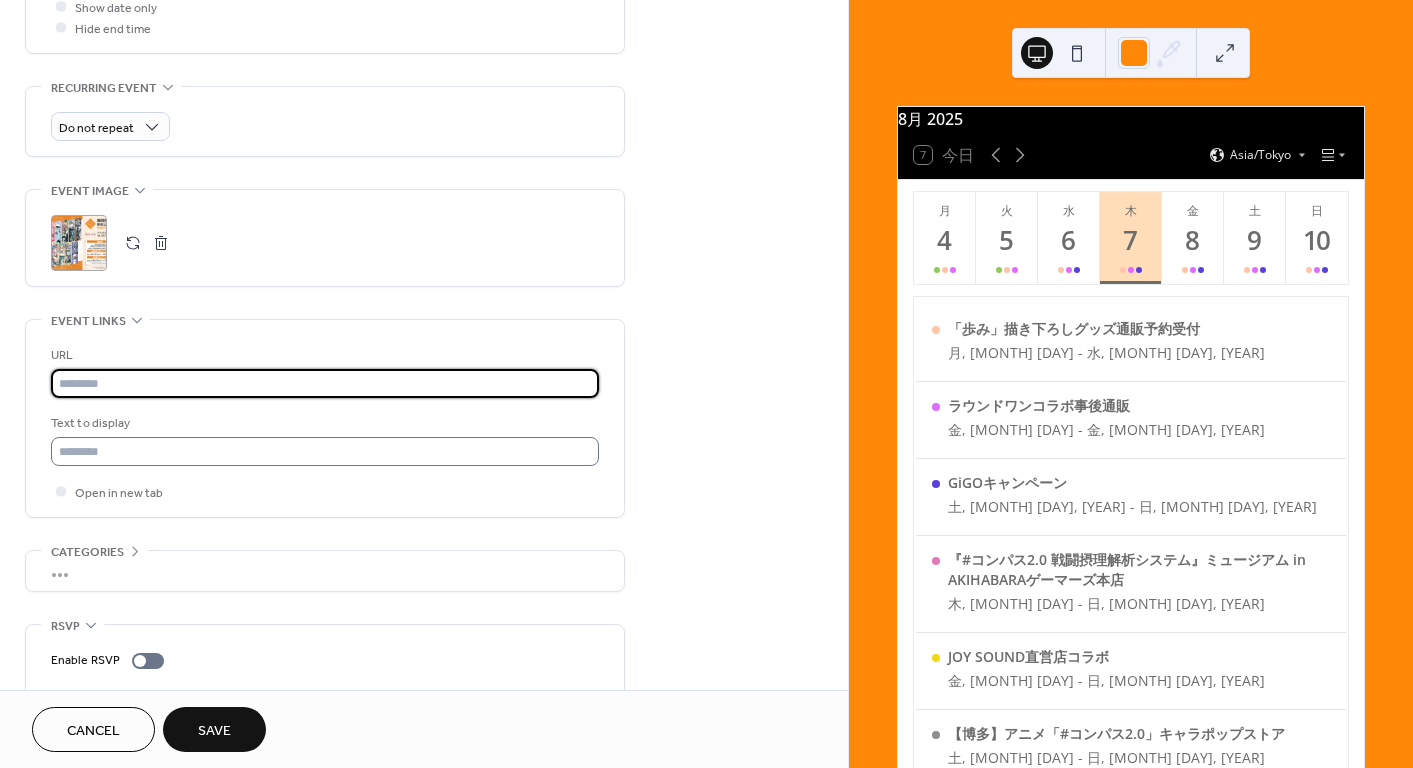 paste on "**********" 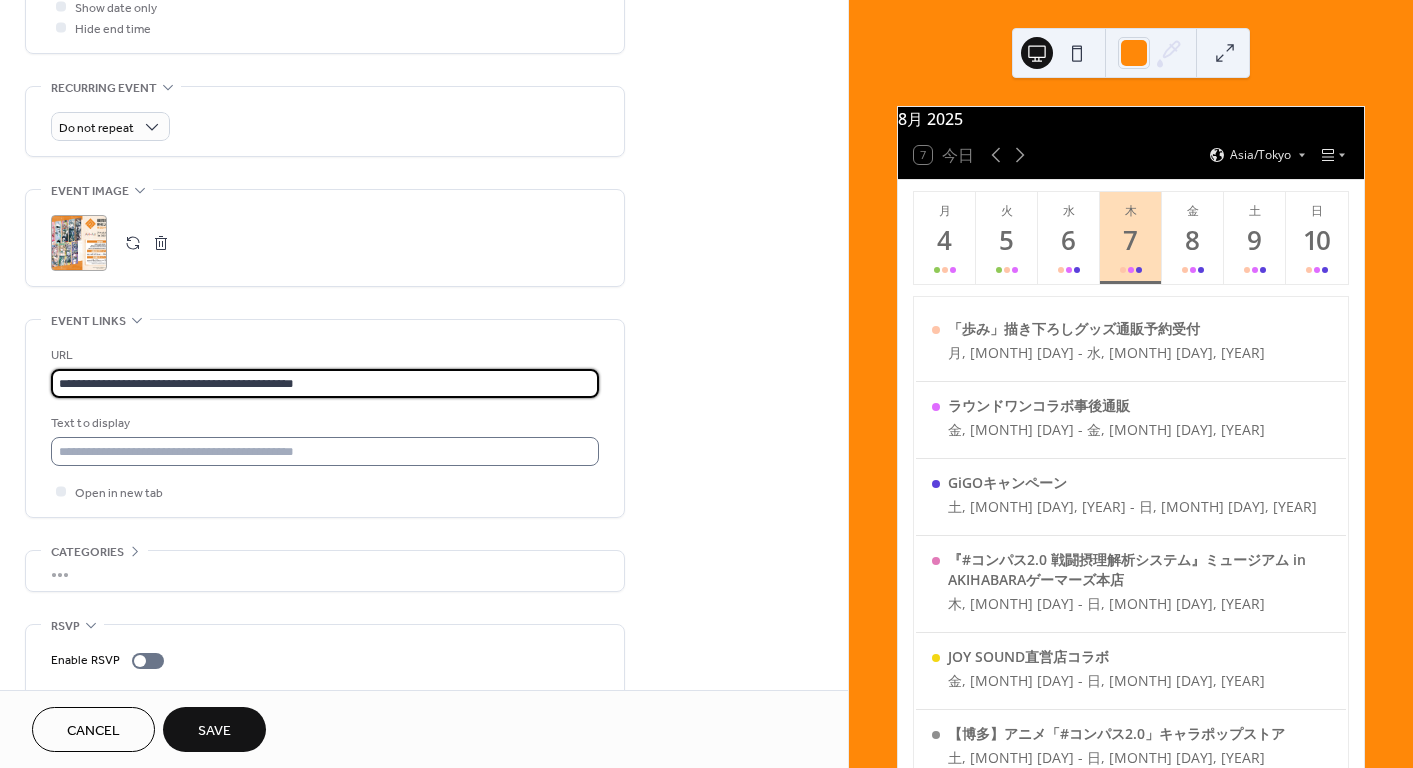 type on "**********" 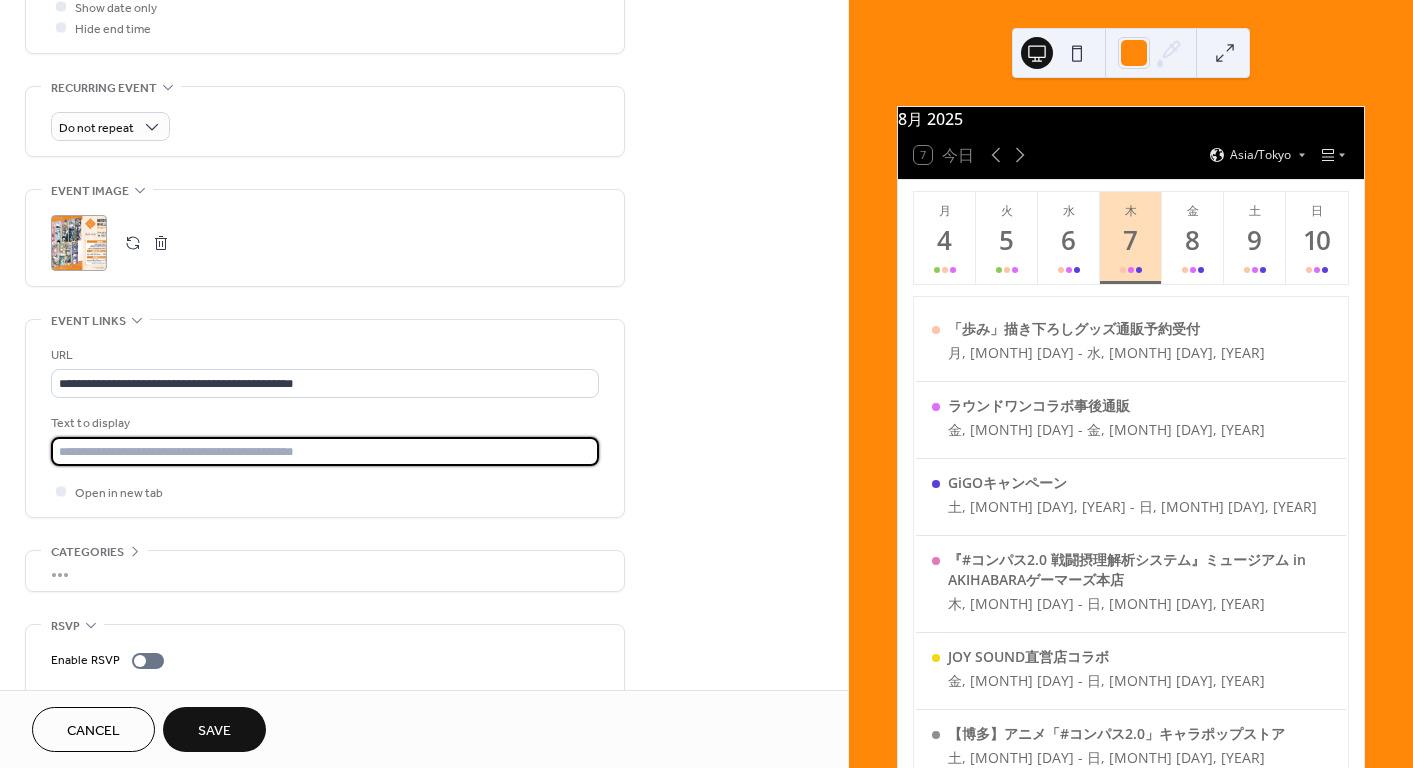 click at bounding box center (325, 451) 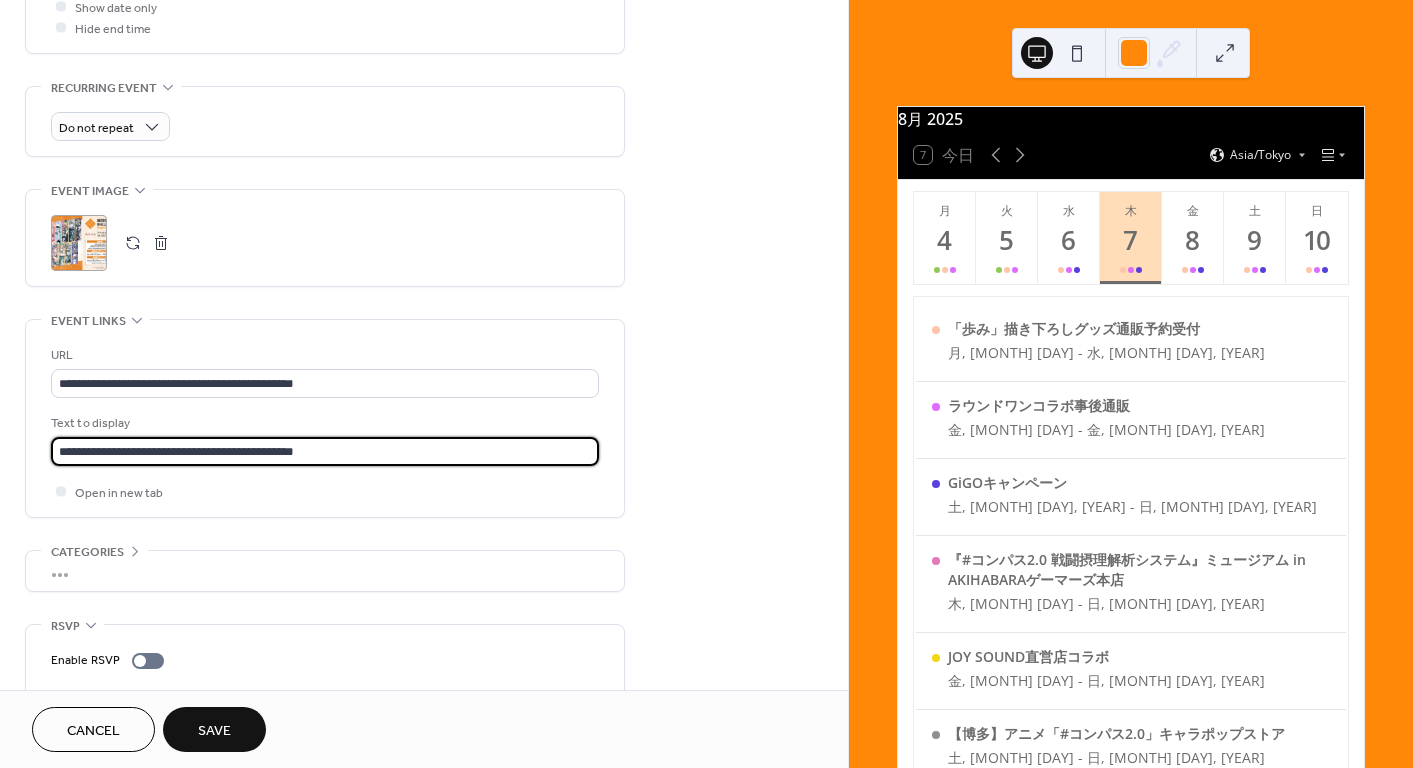 type on "**********" 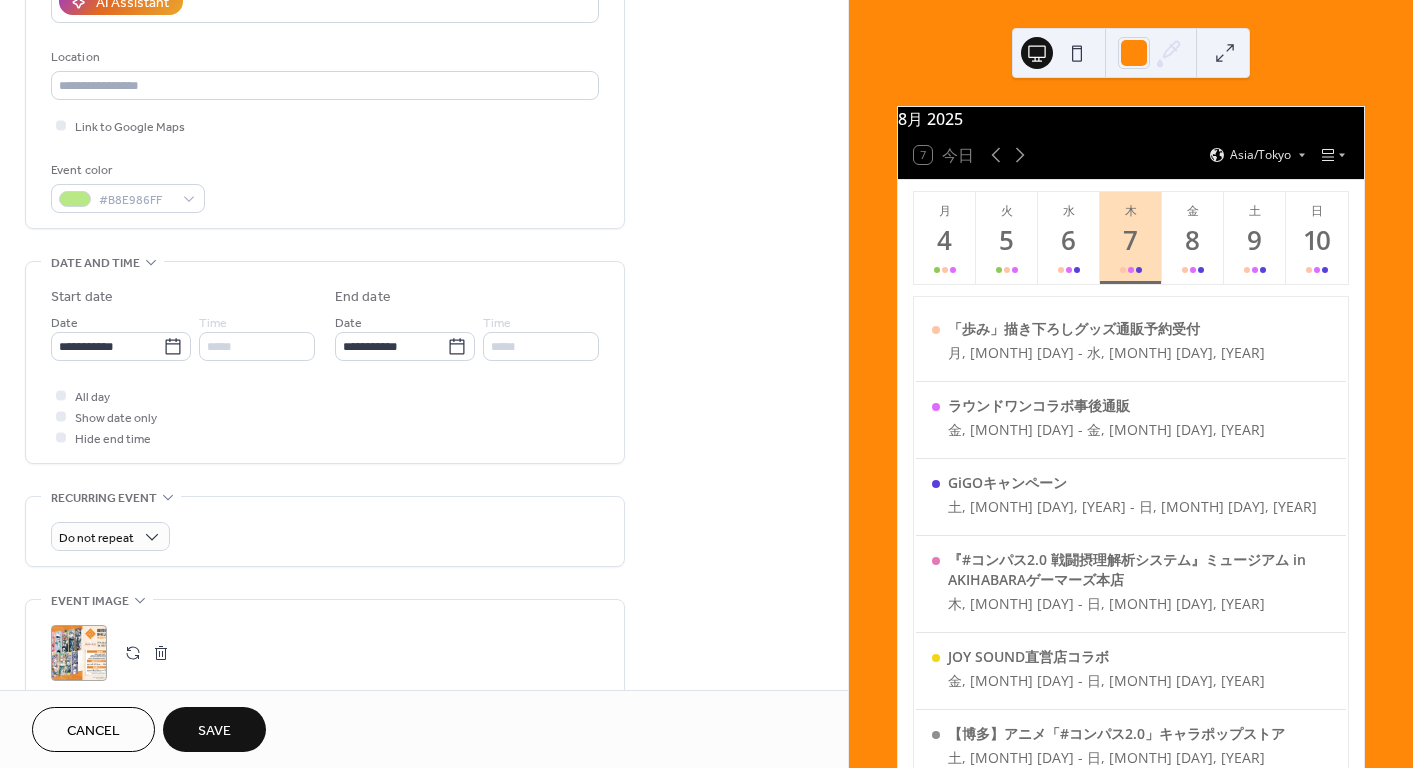 scroll, scrollTop: 362, scrollLeft: 0, axis: vertical 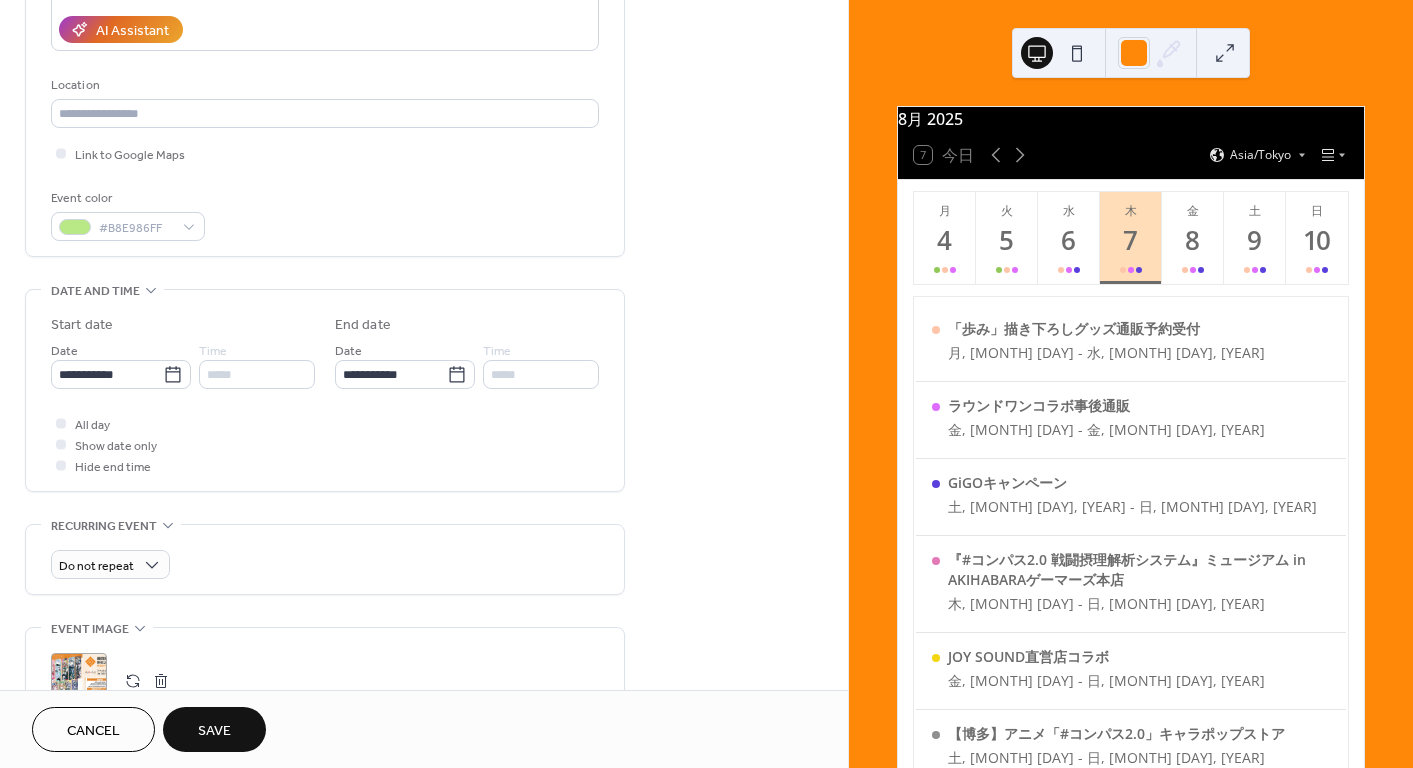 click on "**********" at bounding box center (325, 8) 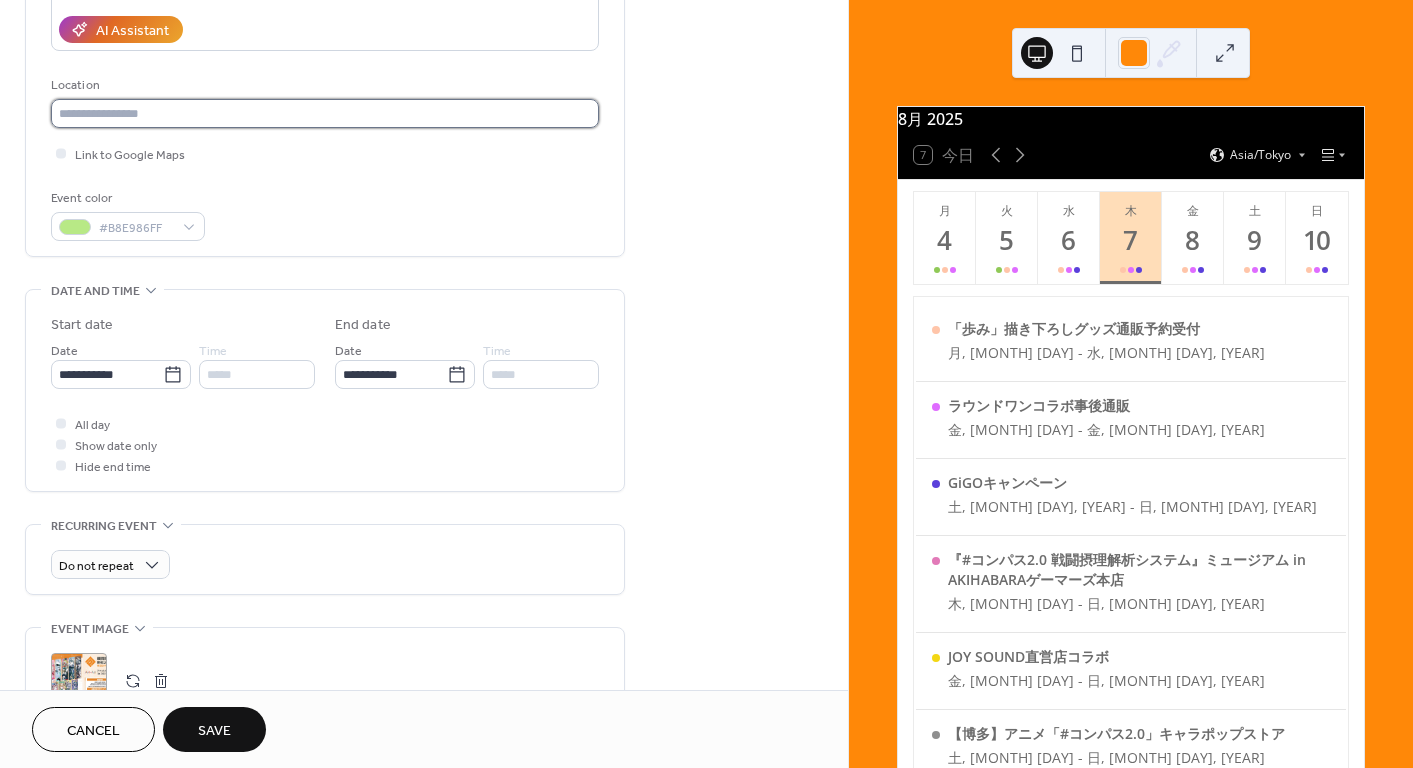 click at bounding box center (325, 113) 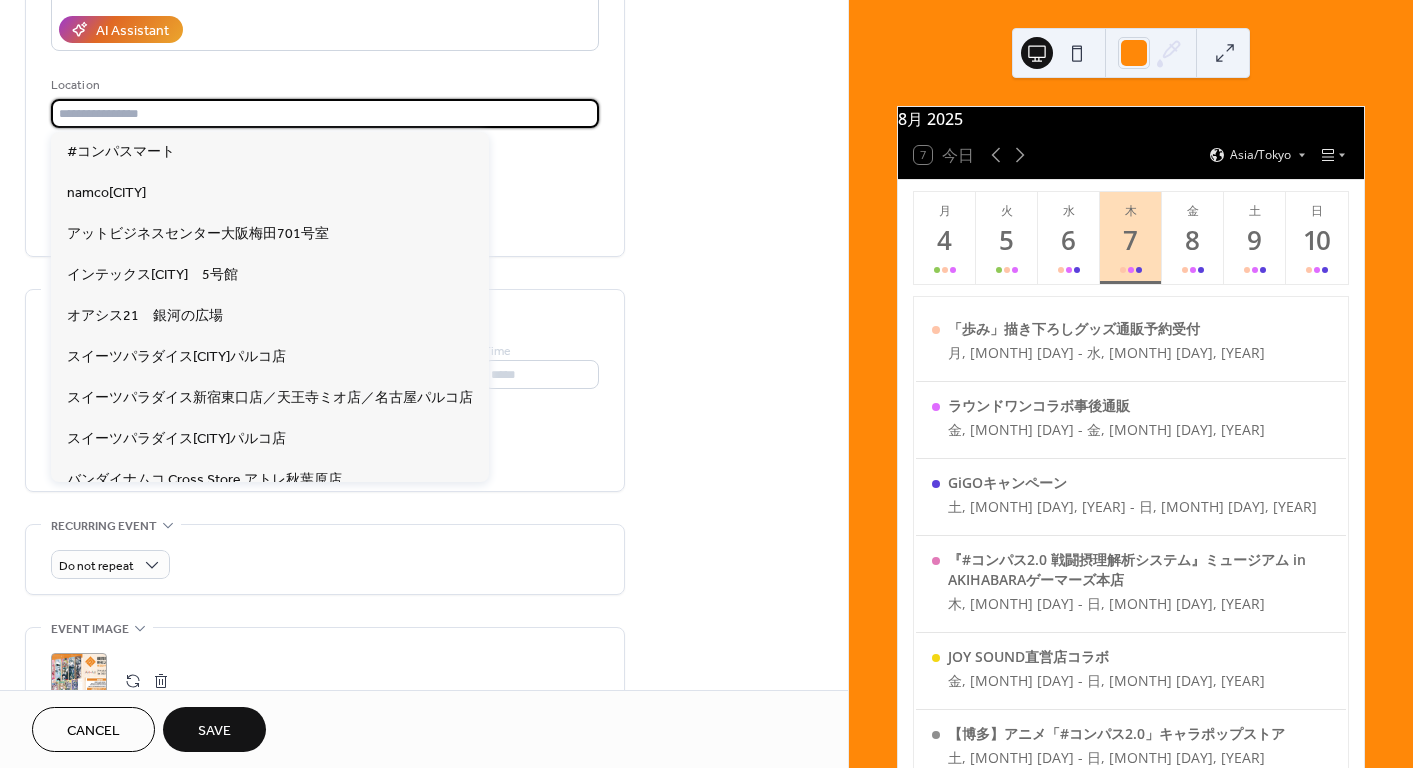 paste on "**********" 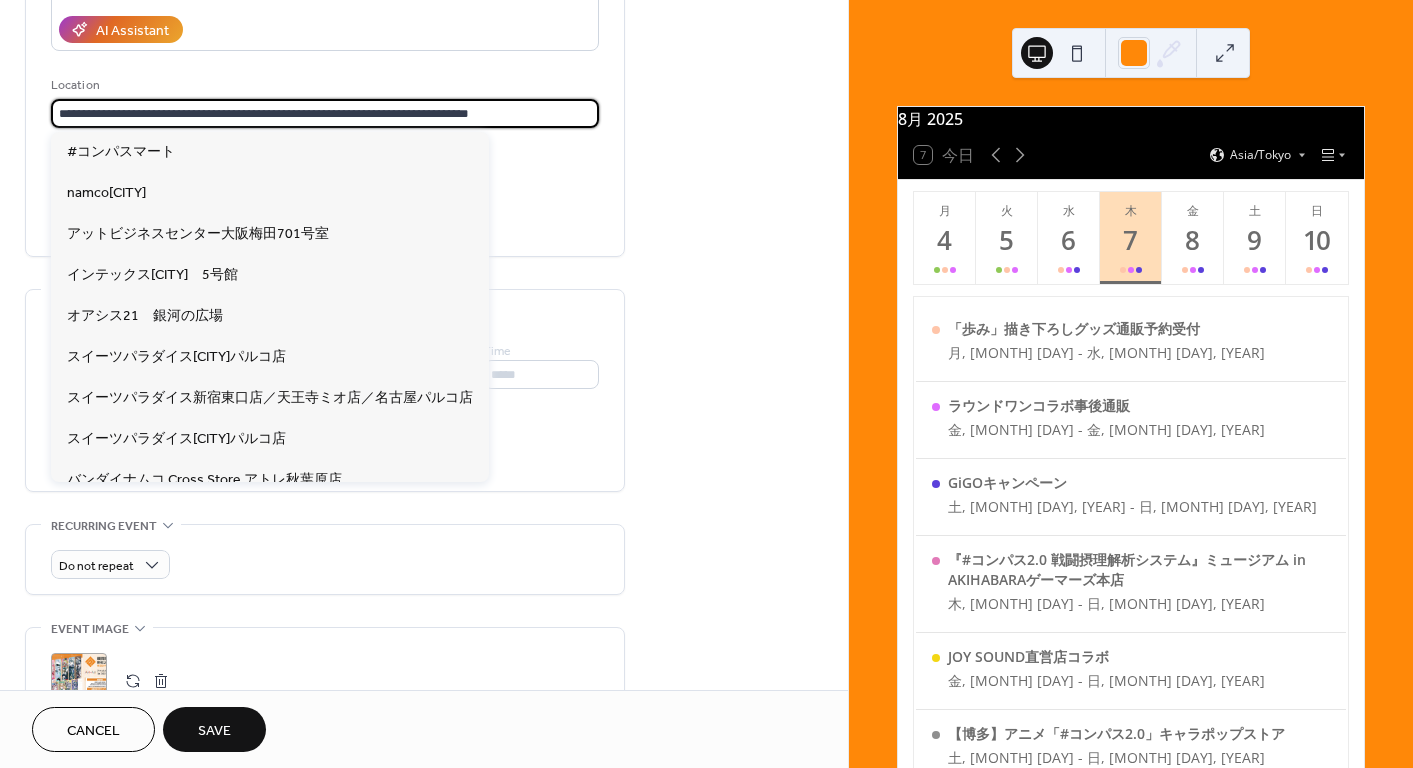 scroll, scrollTop: 0, scrollLeft: 472, axis: horizontal 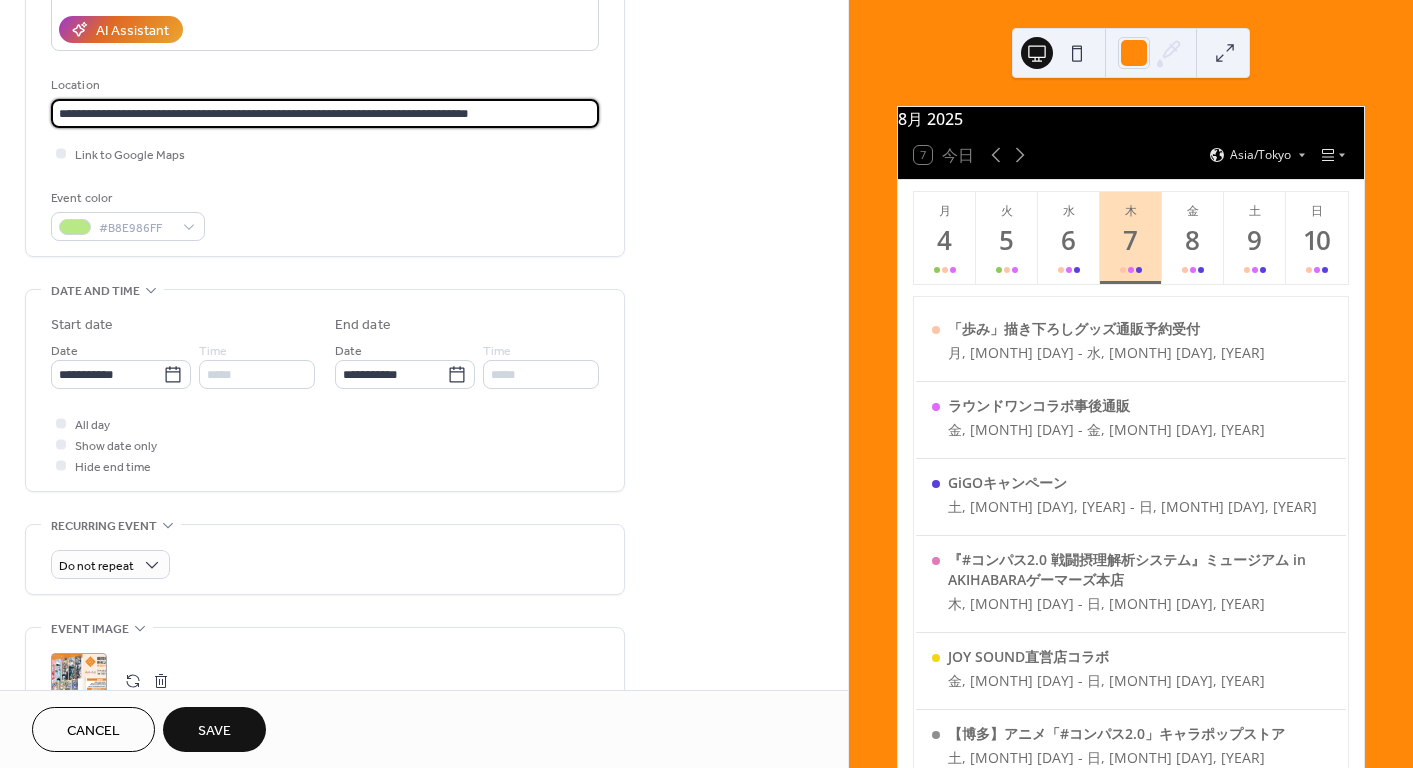 type on "**********" 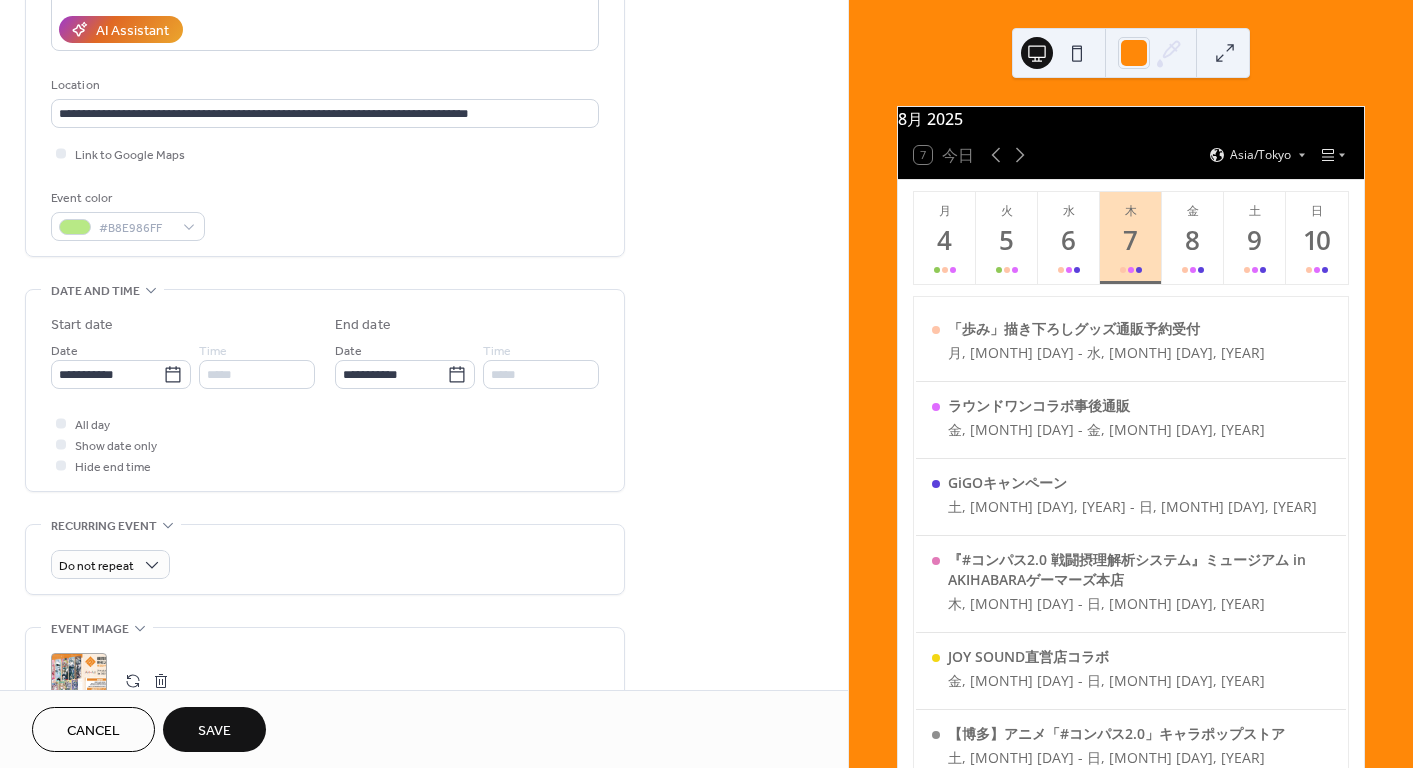 click on "Save" at bounding box center [214, 729] 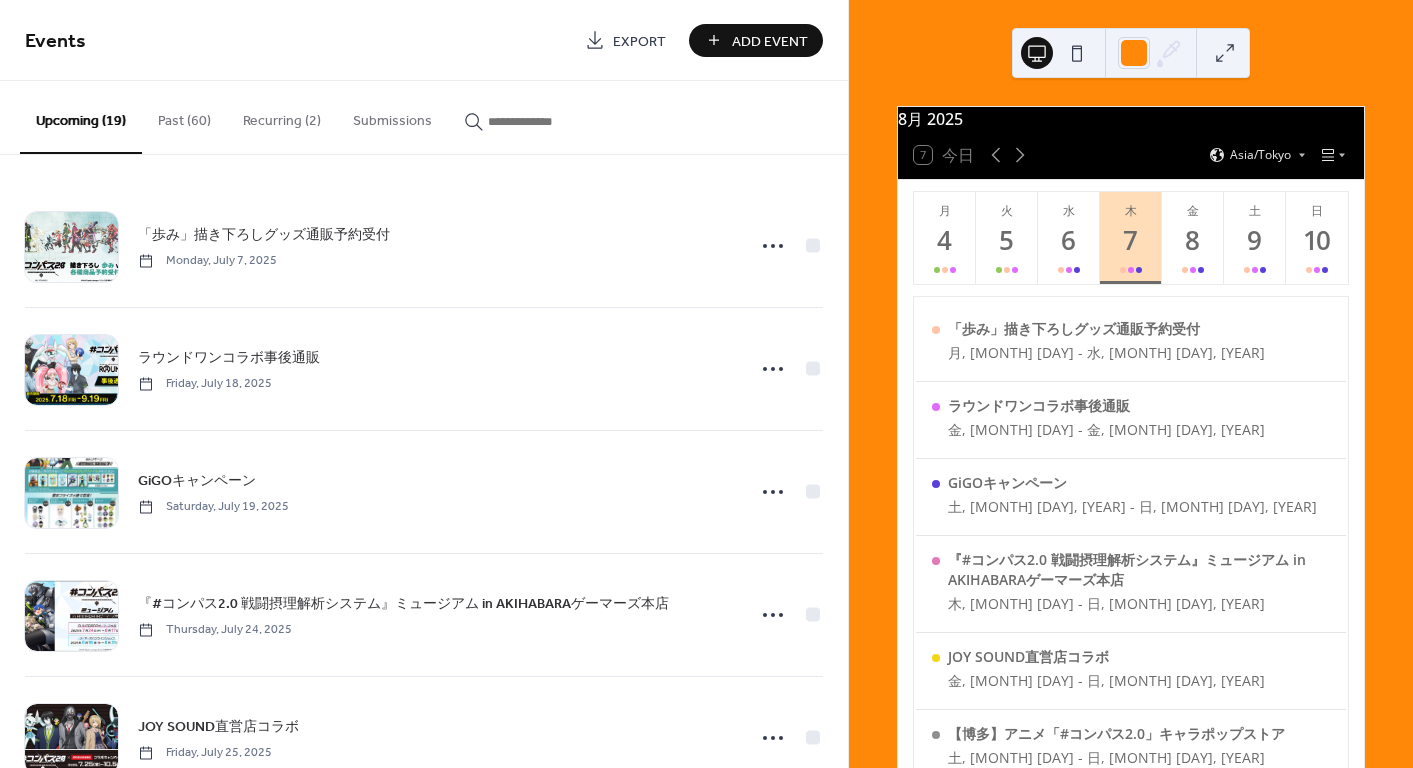 click on "Add Event" at bounding box center (770, 41) 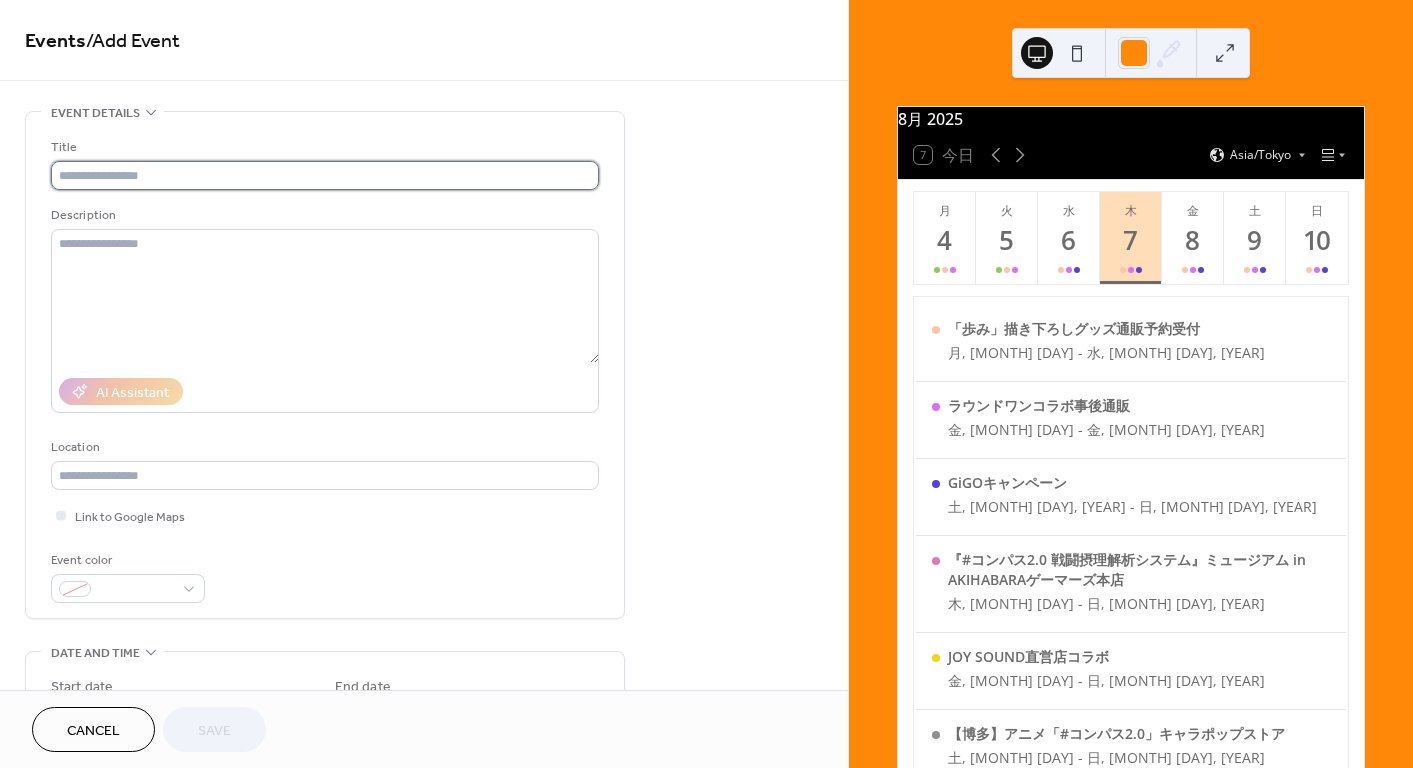click at bounding box center [325, 175] 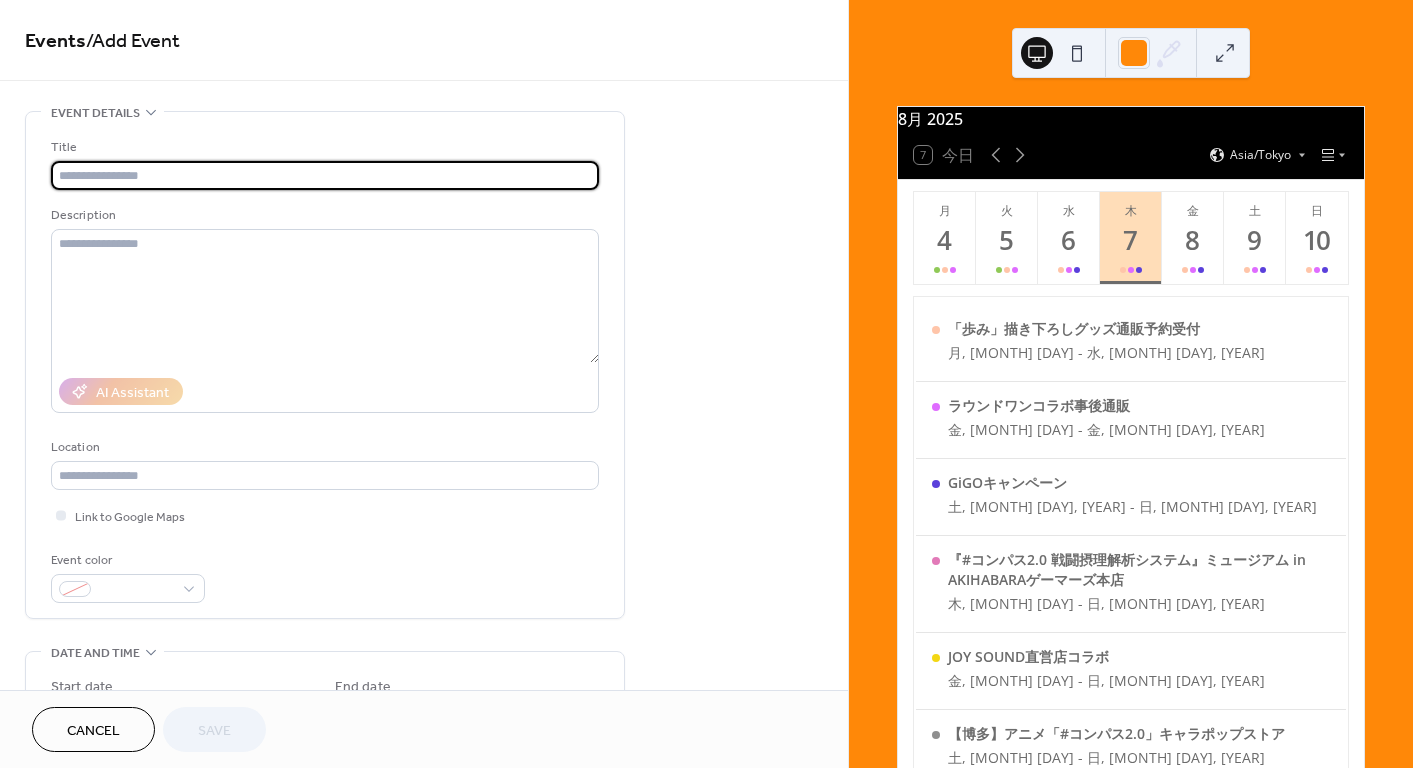 paste on "**********" 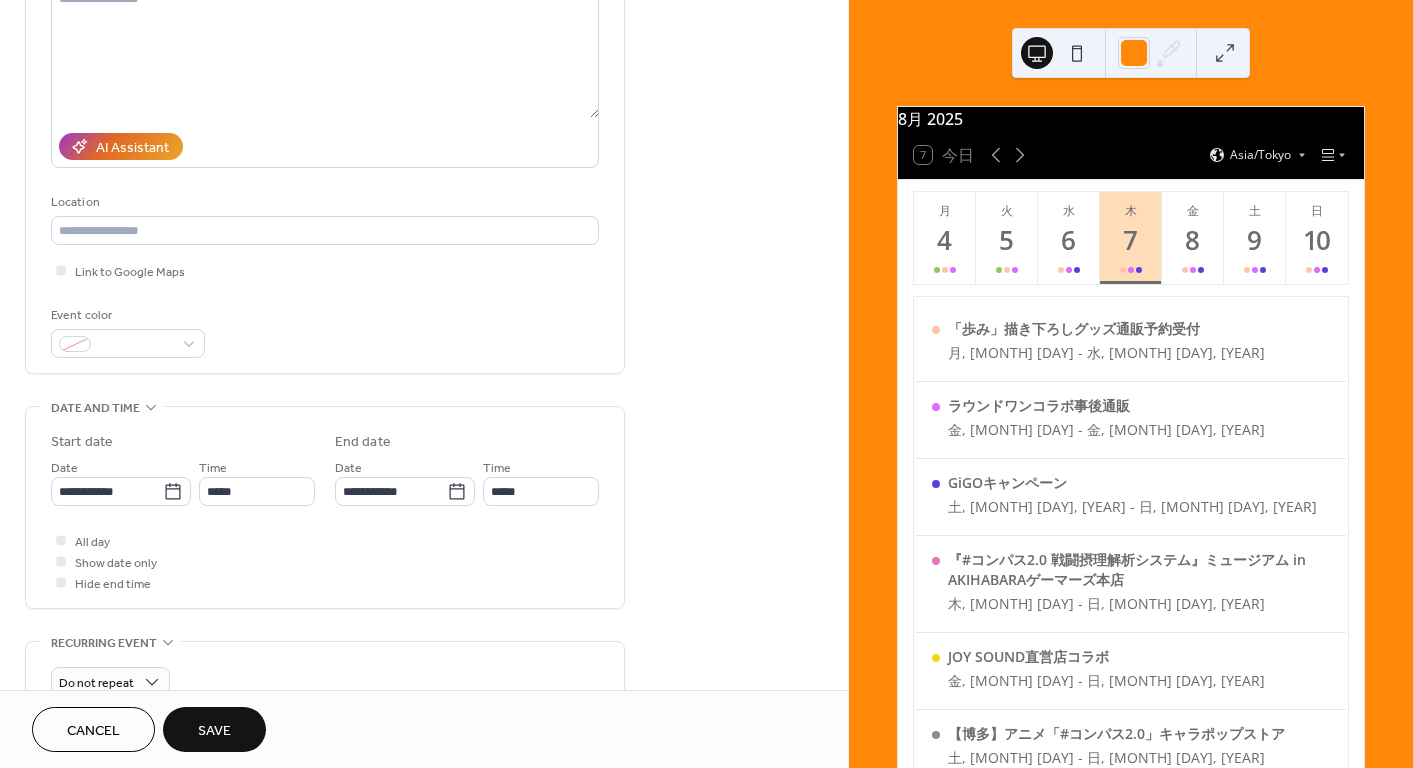 scroll, scrollTop: 300, scrollLeft: 0, axis: vertical 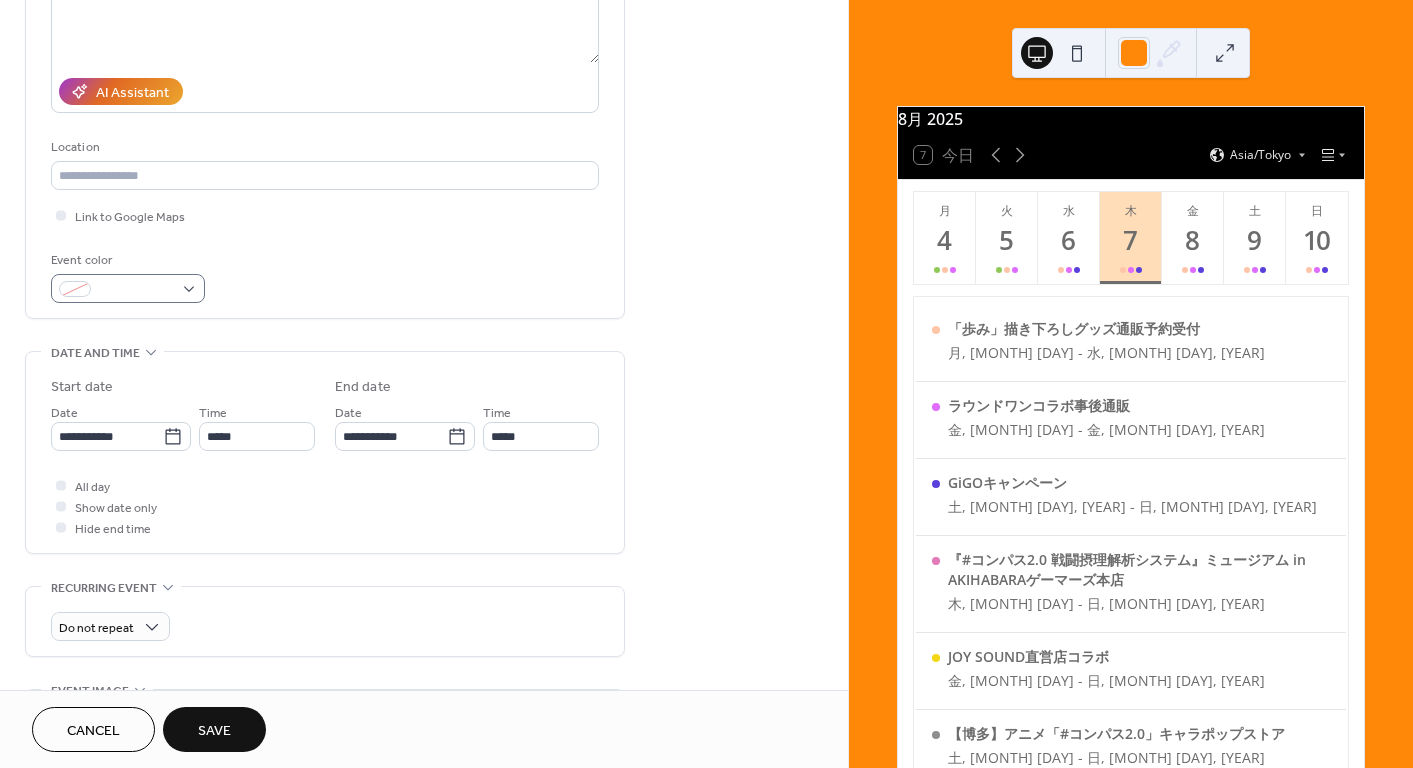 type on "**********" 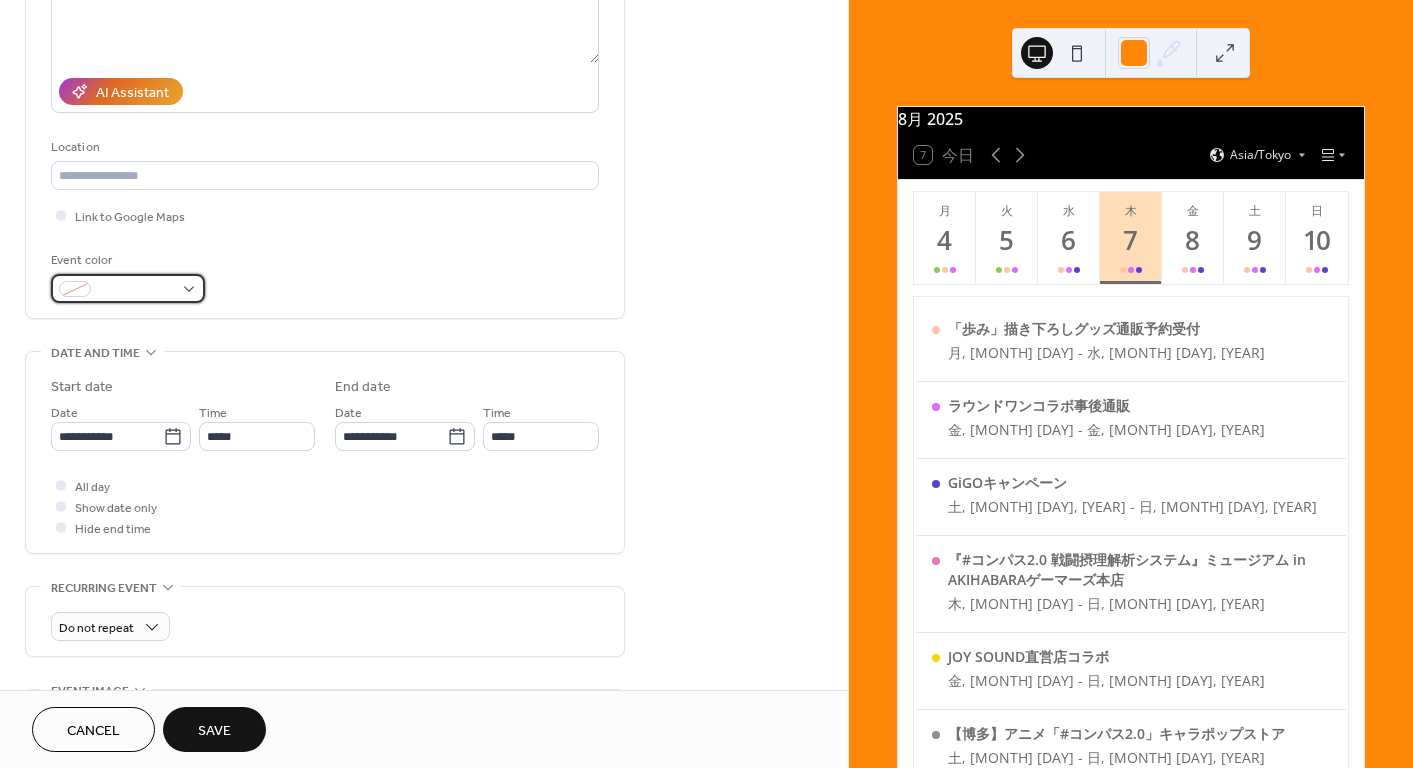 click at bounding box center (128, 288) 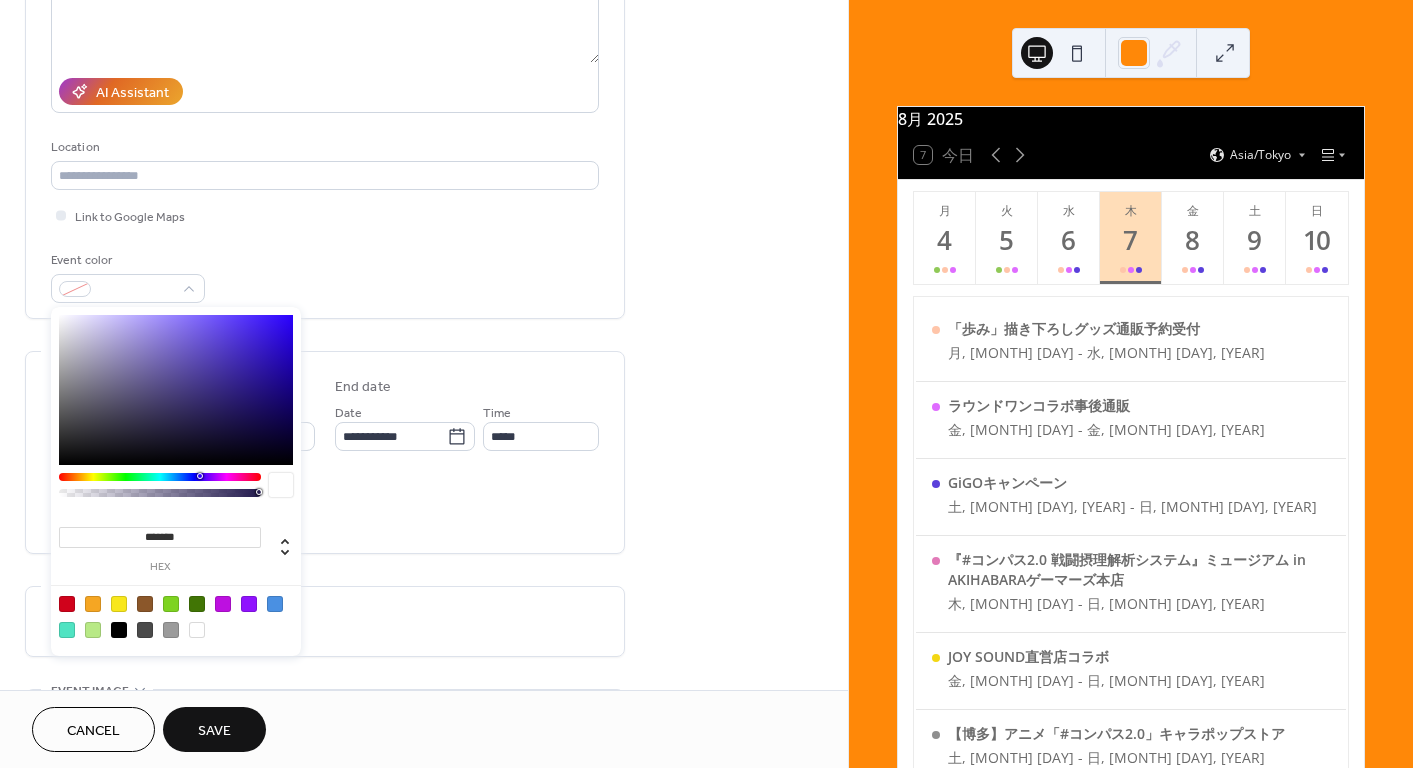 click at bounding box center [93, 630] 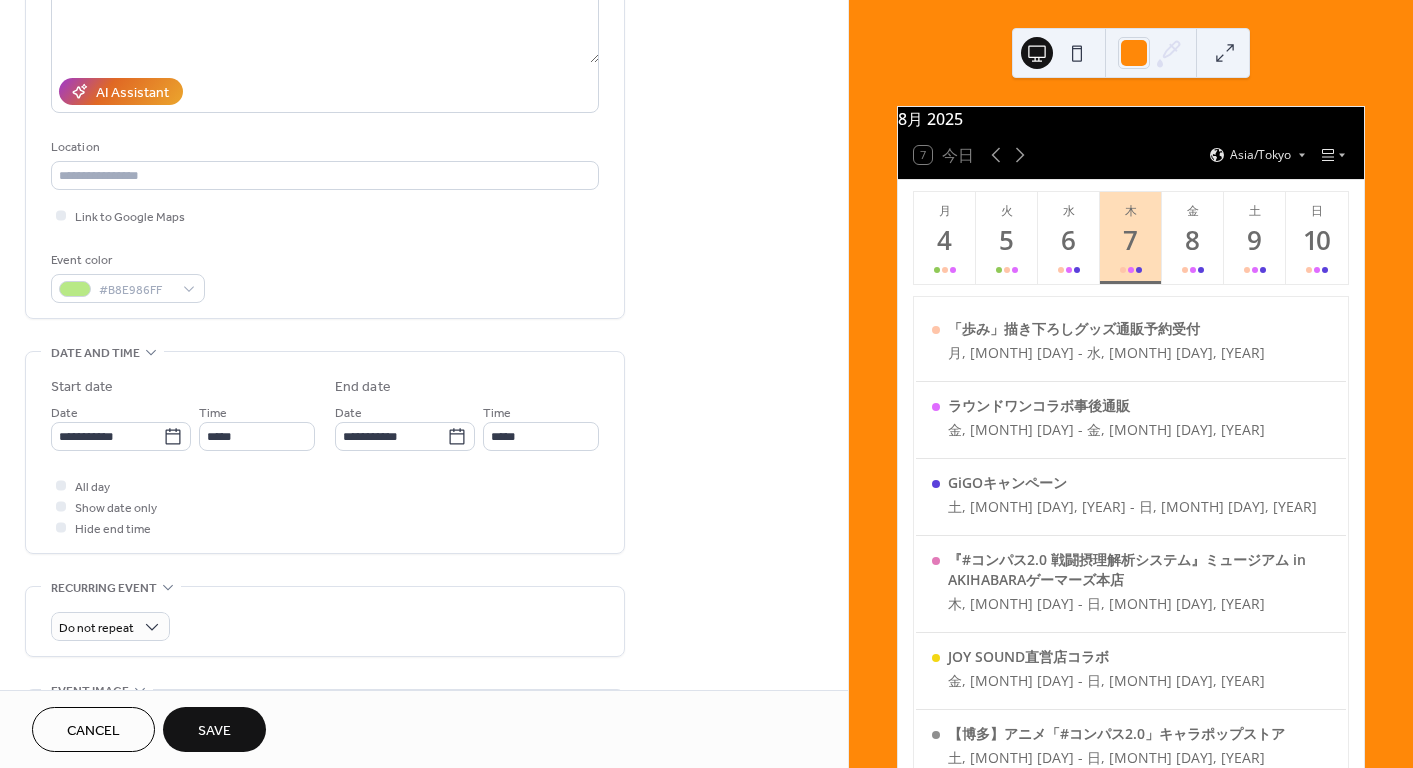 click on "**********" at bounding box center (325, 452) 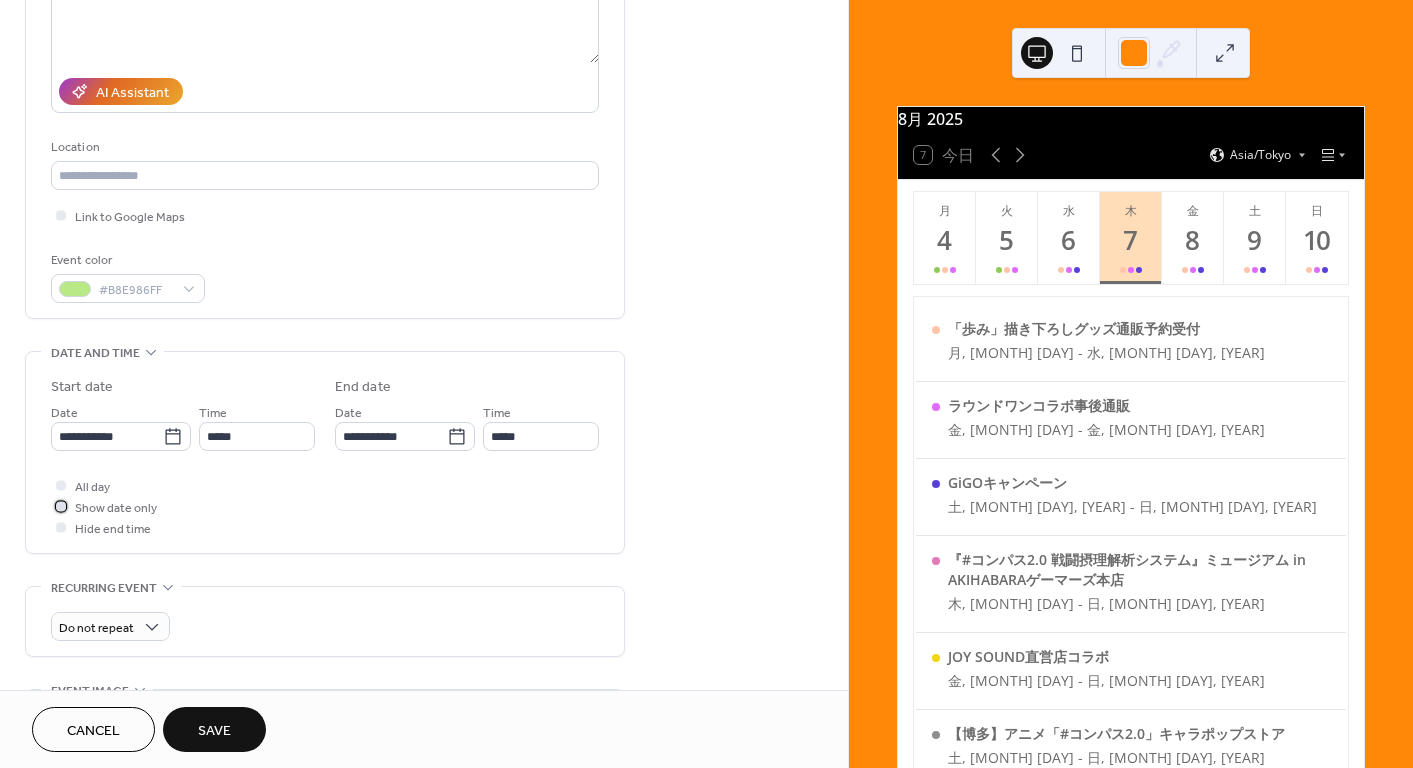 click on "Show date only" at bounding box center [116, 508] 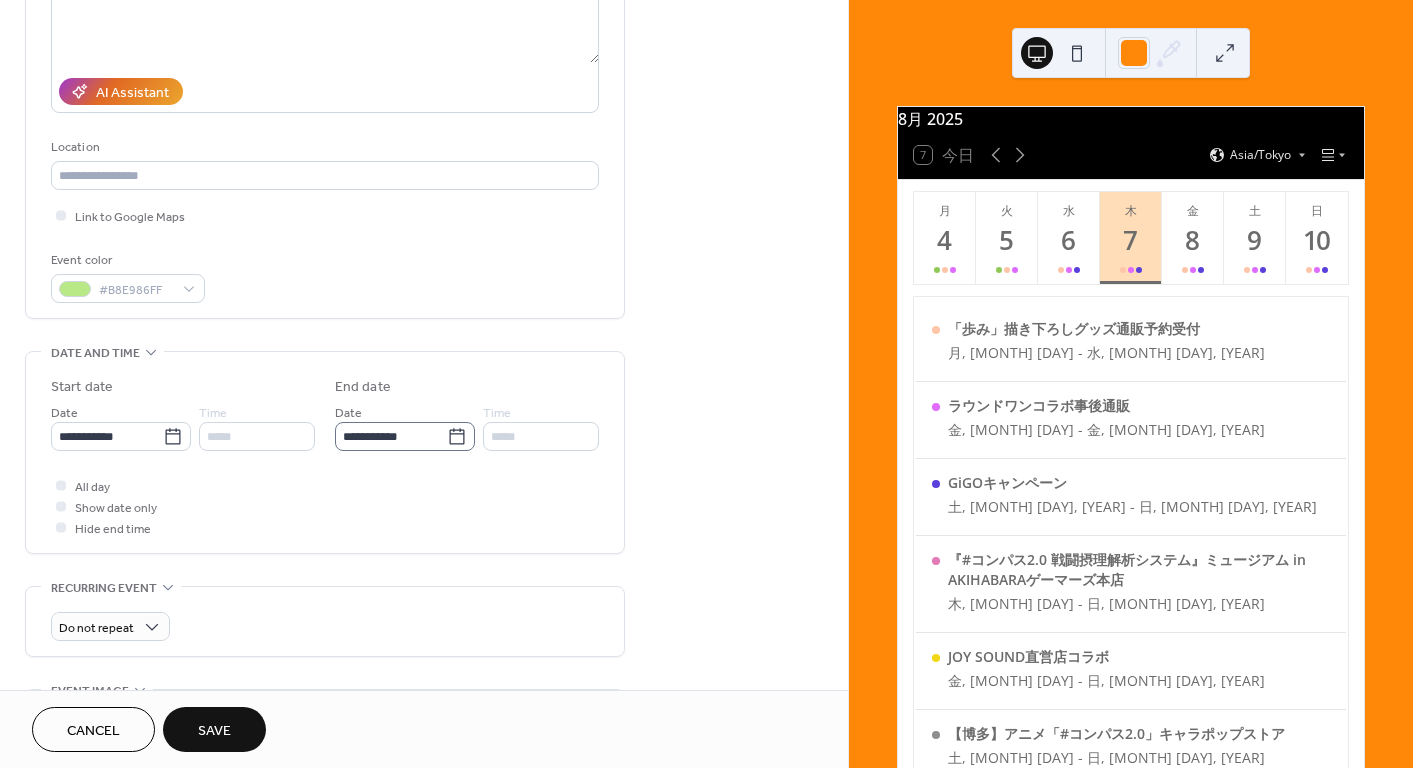 click 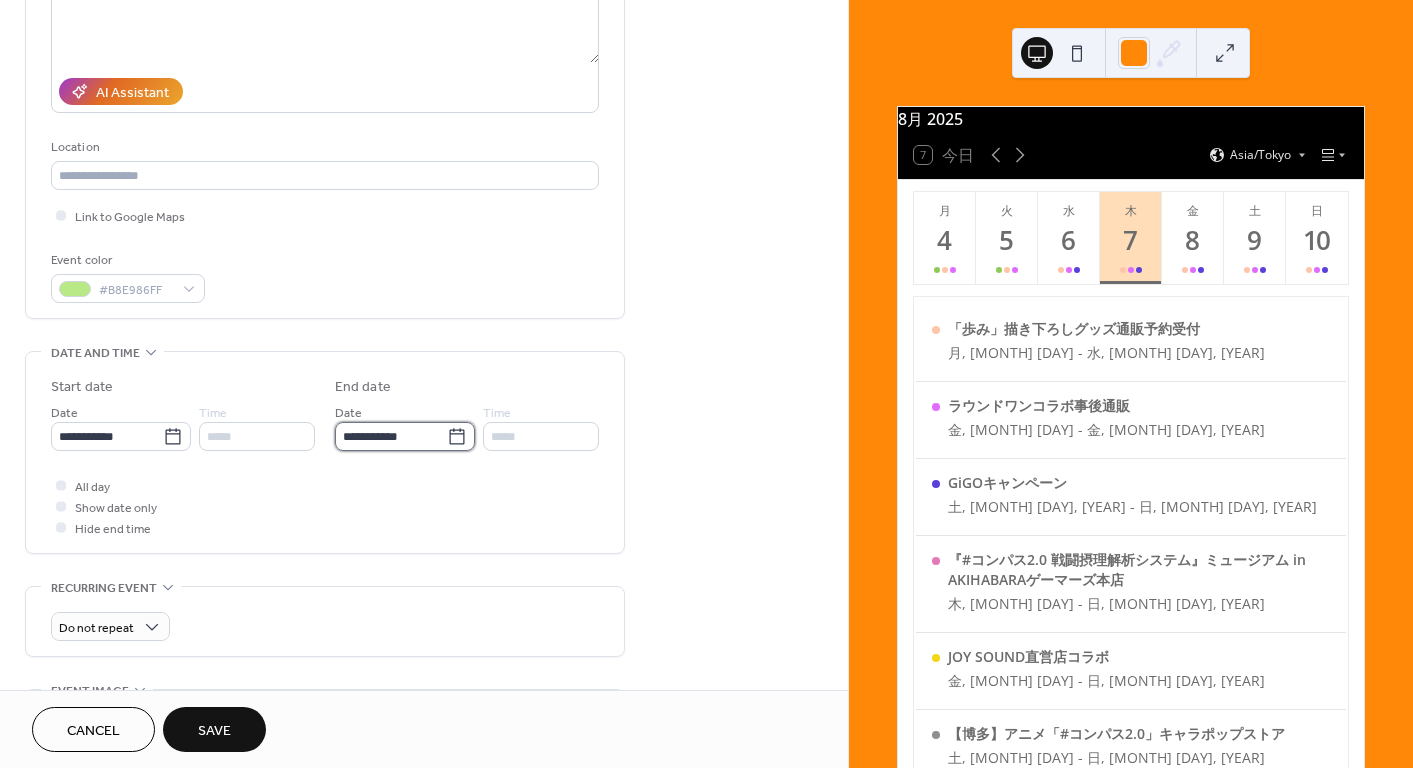 click on "**********" at bounding box center (391, 436) 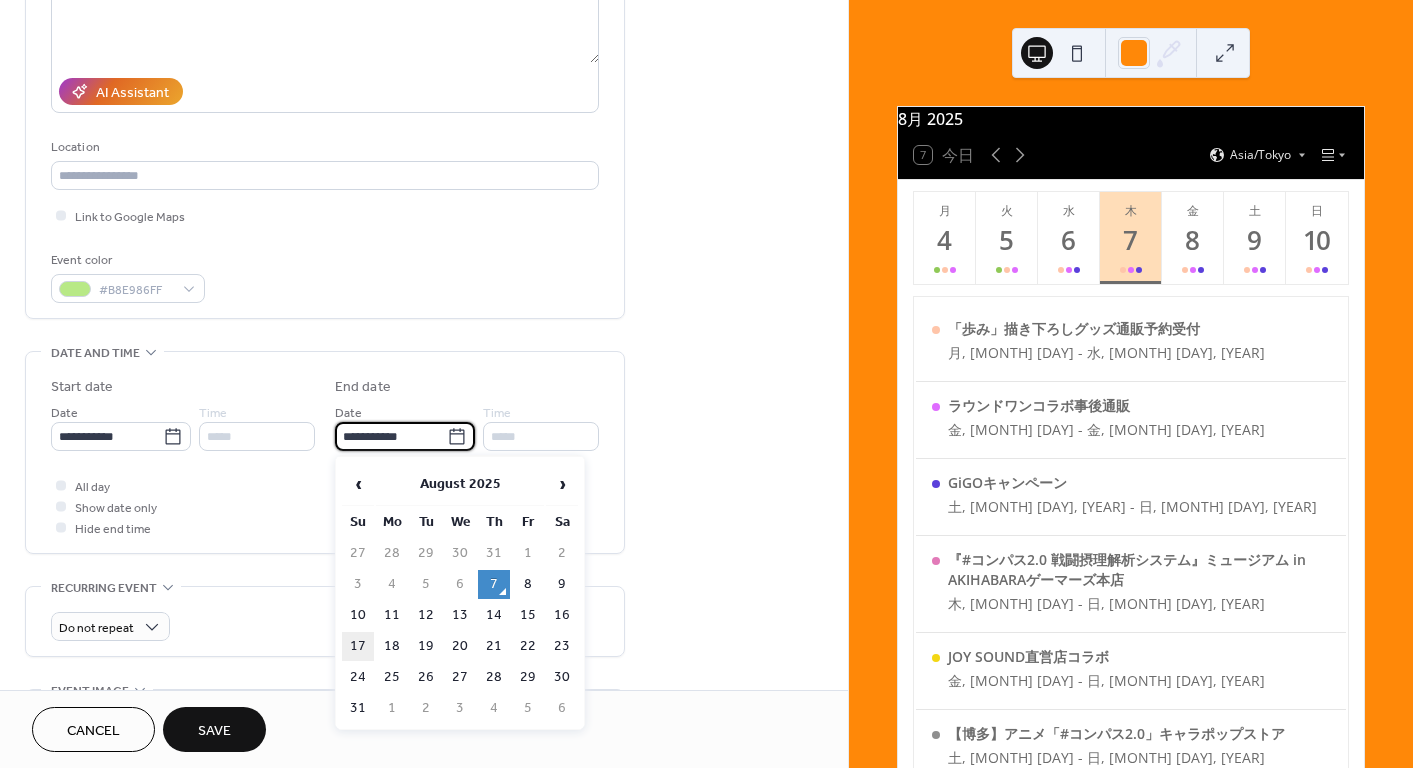 click on "17" at bounding box center [358, 646] 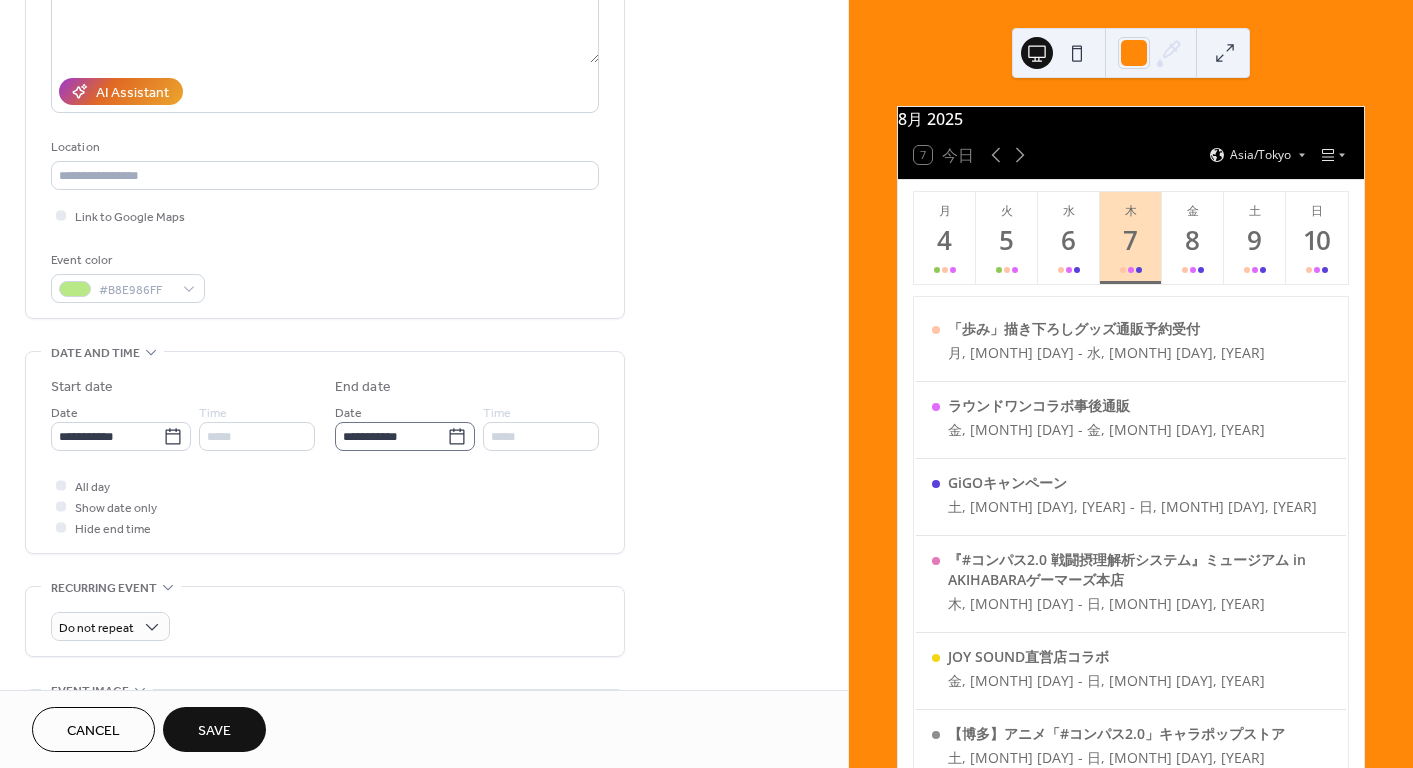 click 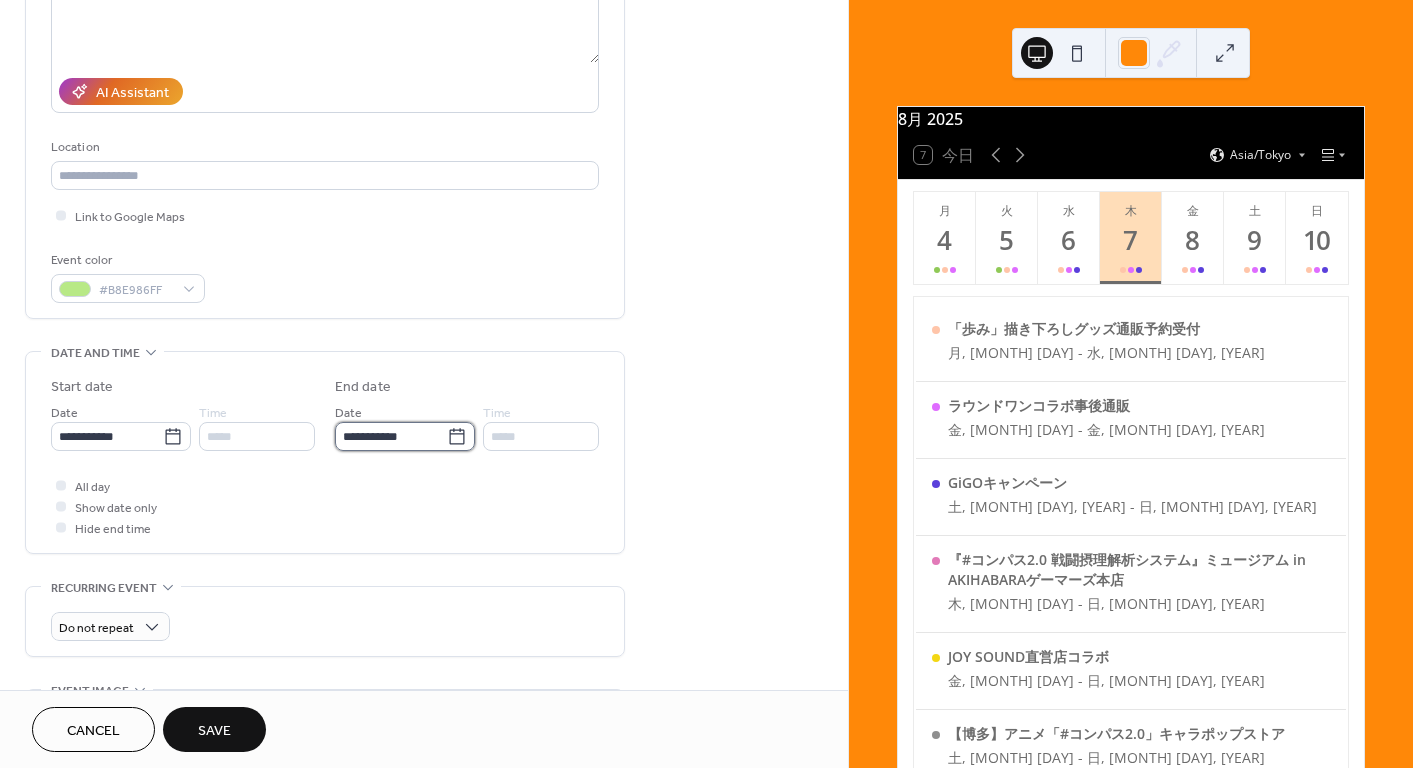click on "**********" at bounding box center [391, 436] 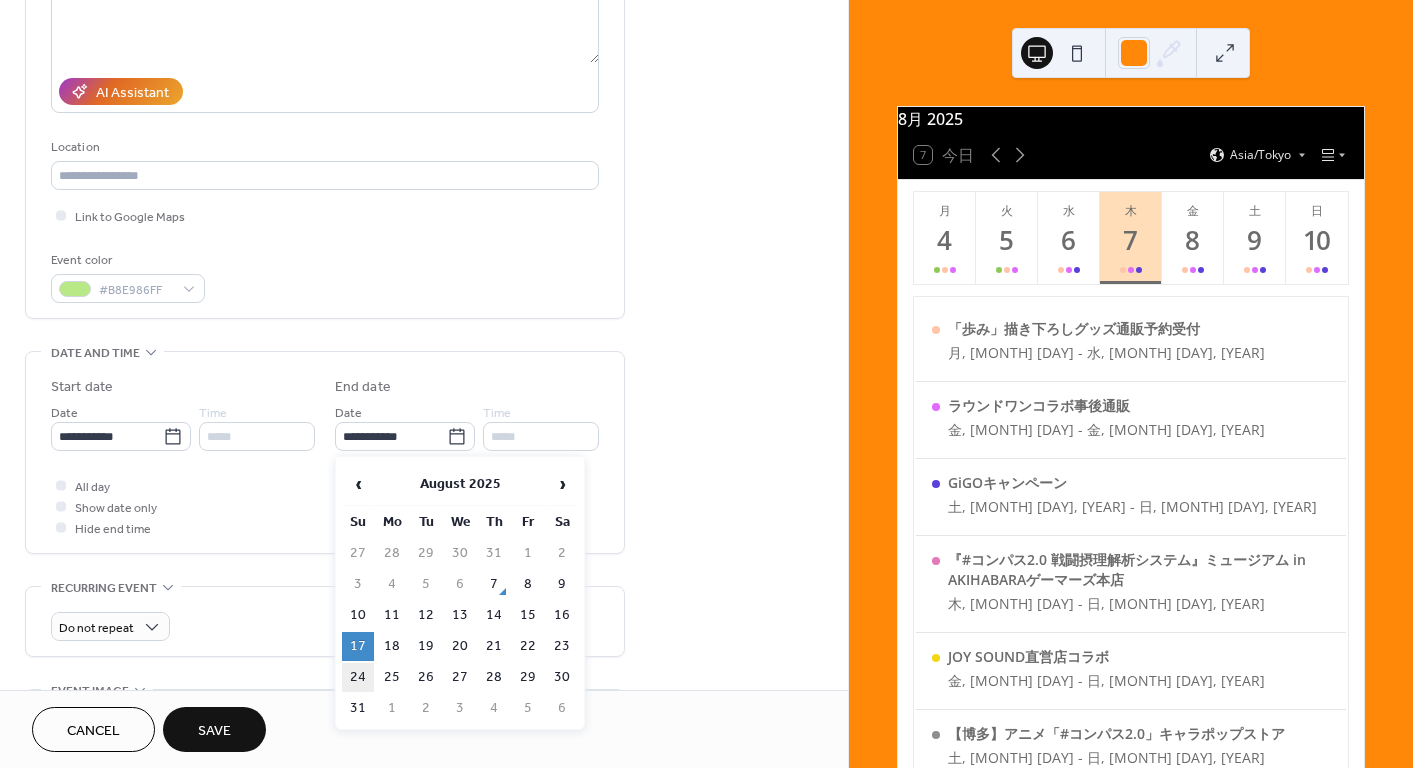 click on "24" at bounding box center [358, 677] 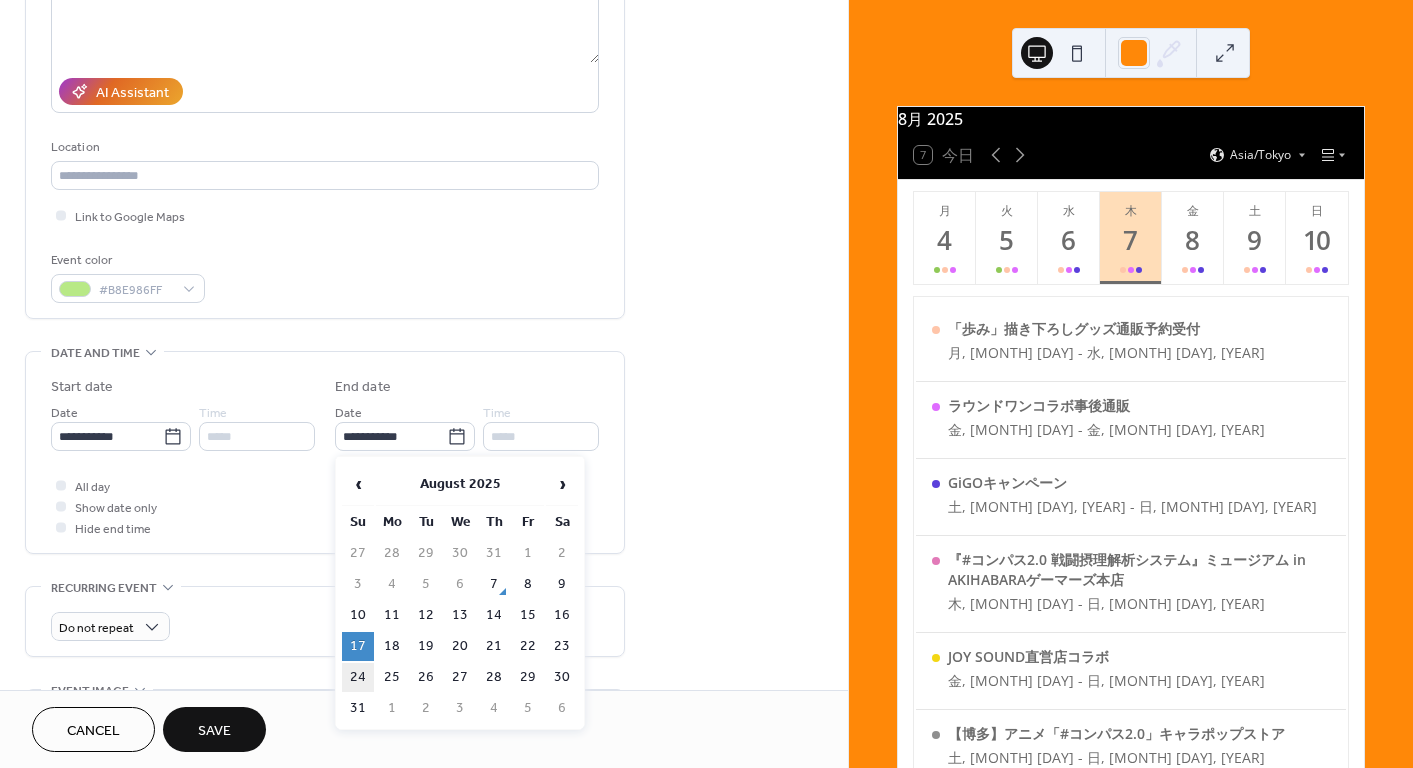 type on "**********" 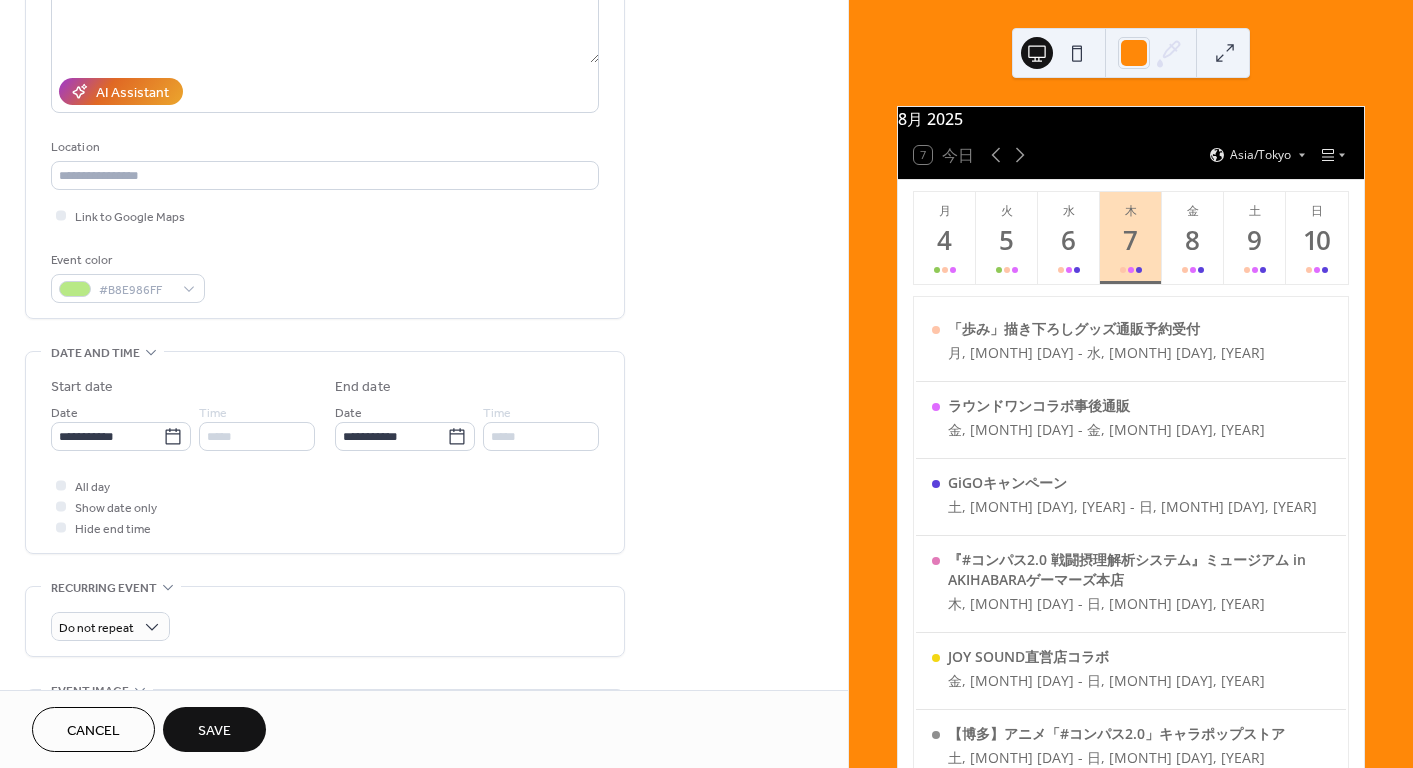 click on "**********" at bounding box center (424, 531) 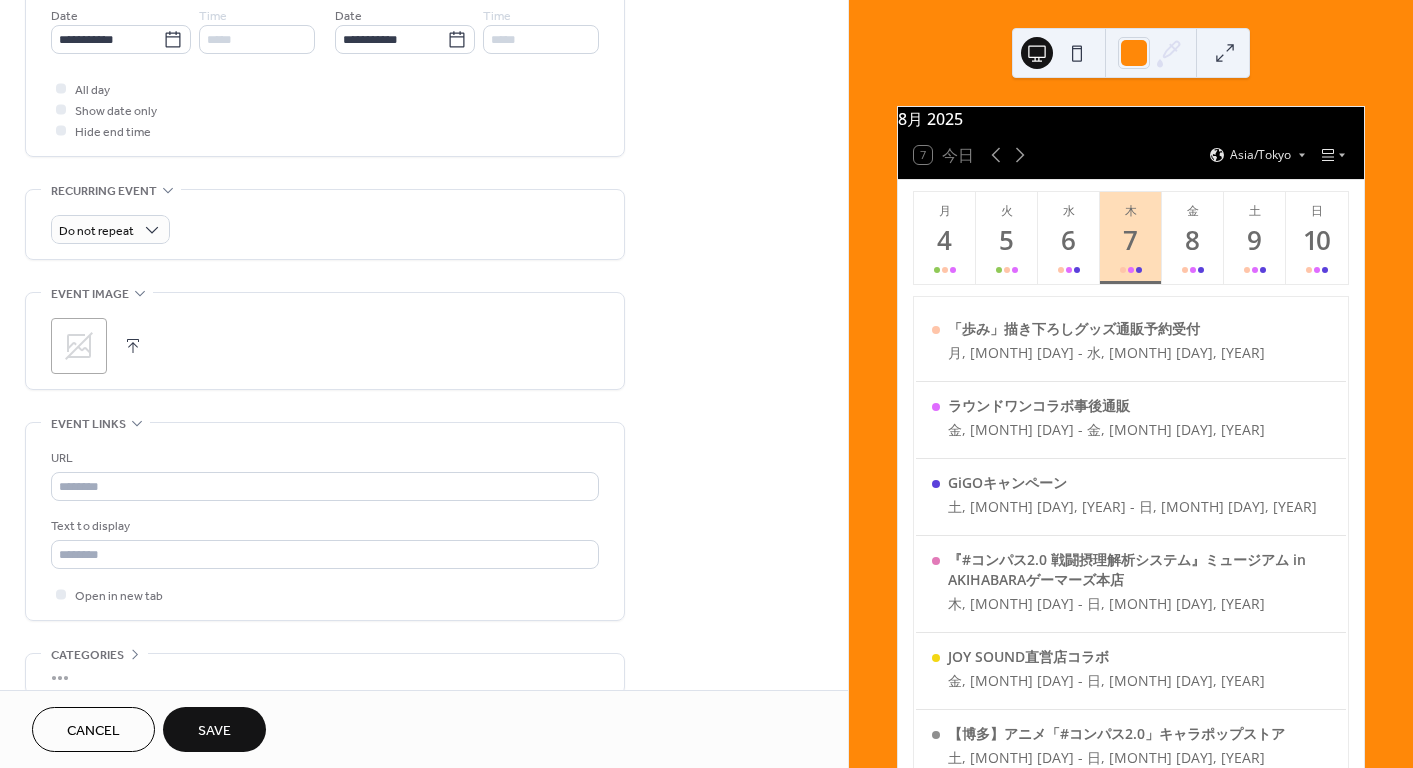 scroll, scrollTop: 700, scrollLeft: 0, axis: vertical 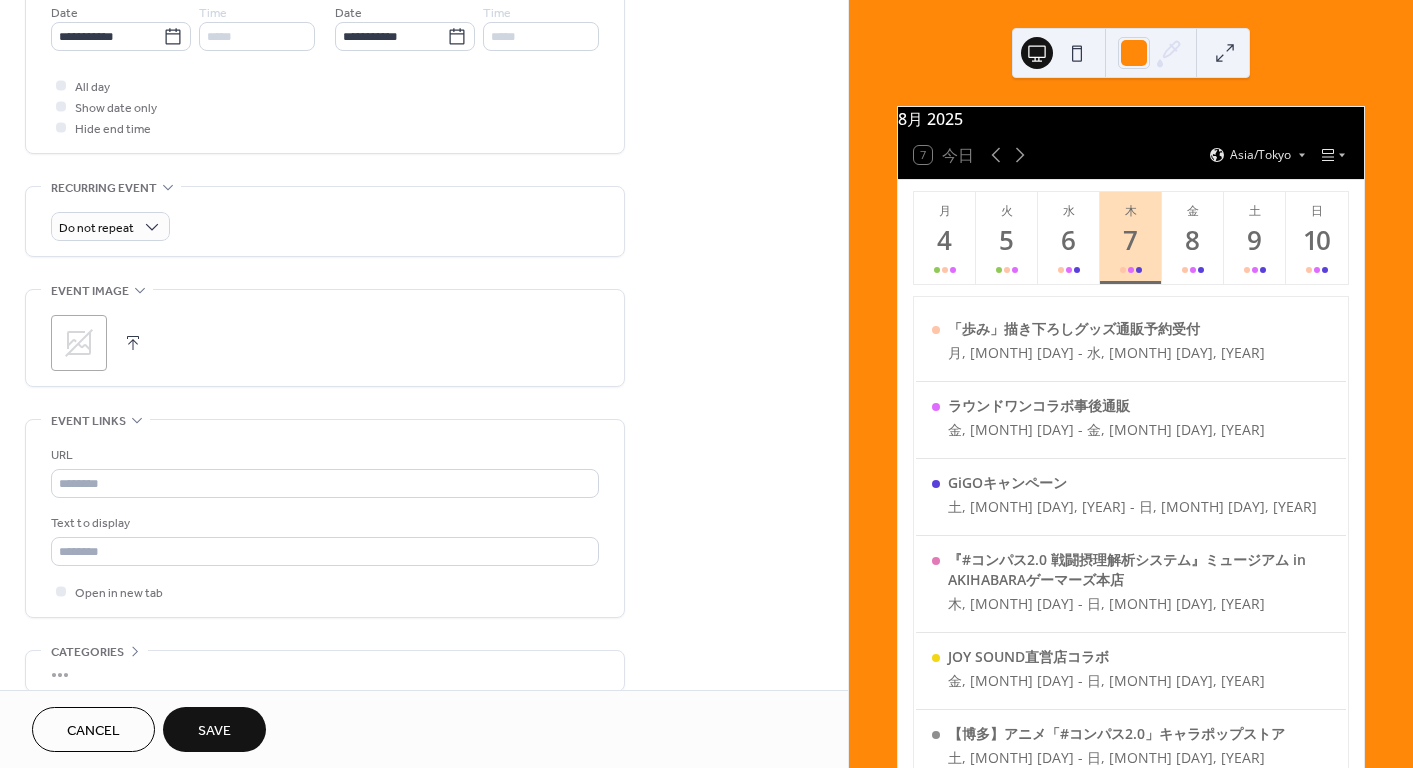 click 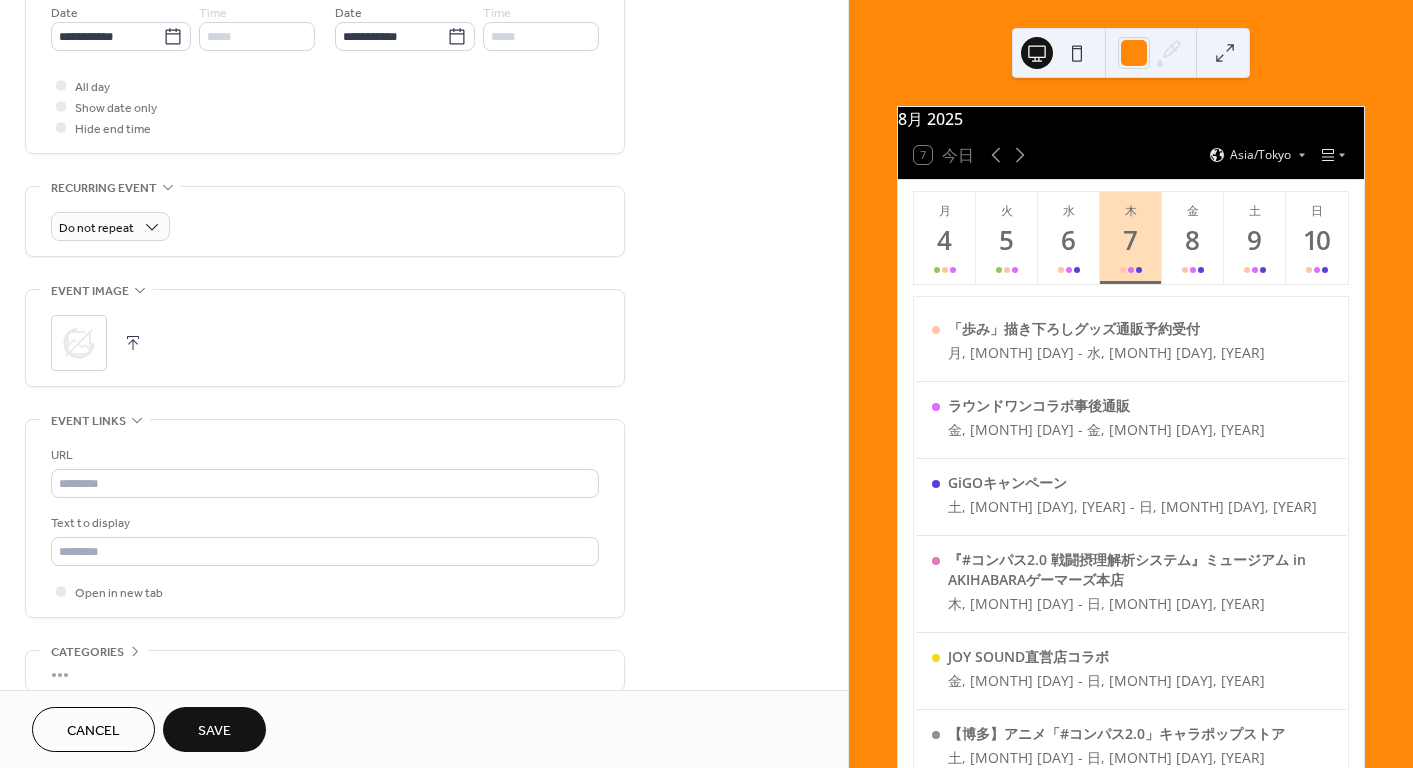 click on "URL" at bounding box center [325, 471] 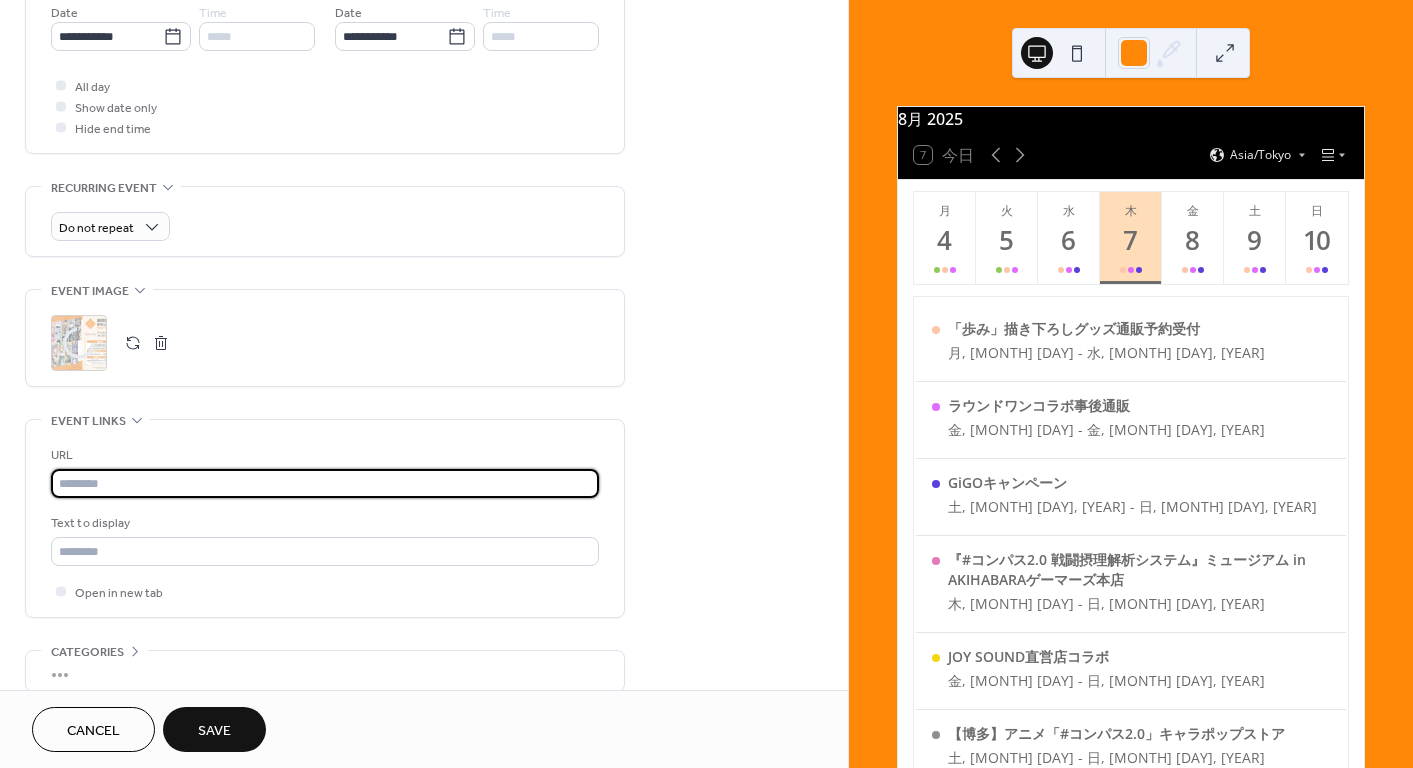click at bounding box center (325, 483) 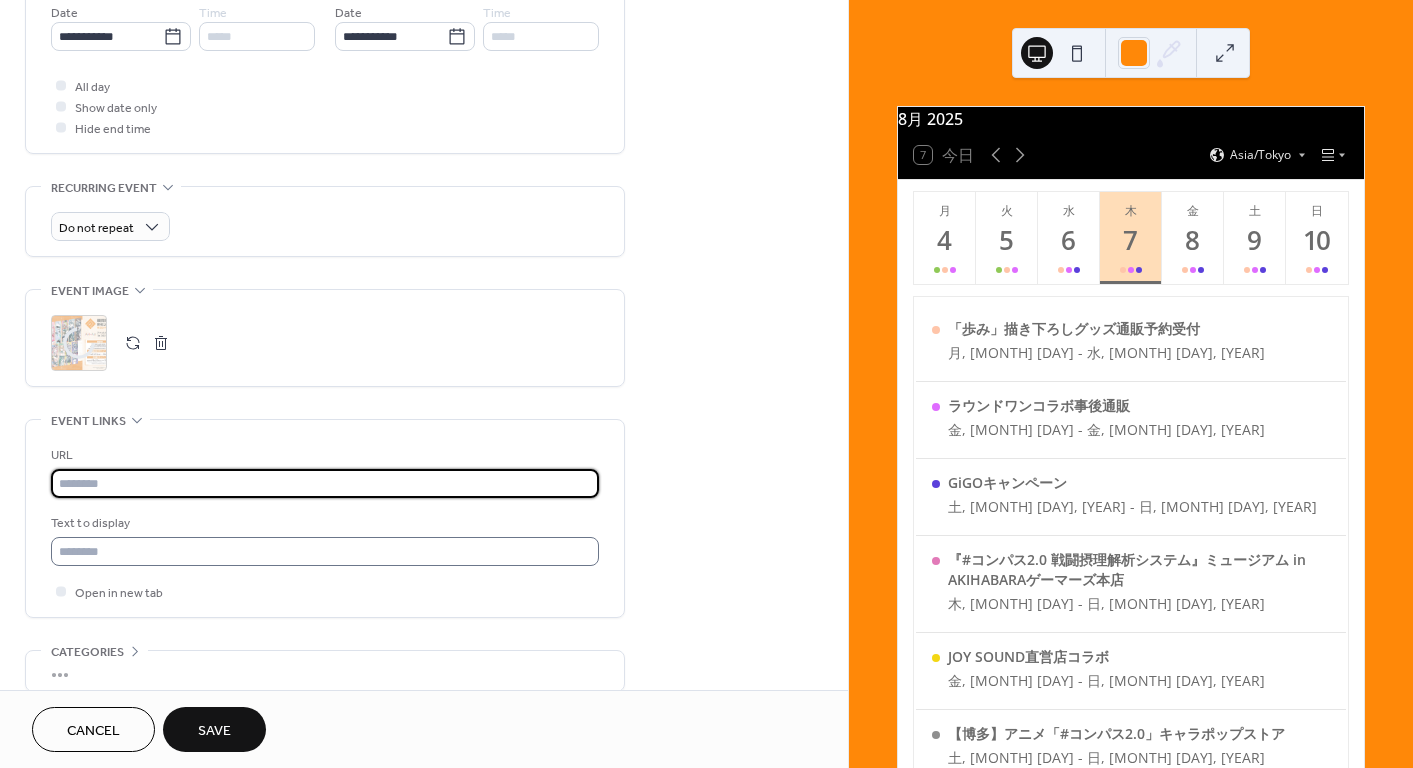 paste on "**********" 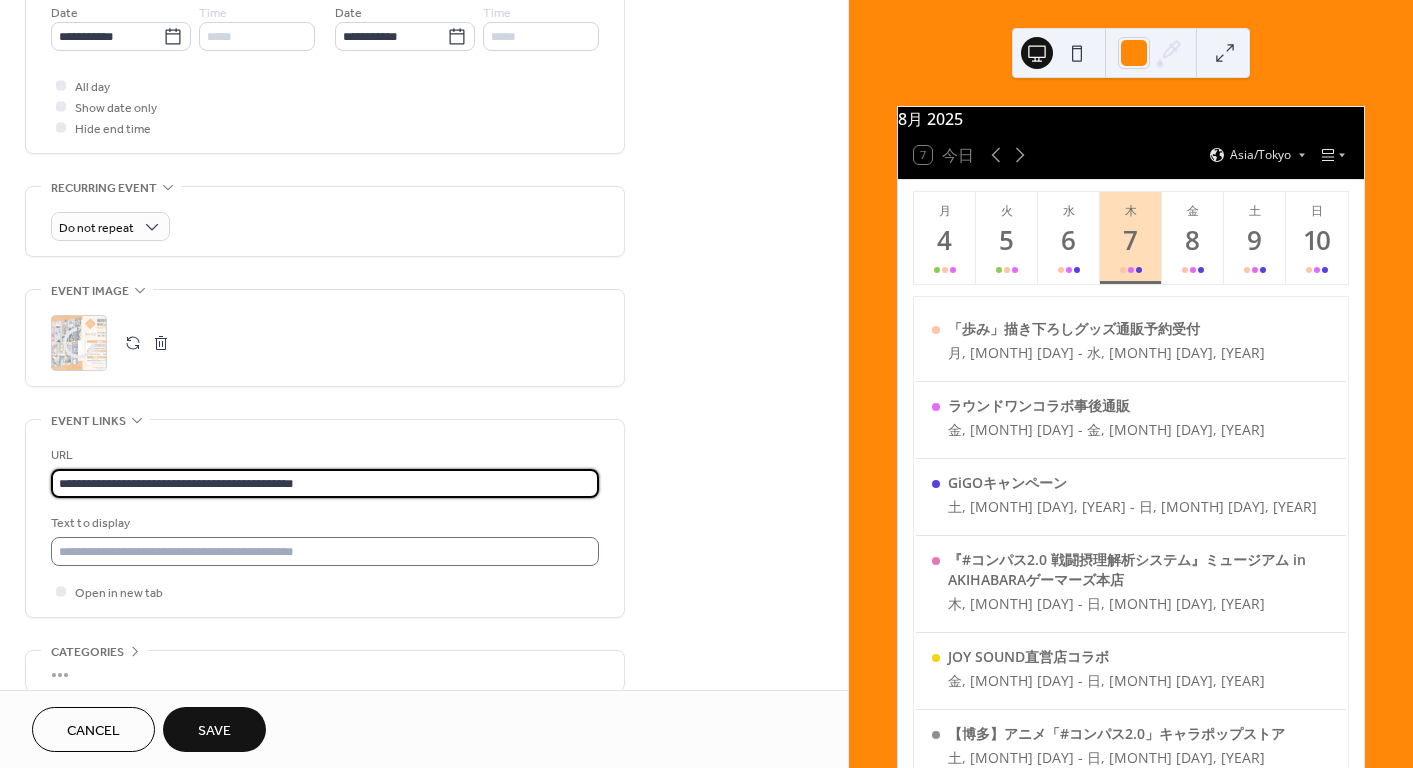 type on "**********" 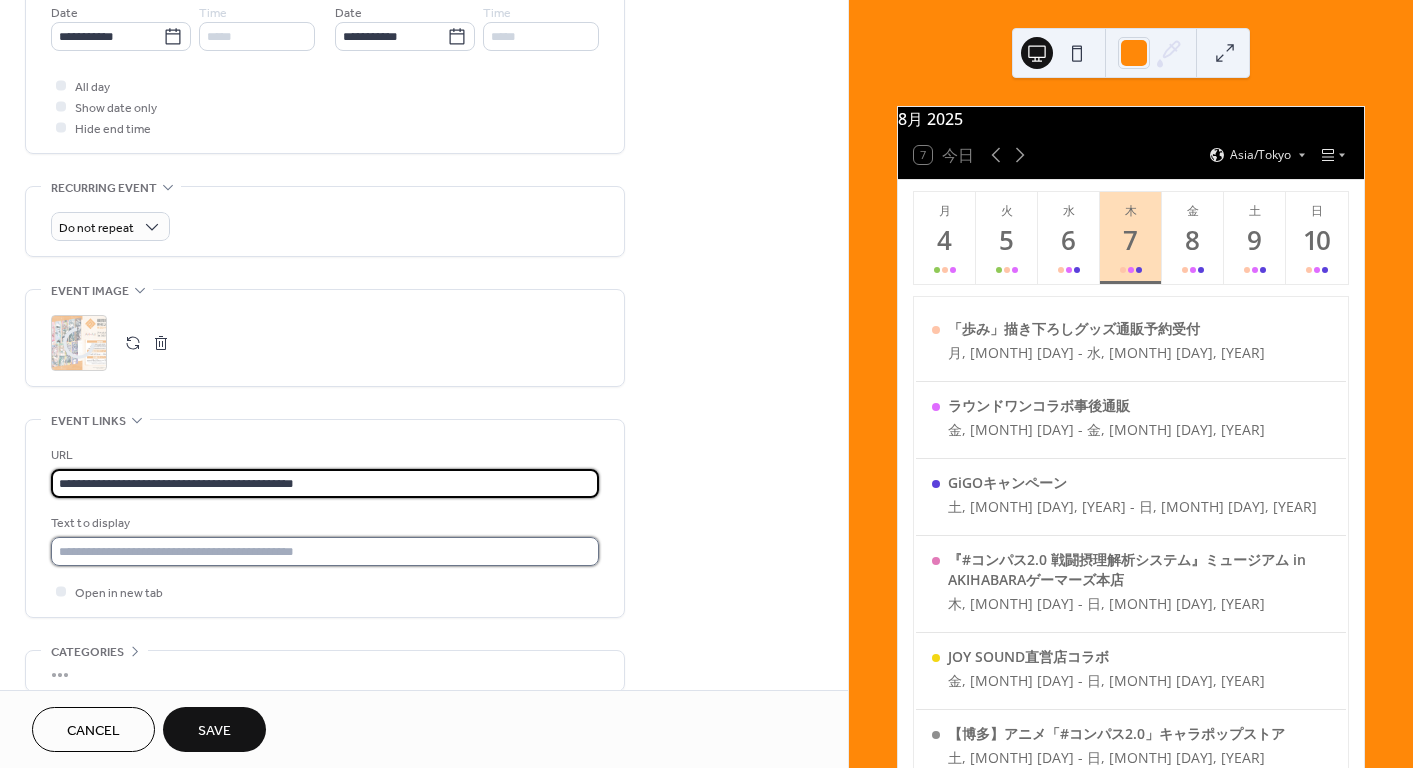 click at bounding box center (325, 551) 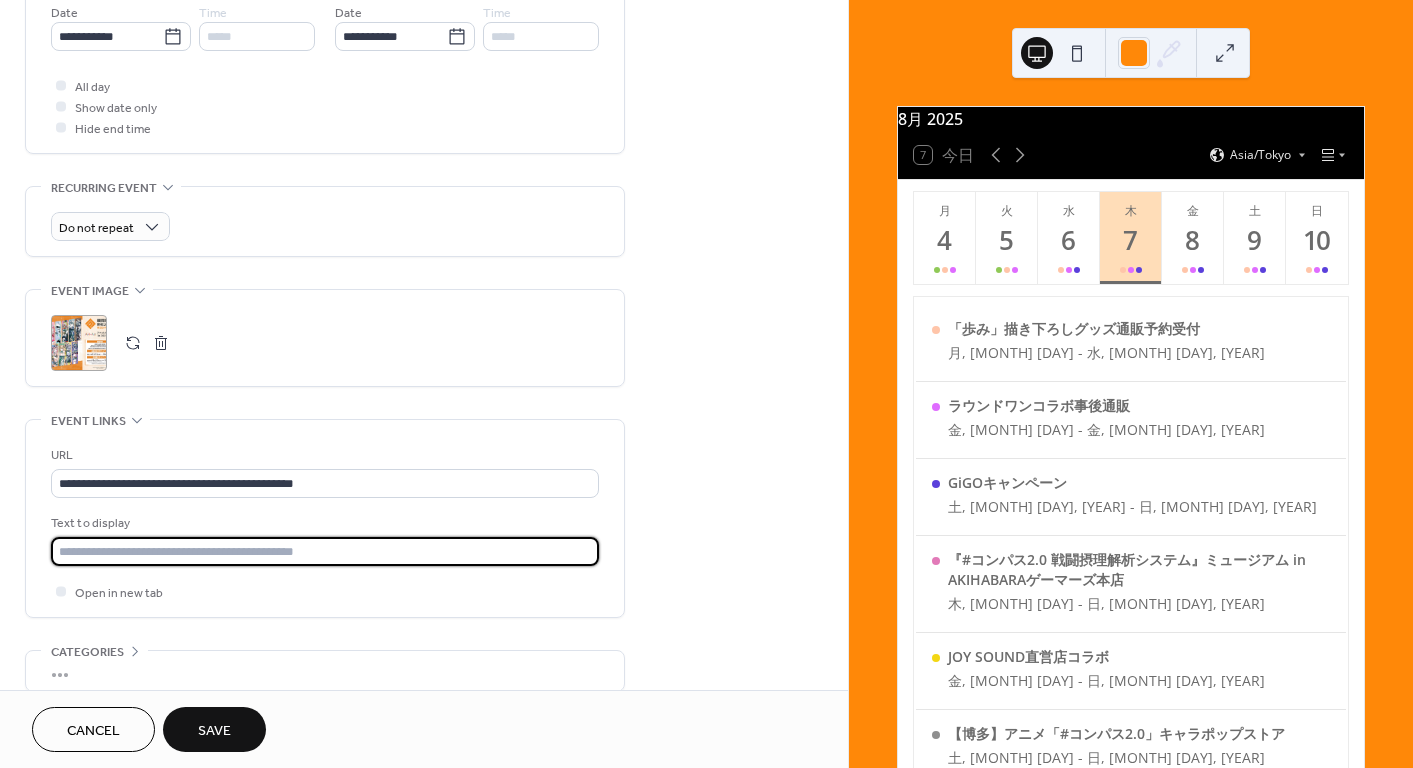 paste on "**********" 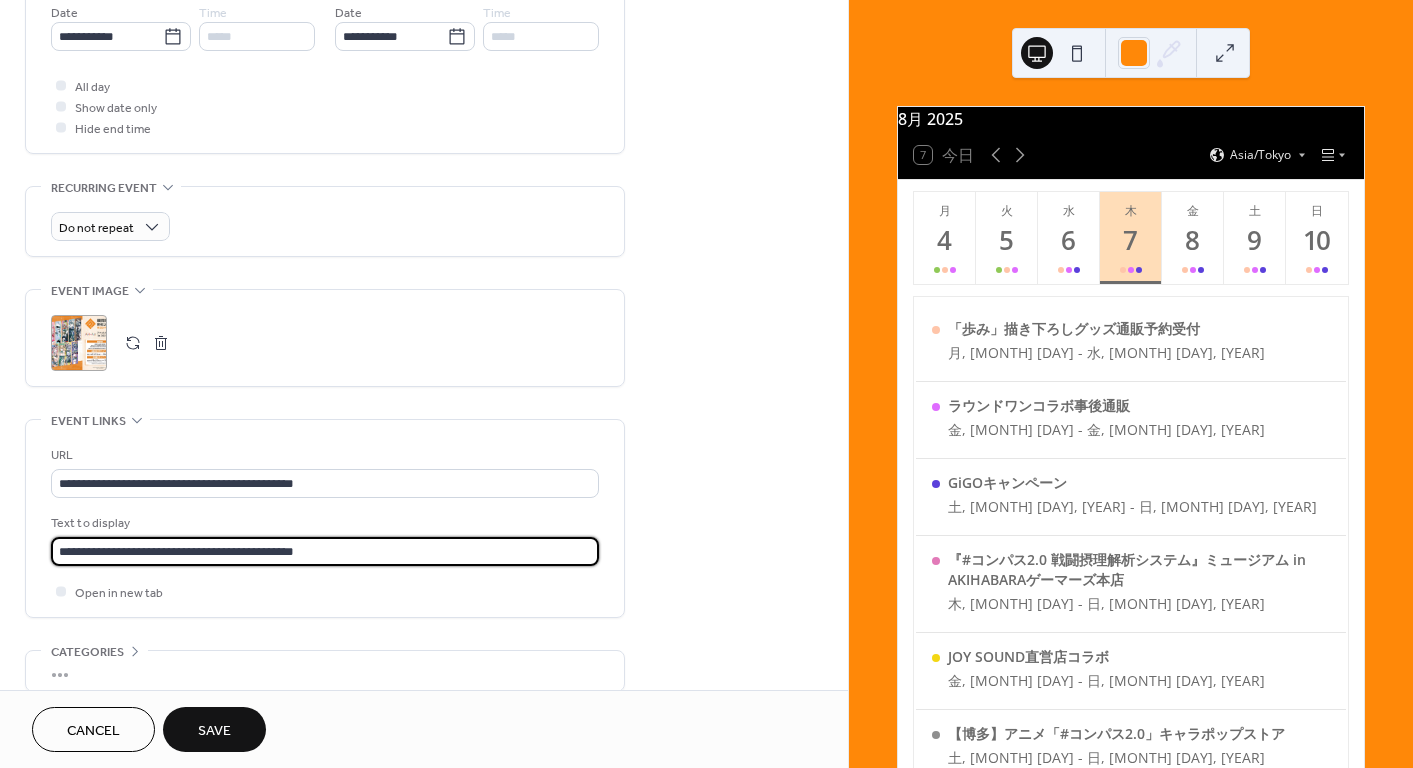 type on "**********" 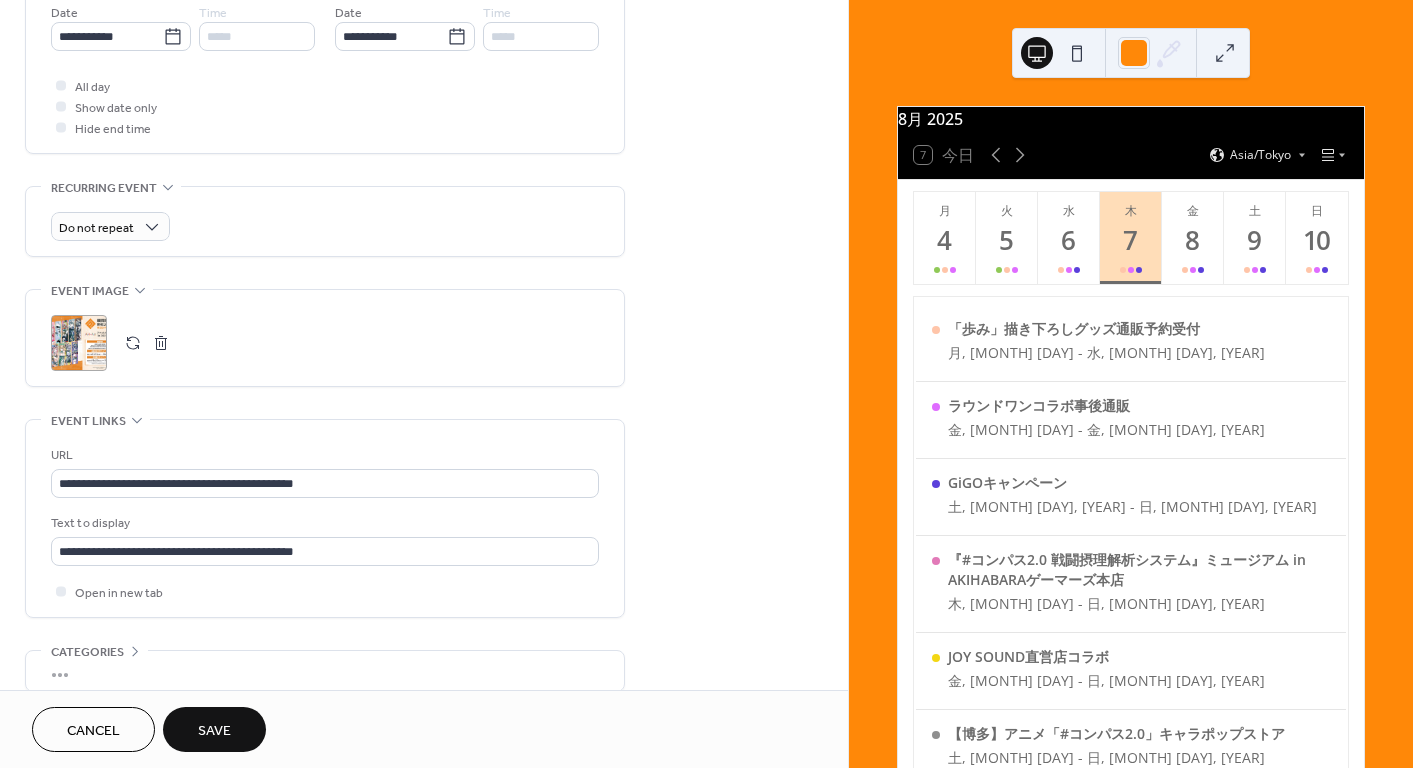 click on "Save" at bounding box center (214, 731) 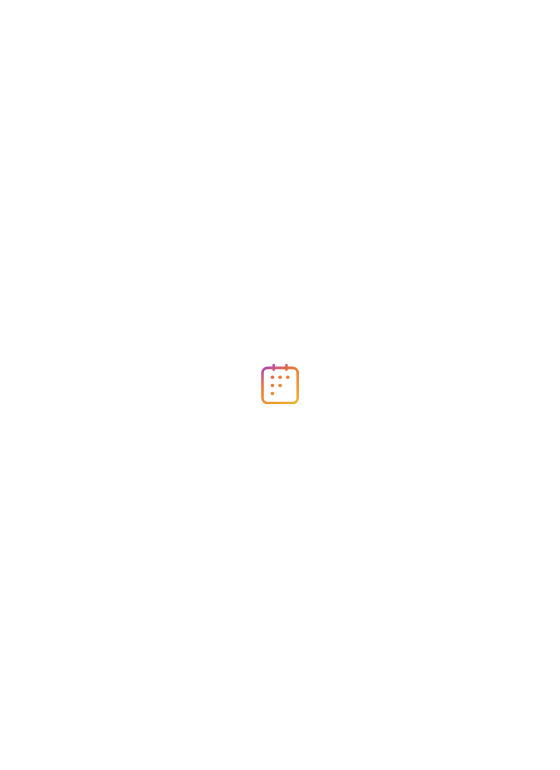 scroll, scrollTop: 0, scrollLeft: 0, axis: both 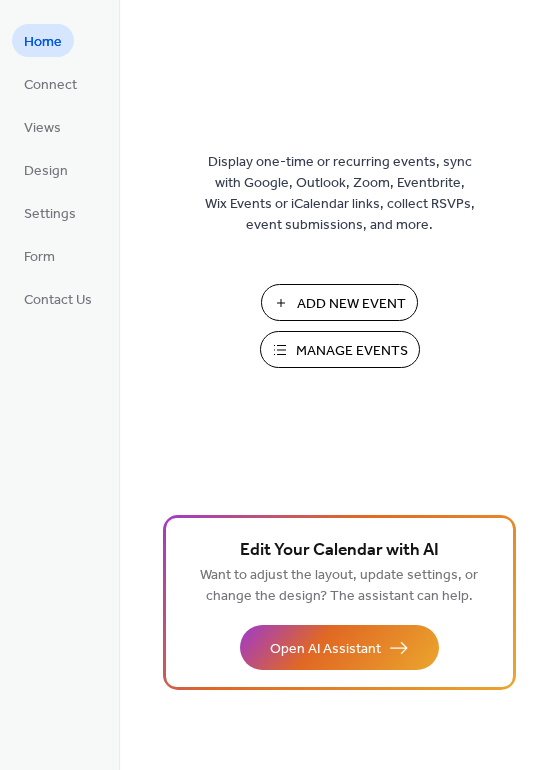 drag, startPoint x: 334, startPoint y: 301, endPoint x: 317, endPoint y: 298, distance: 17.262676 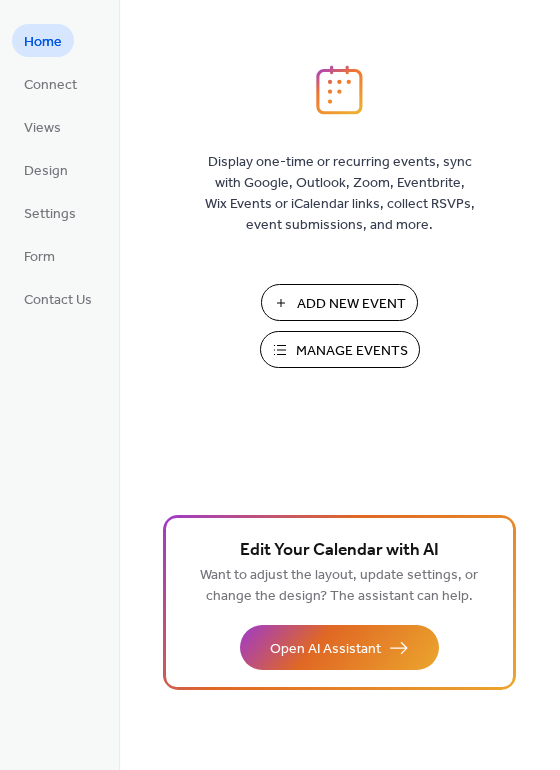 click on "Add New Event" at bounding box center (351, 304) 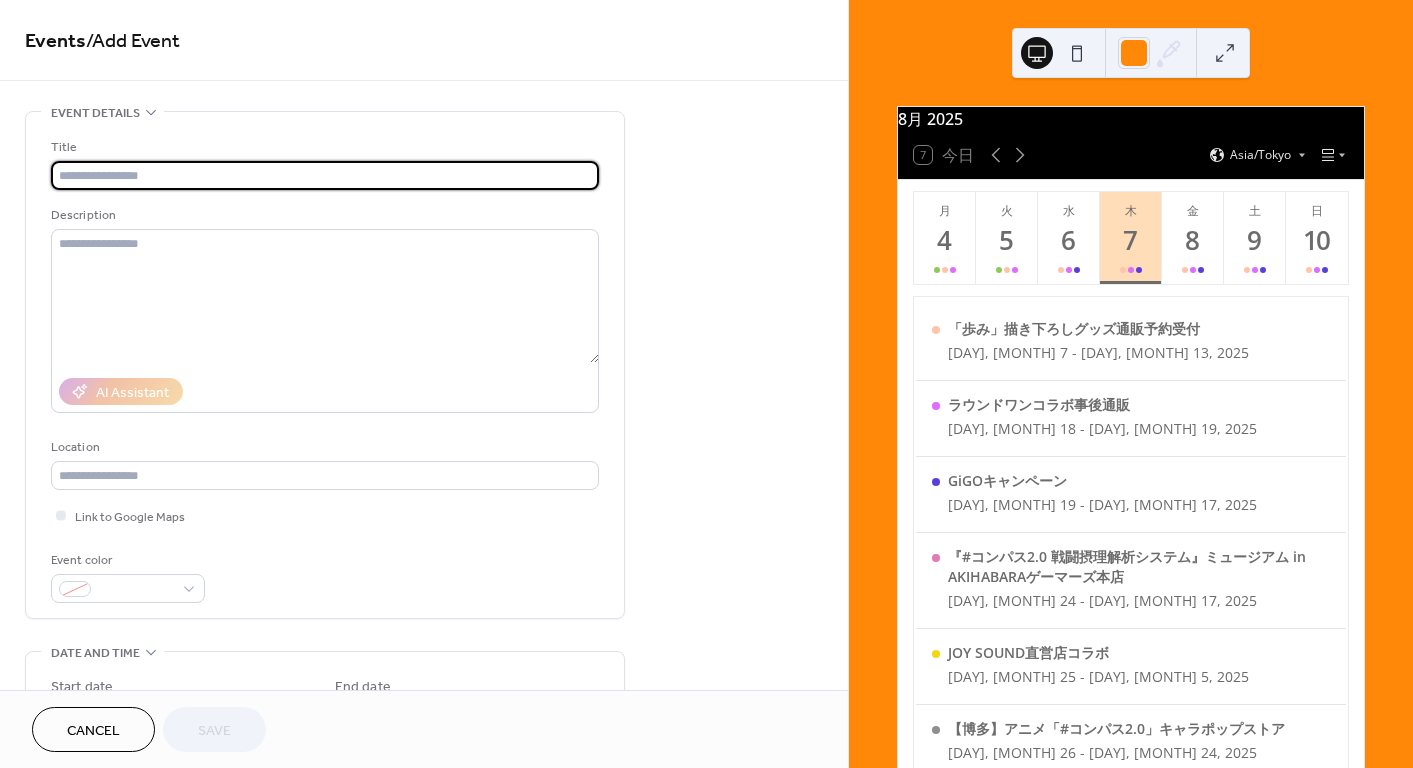 scroll, scrollTop: 0, scrollLeft: 0, axis: both 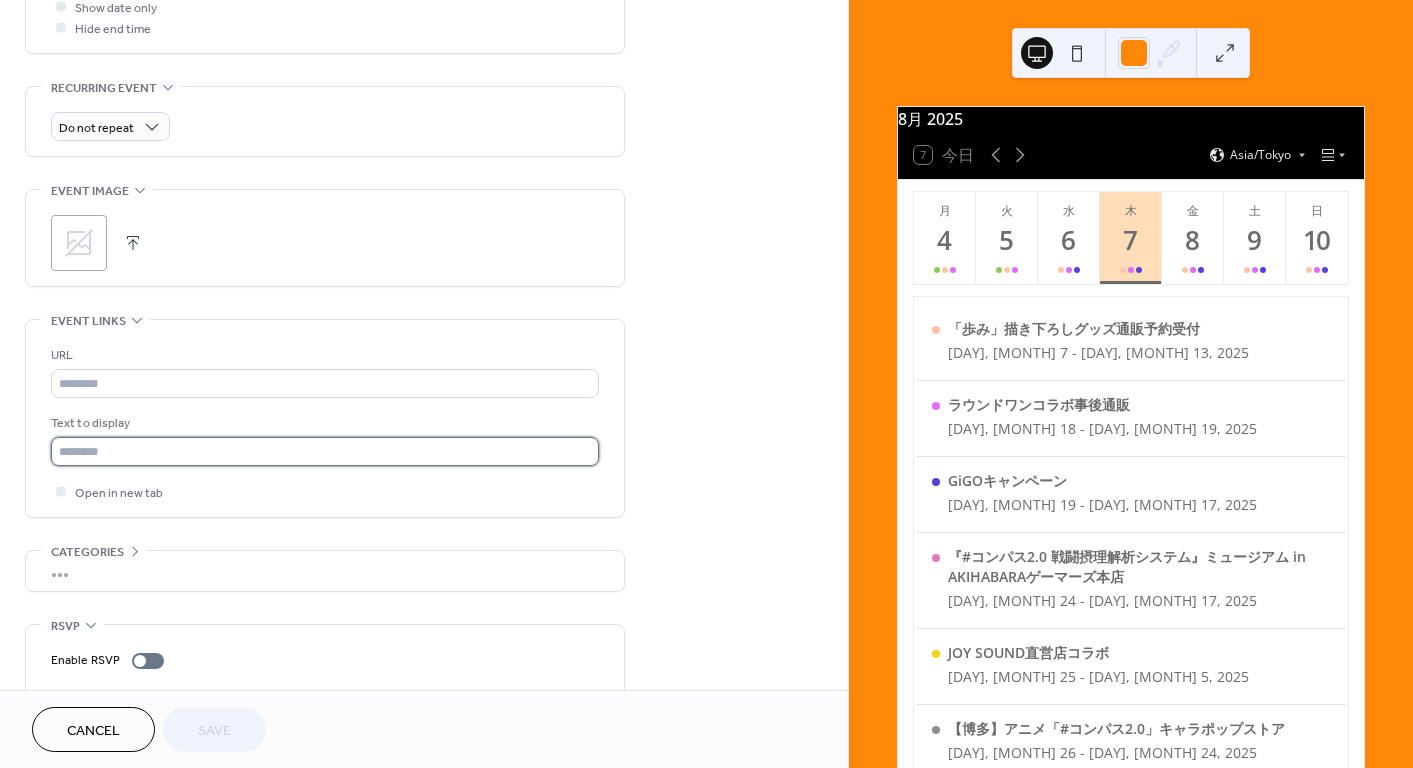 click at bounding box center (325, 451) 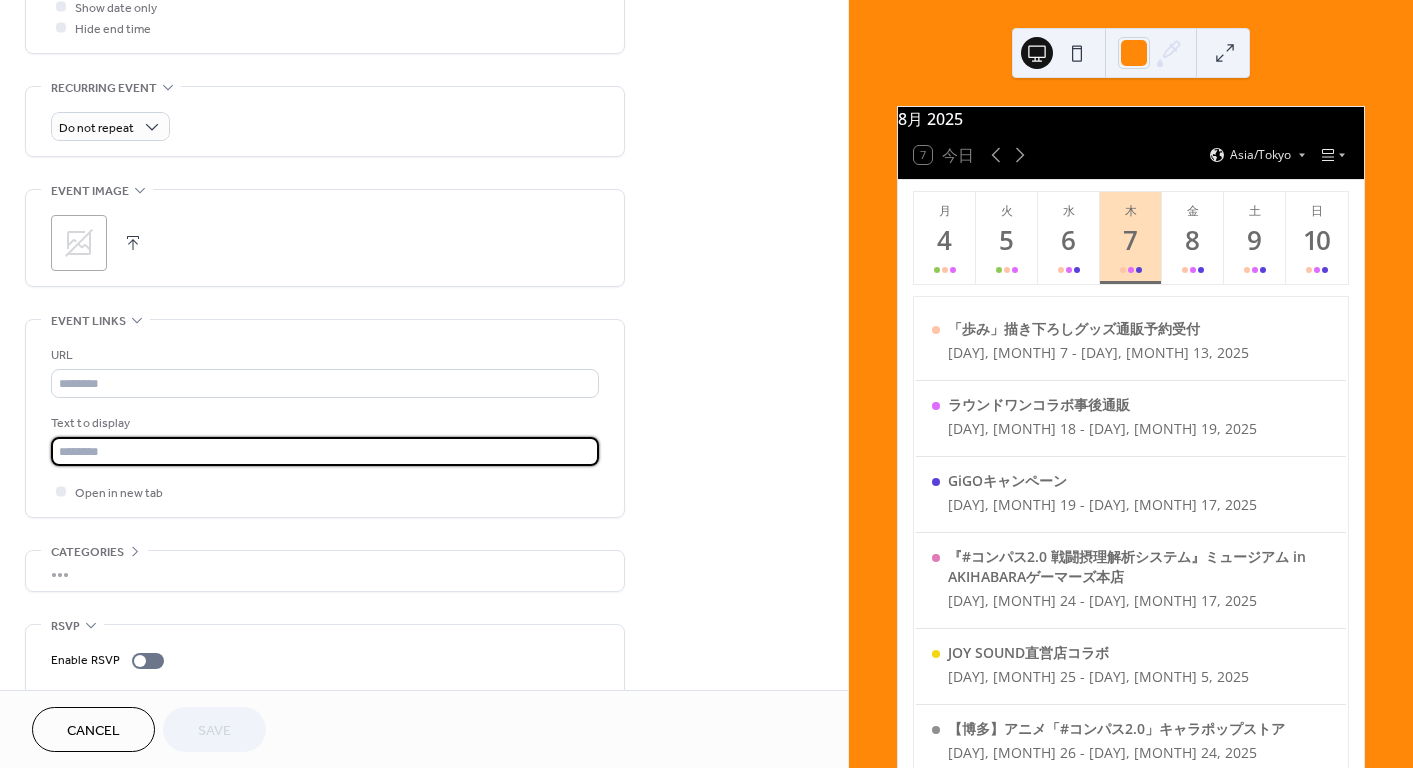 paste on "**********" 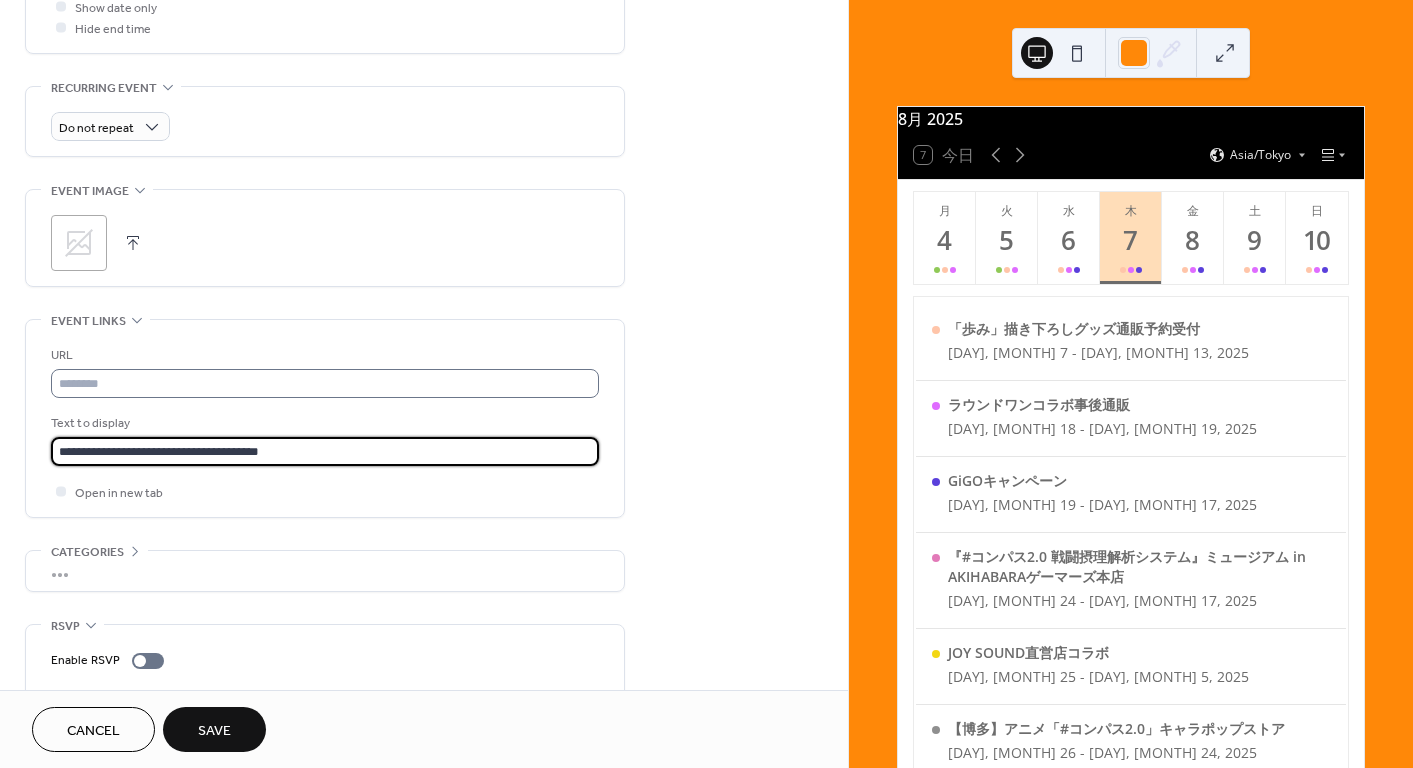 type on "**********" 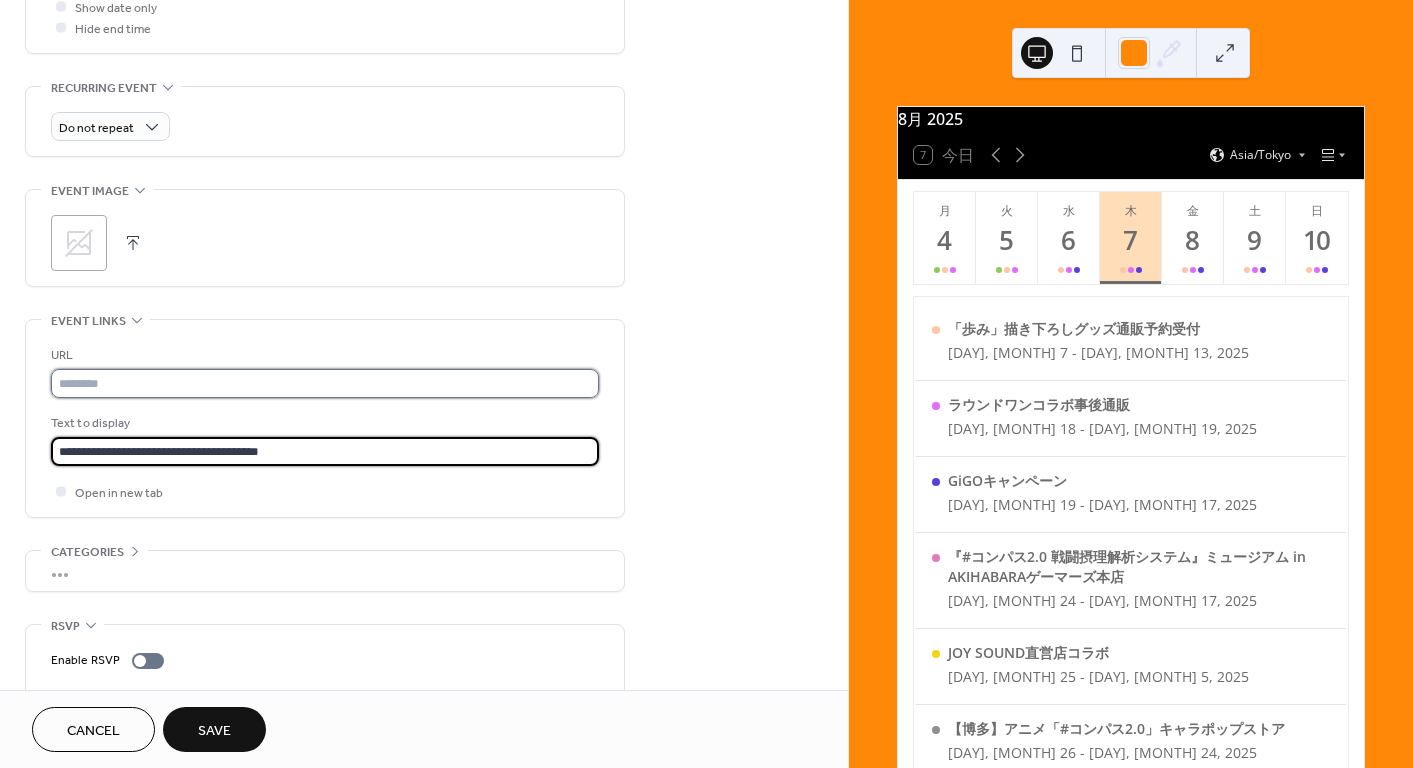 click at bounding box center (325, 383) 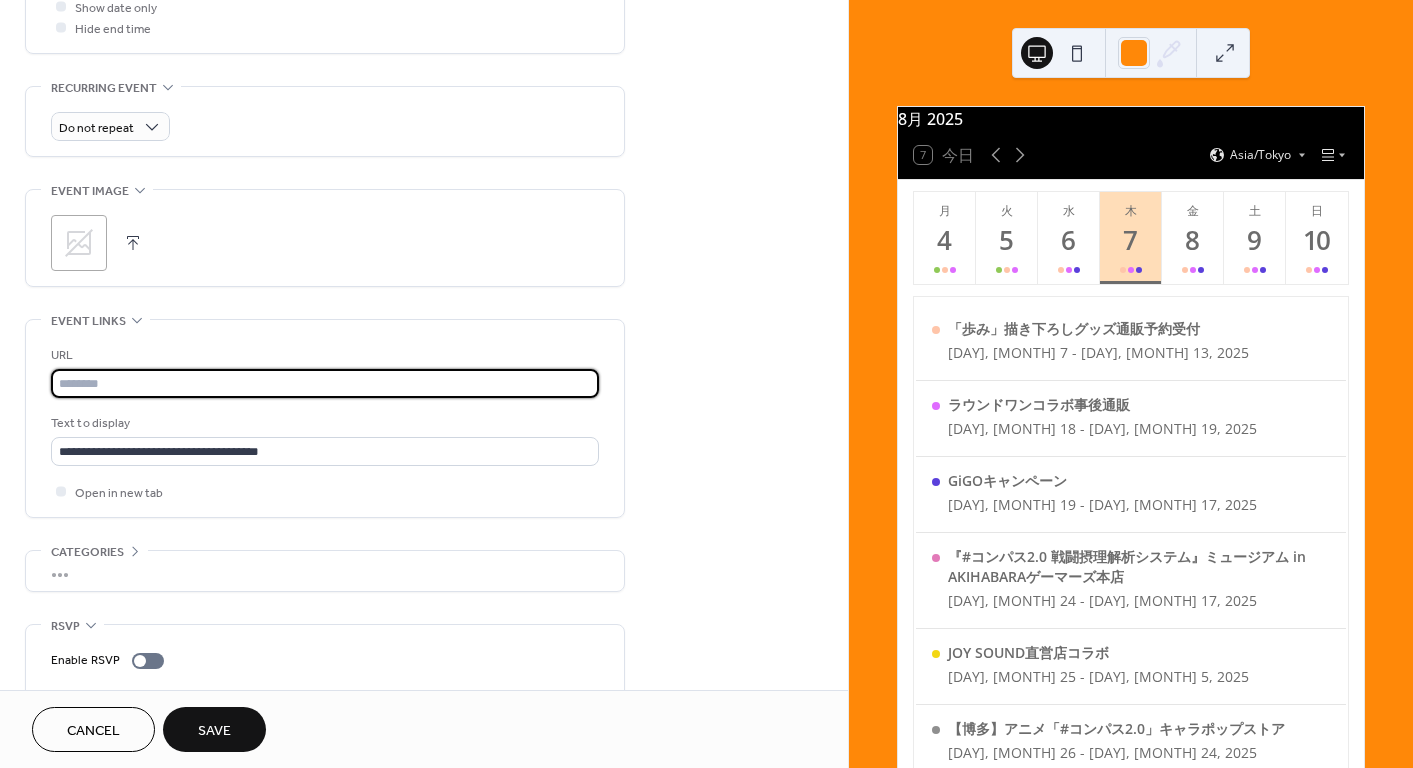 paste on "**********" 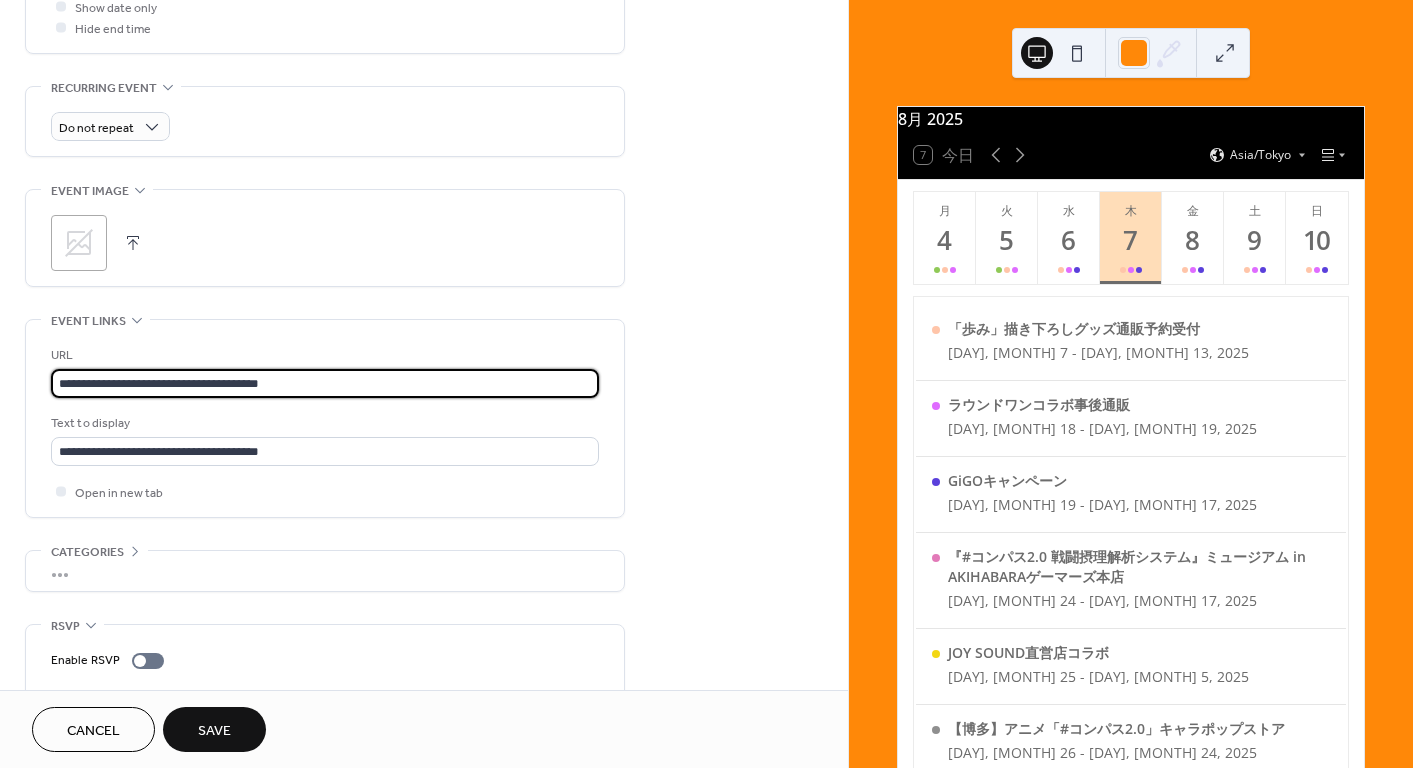 type on "**********" 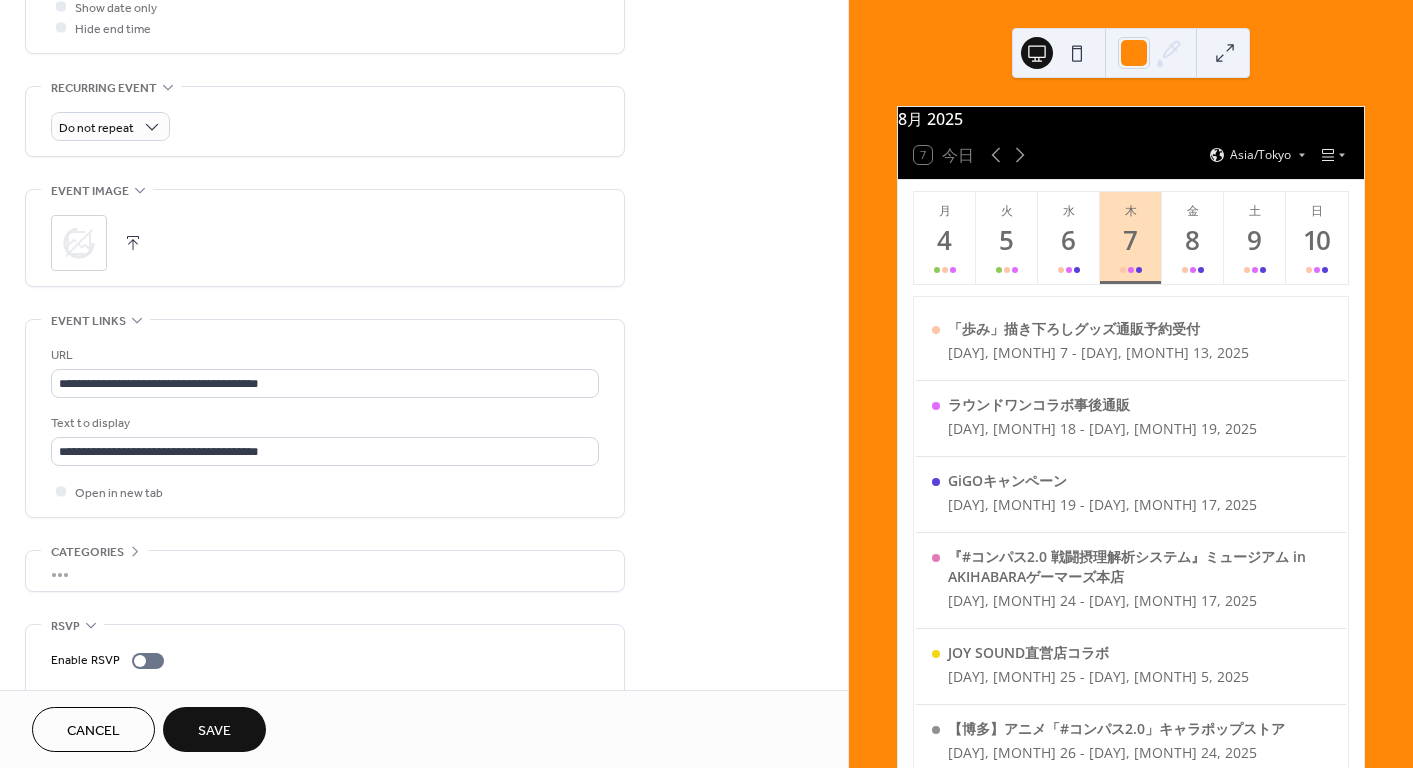 click 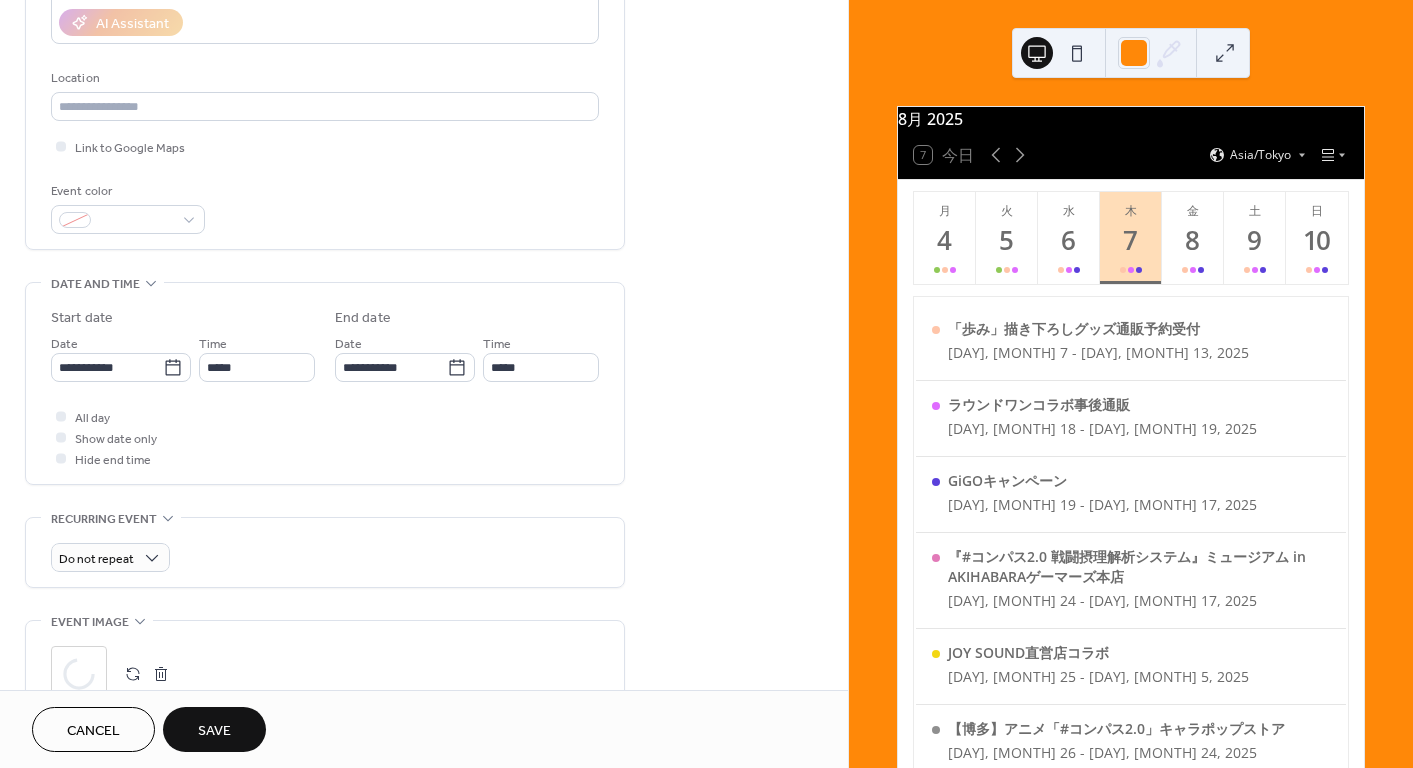 scroll, scrollTop: 500, scrollLeft: 0, axis: vertical 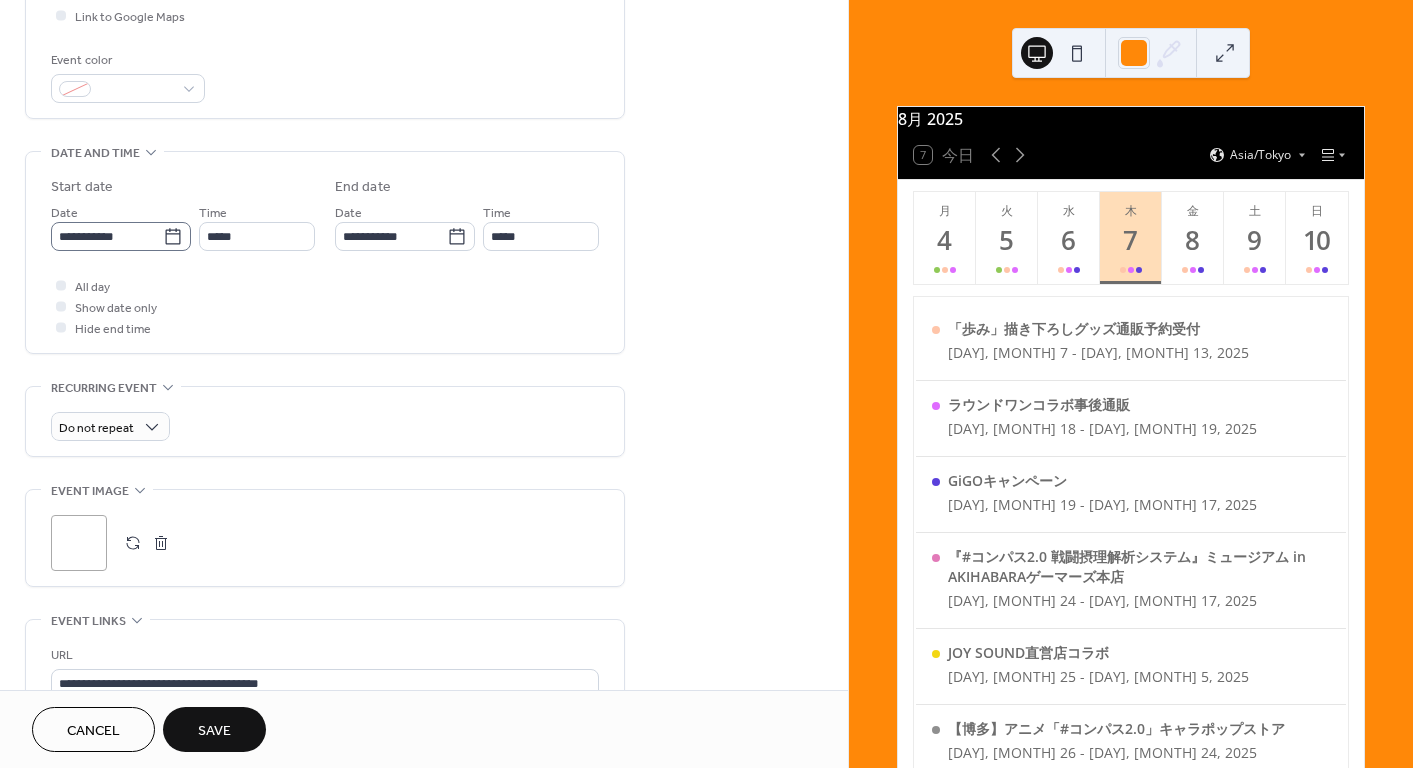 click 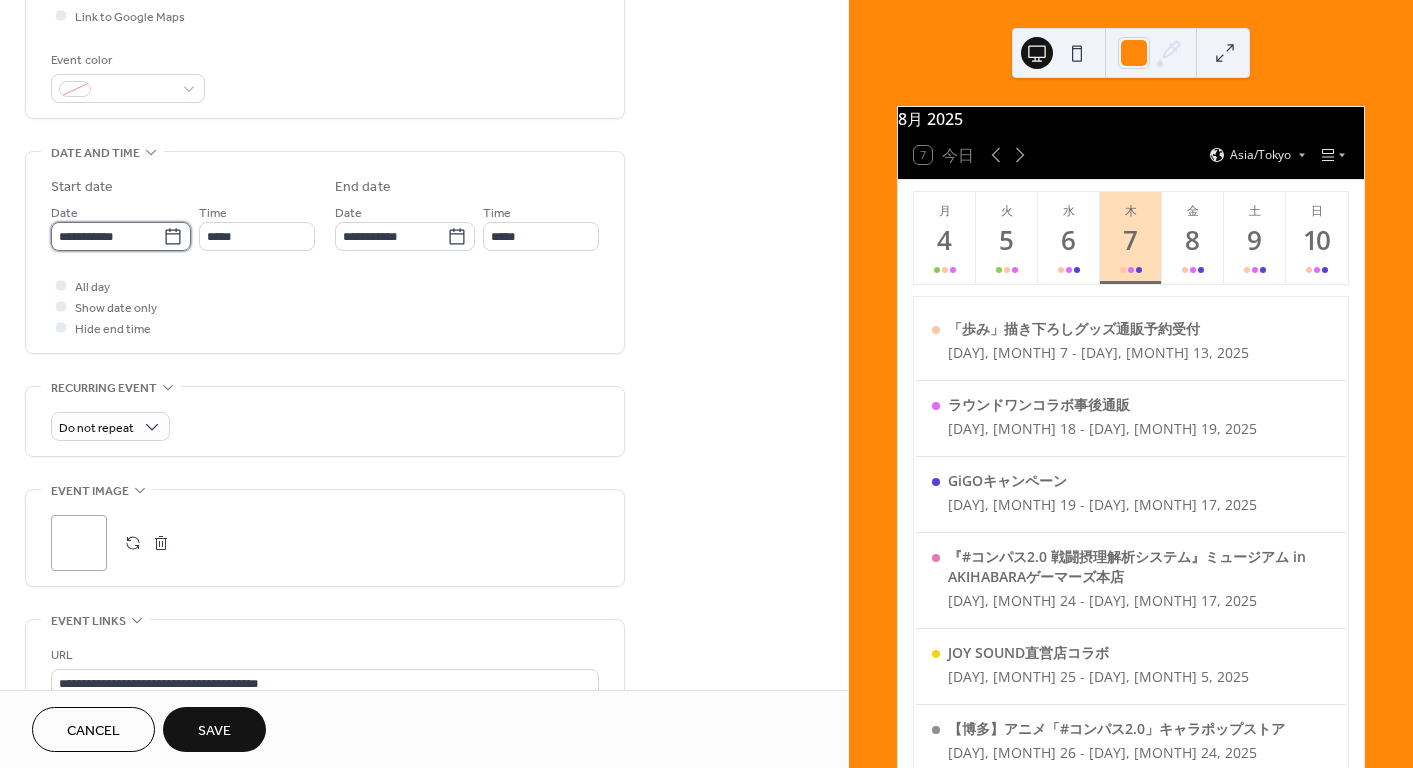 click on "**********" at bounding box center [107, 236] 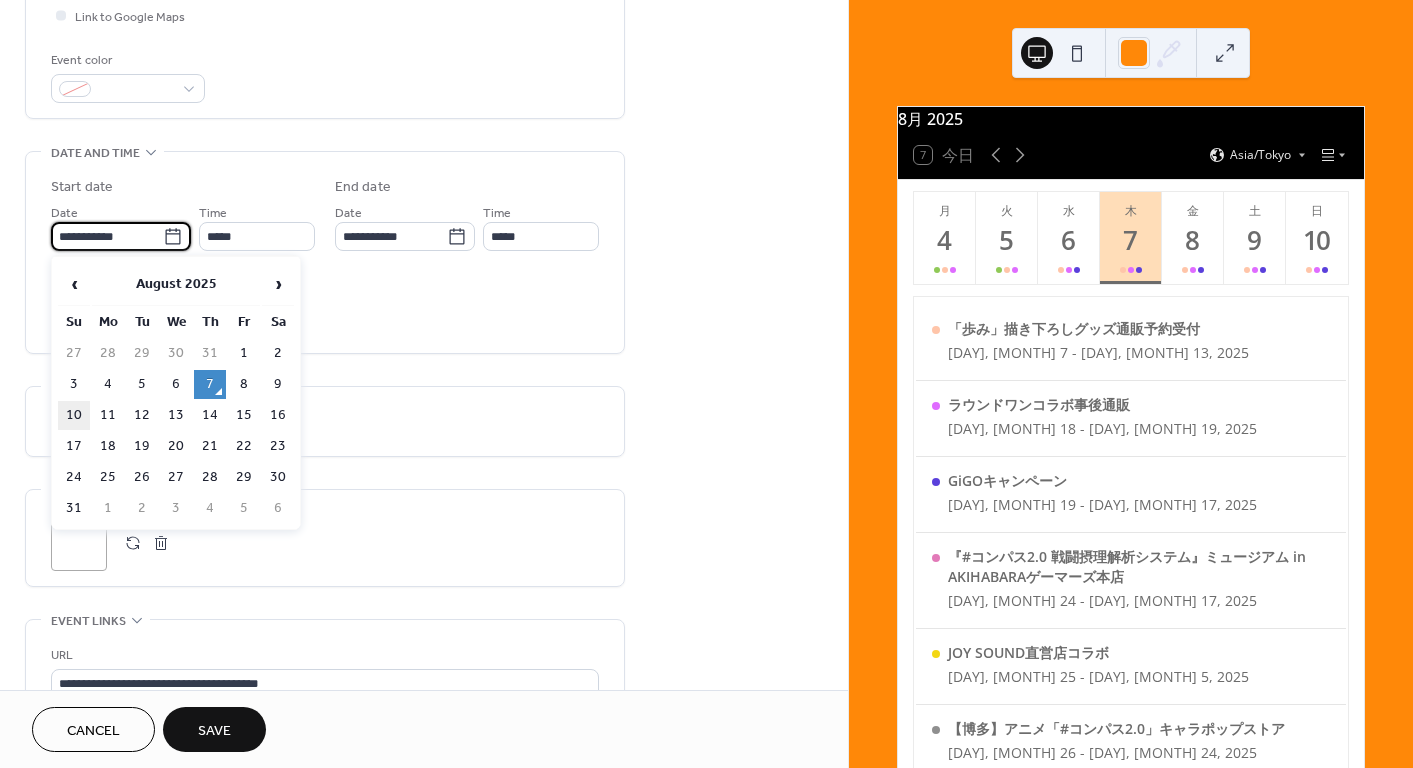 click on "10" at bounding box center [74, 415] 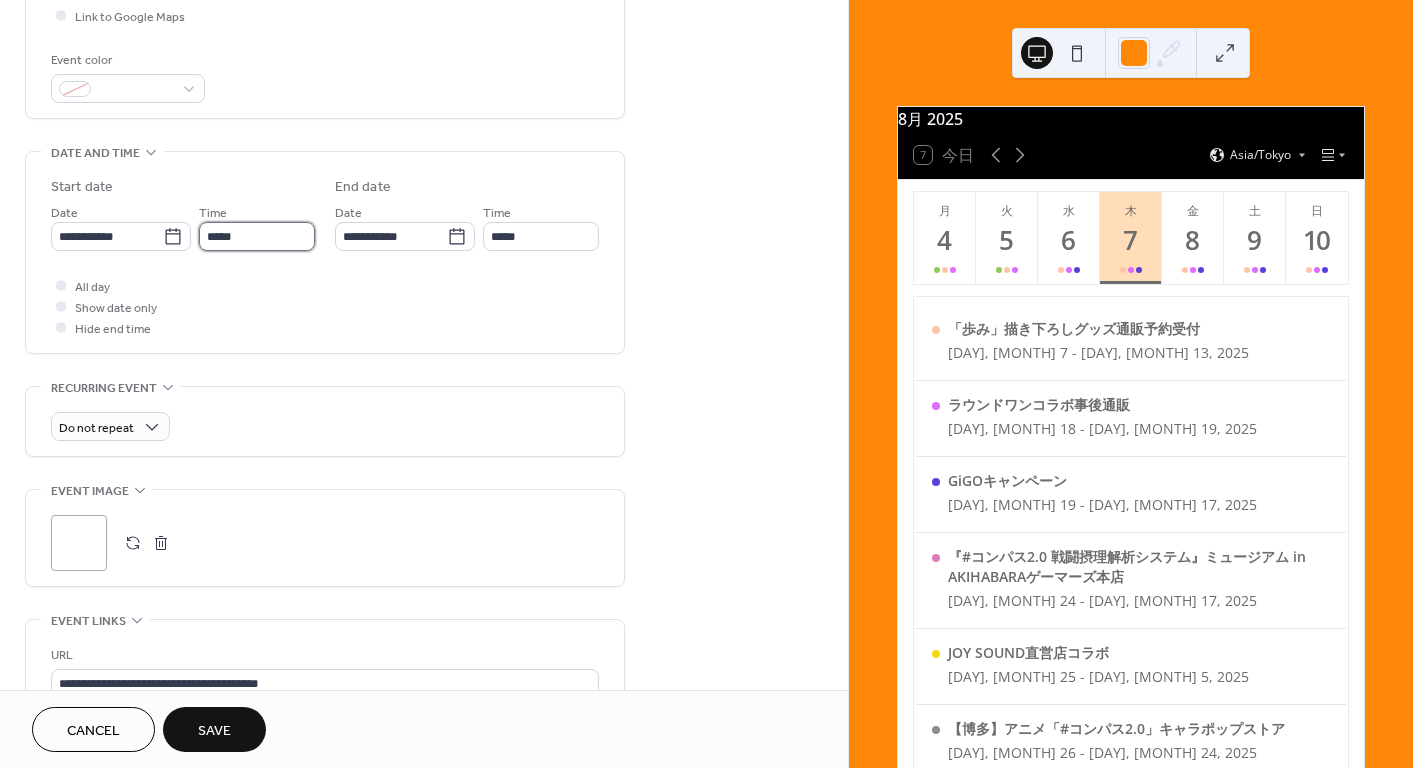 click on "*****" at bounding box center (257, 236) 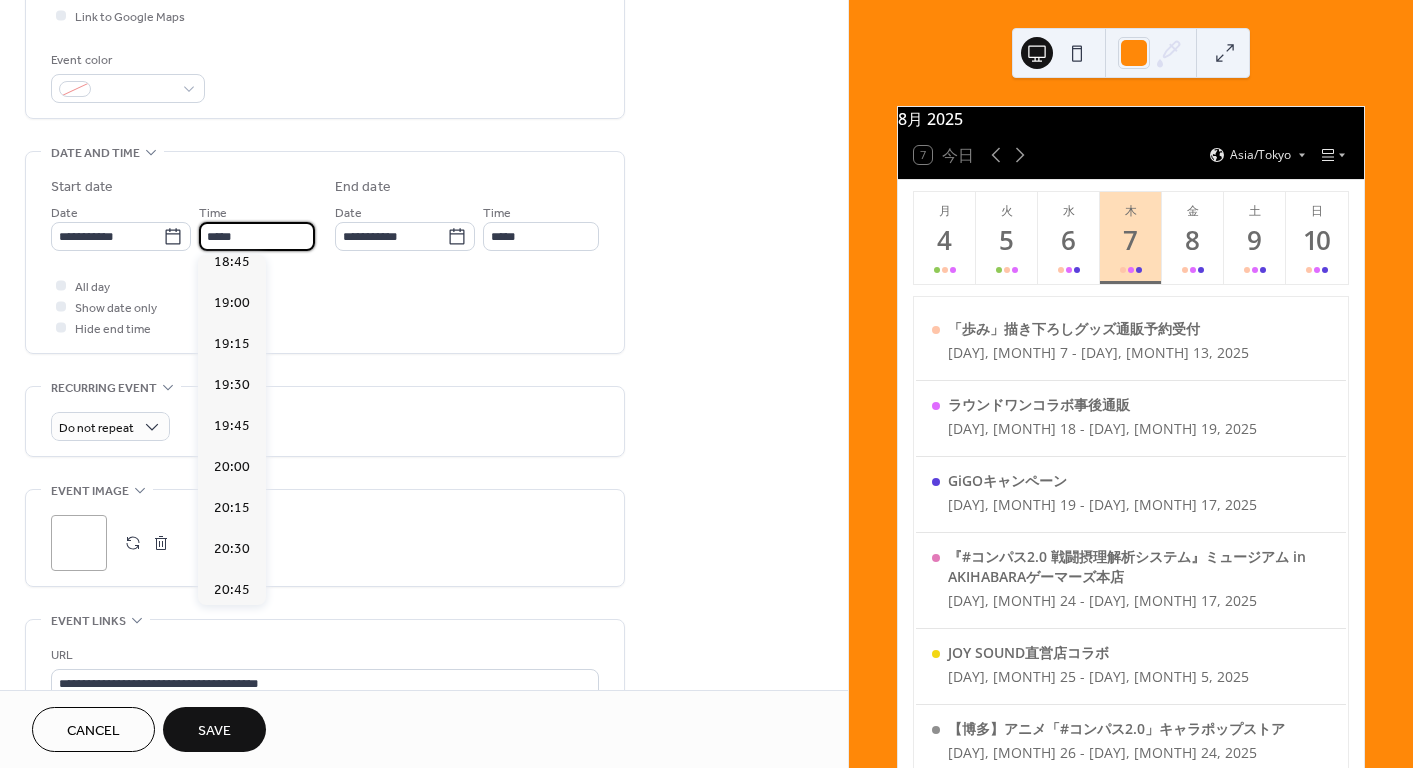 scroll, scrollTop: 3164, scrollLeft: 0, axis: vertical 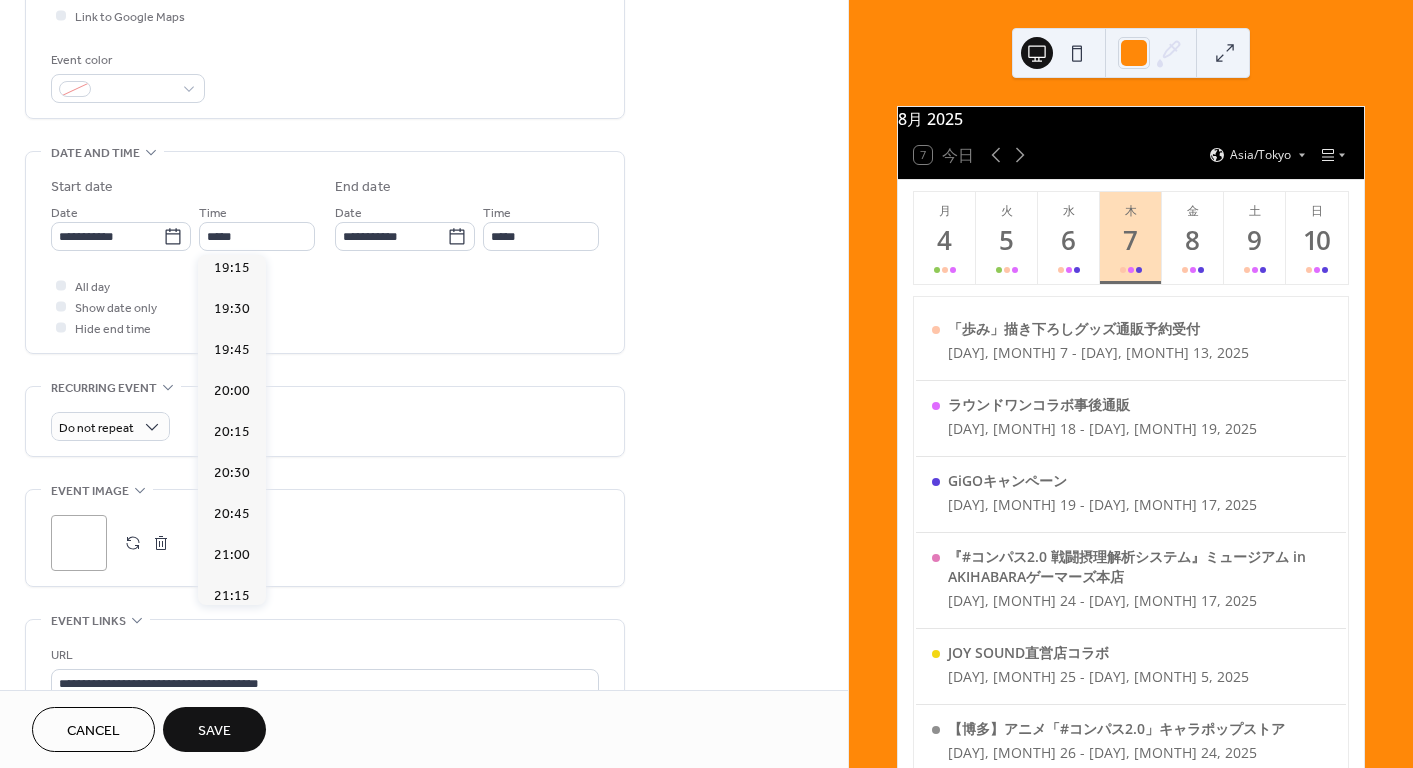 click on "19:00" at bounding box center [232, 227] 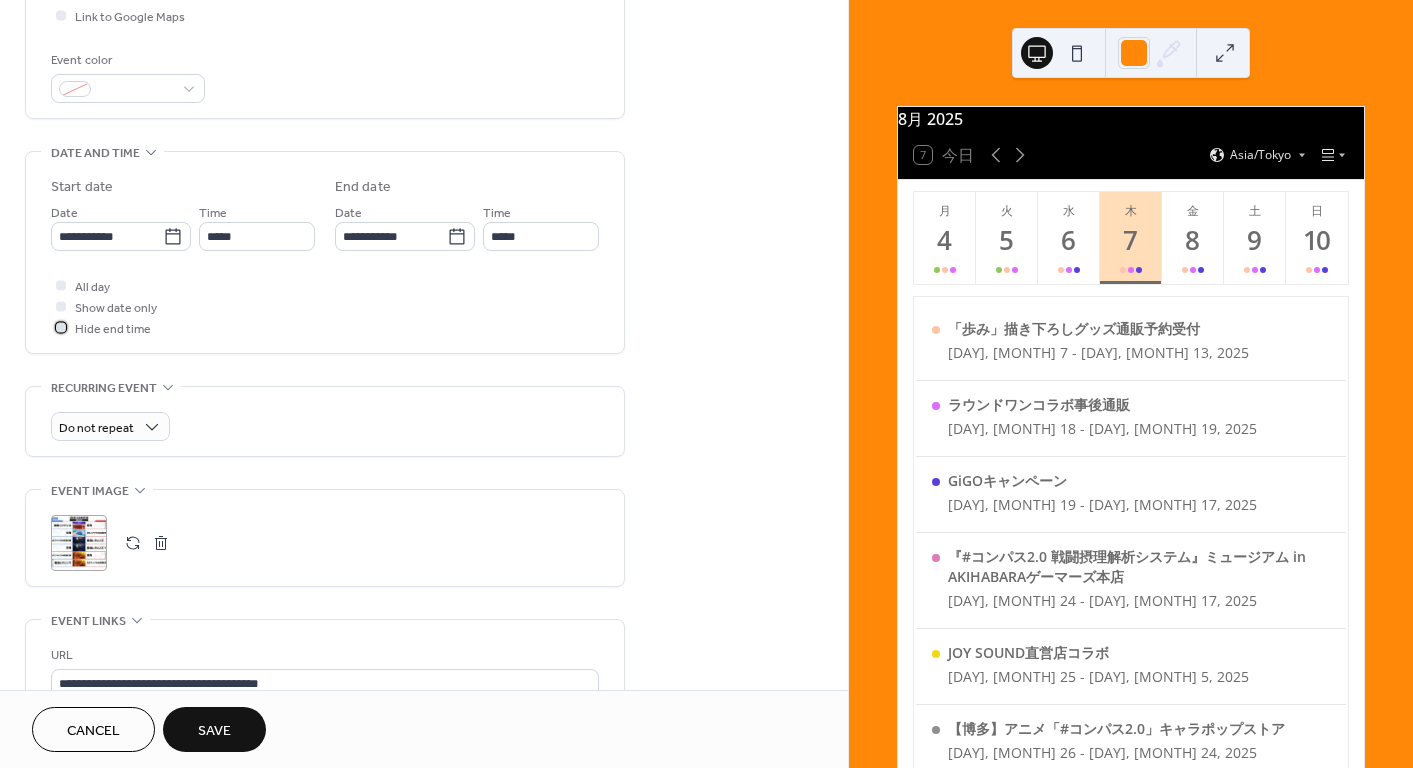 click on "Hide end time" at bounding box center (113, 329) 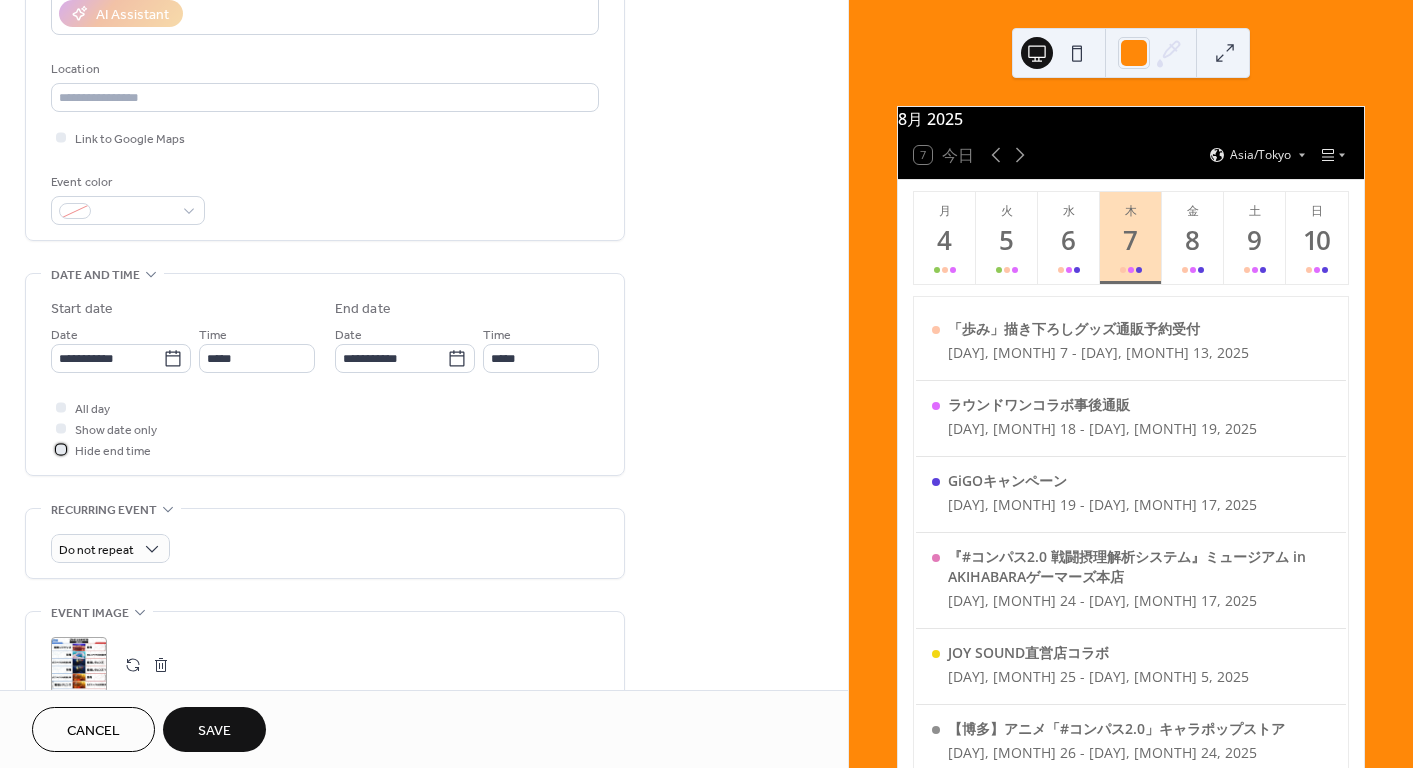 scroll, scrollTop: 0, scrollLeft: 0, axis: both 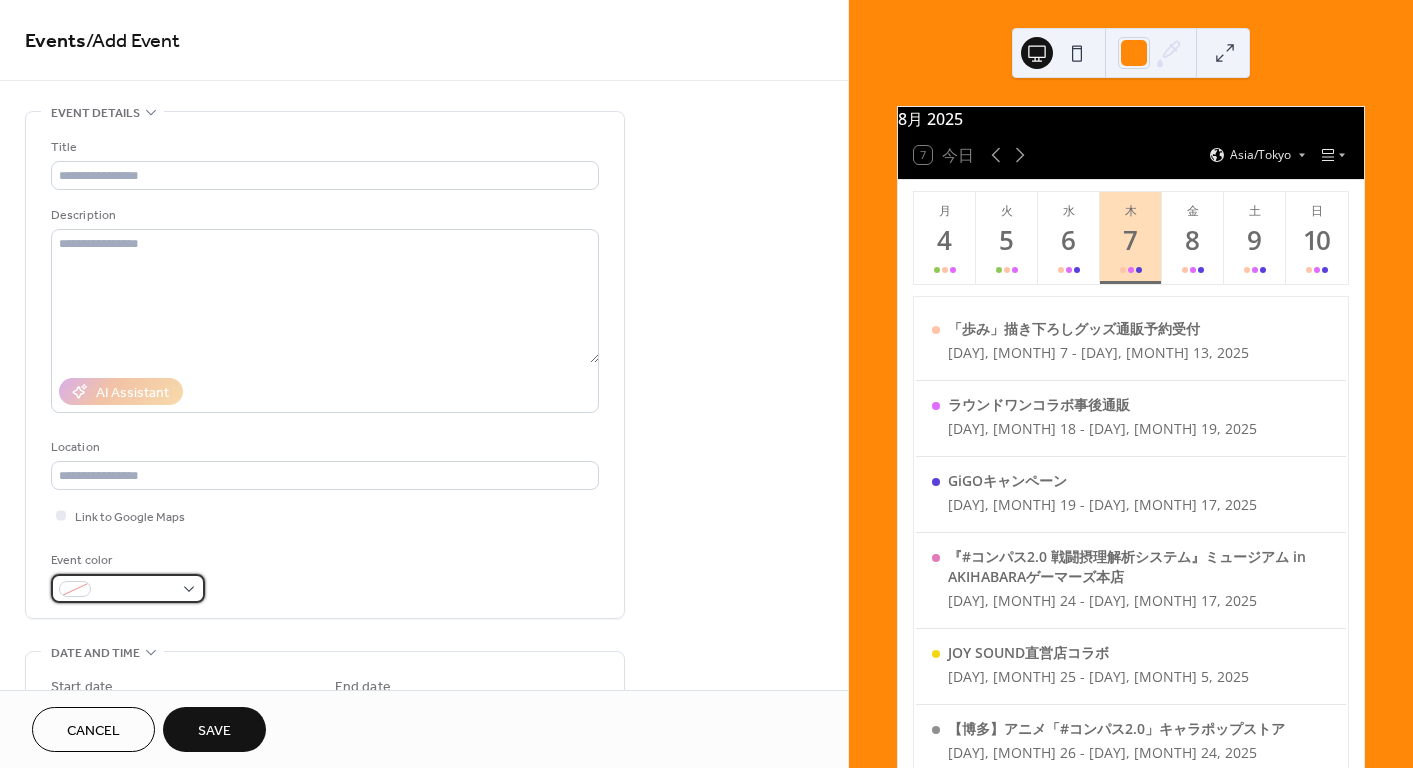 click at bounding box center [128, 588] 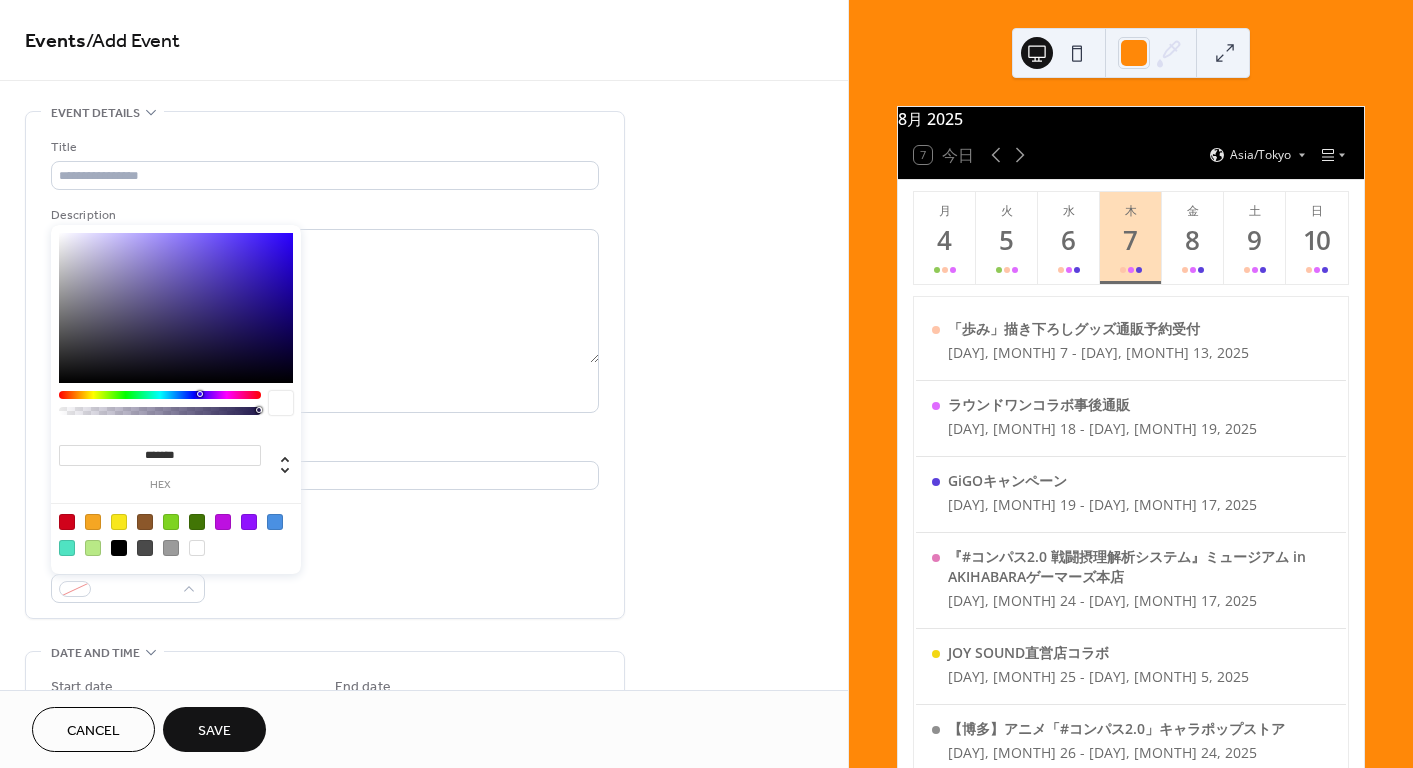 click at bounding box center (223, 522) 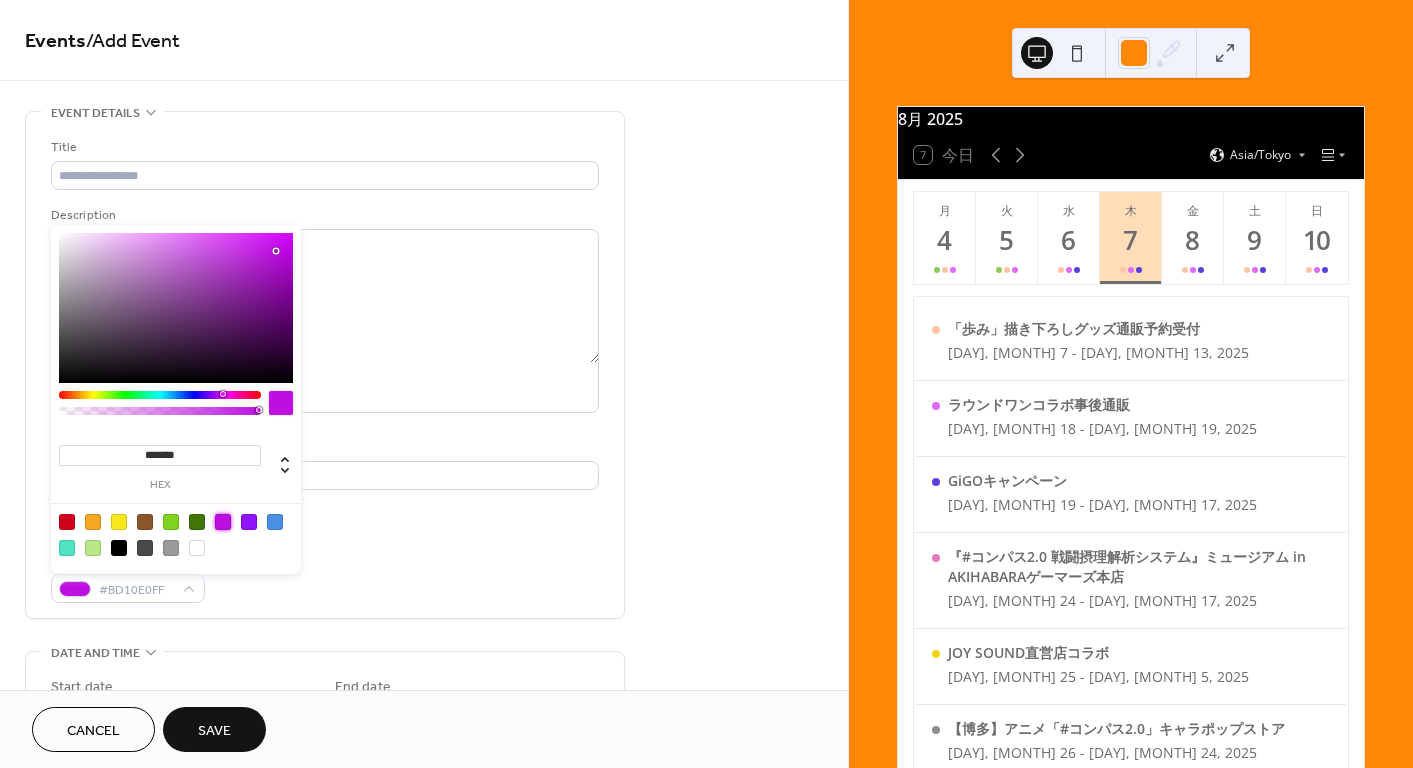 click on "**********" at bounding box center [424, 831] 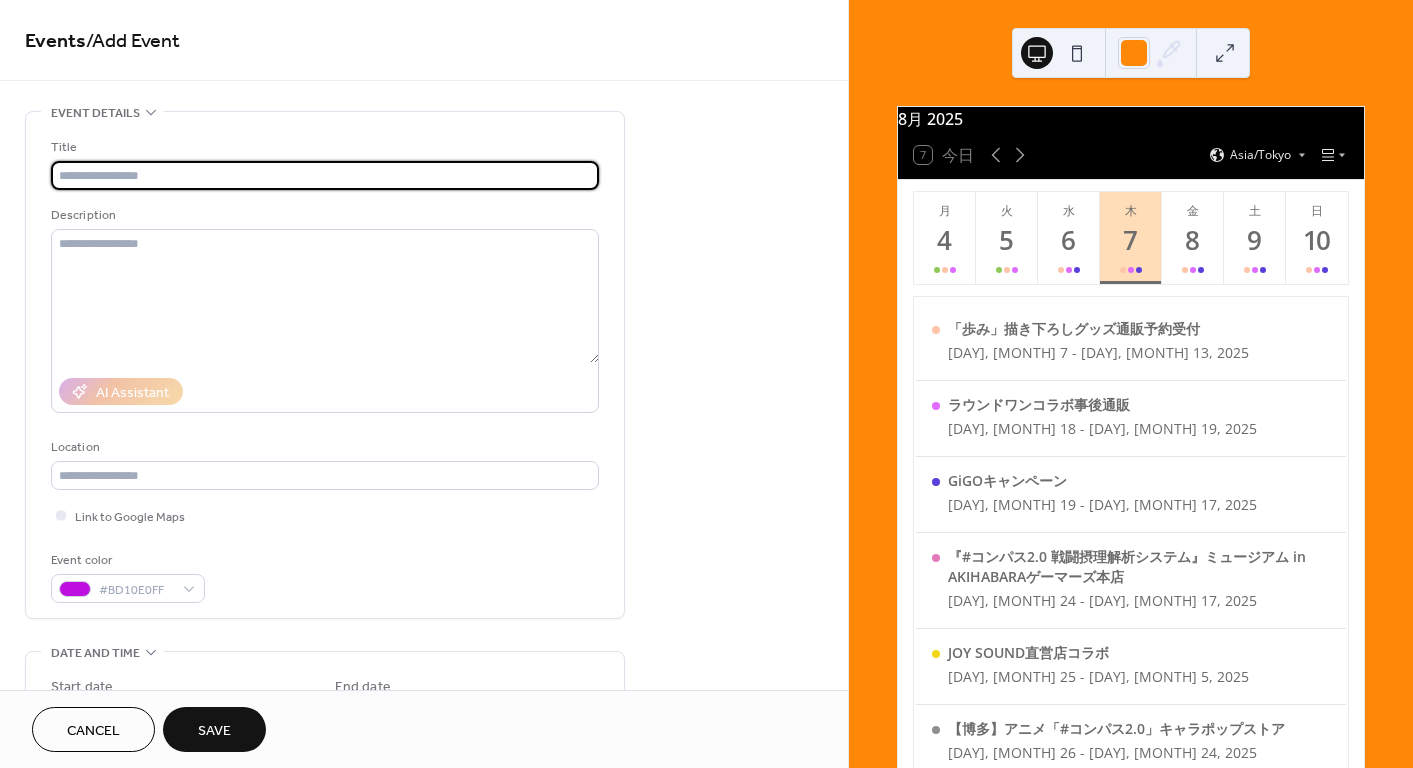drag, startPoint x: 542, startPoint y: 184, endPoint x: 550, endPoint y: 175, distance: 12.0415945 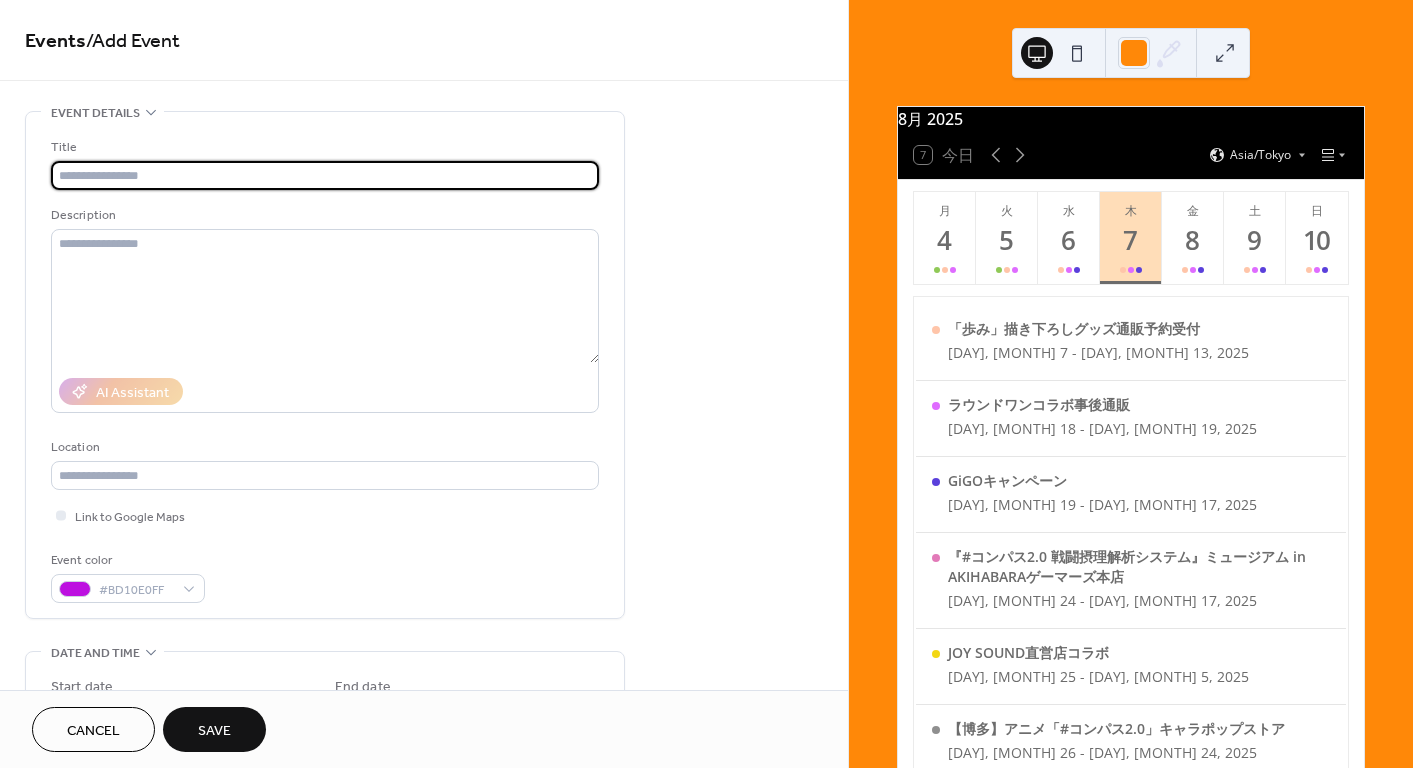 click at bounding box center [325, 175] 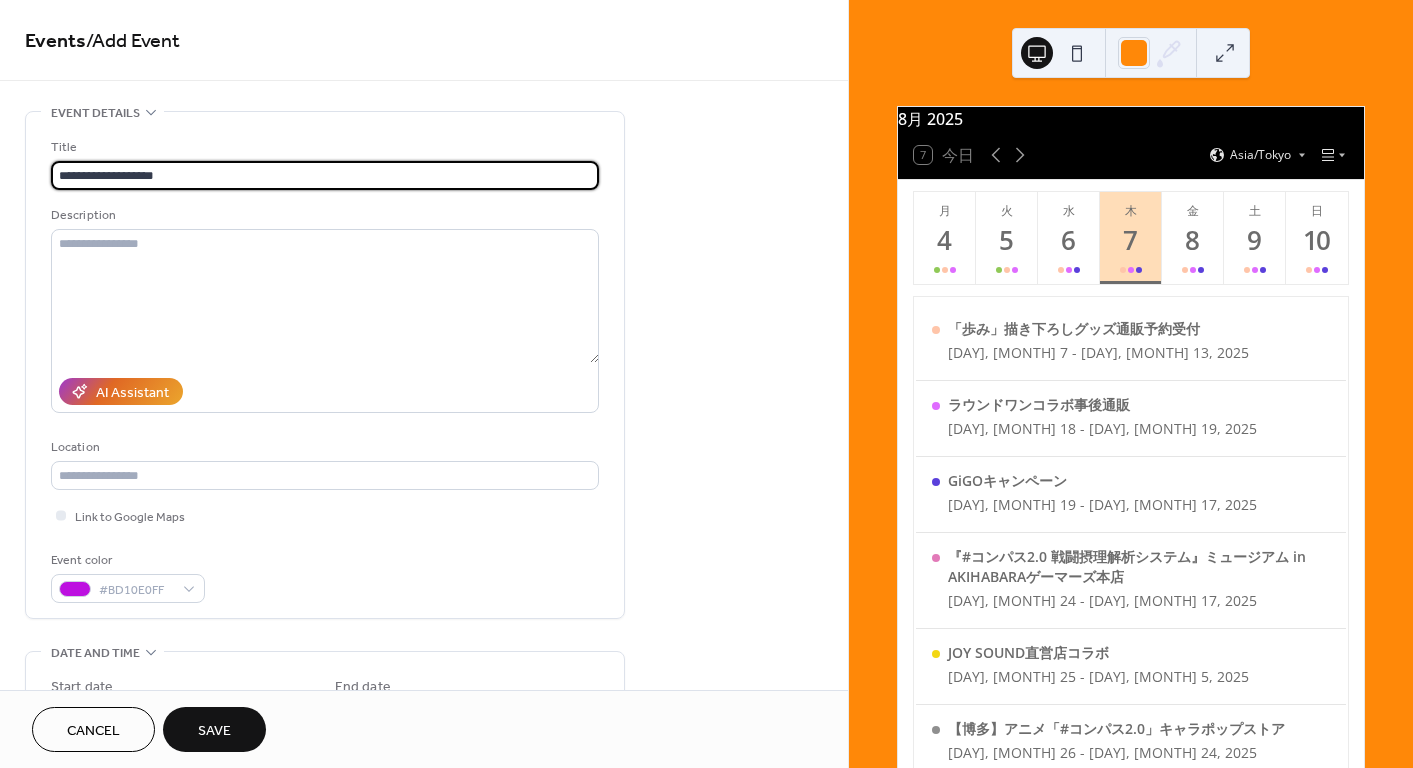 paste on "*****" 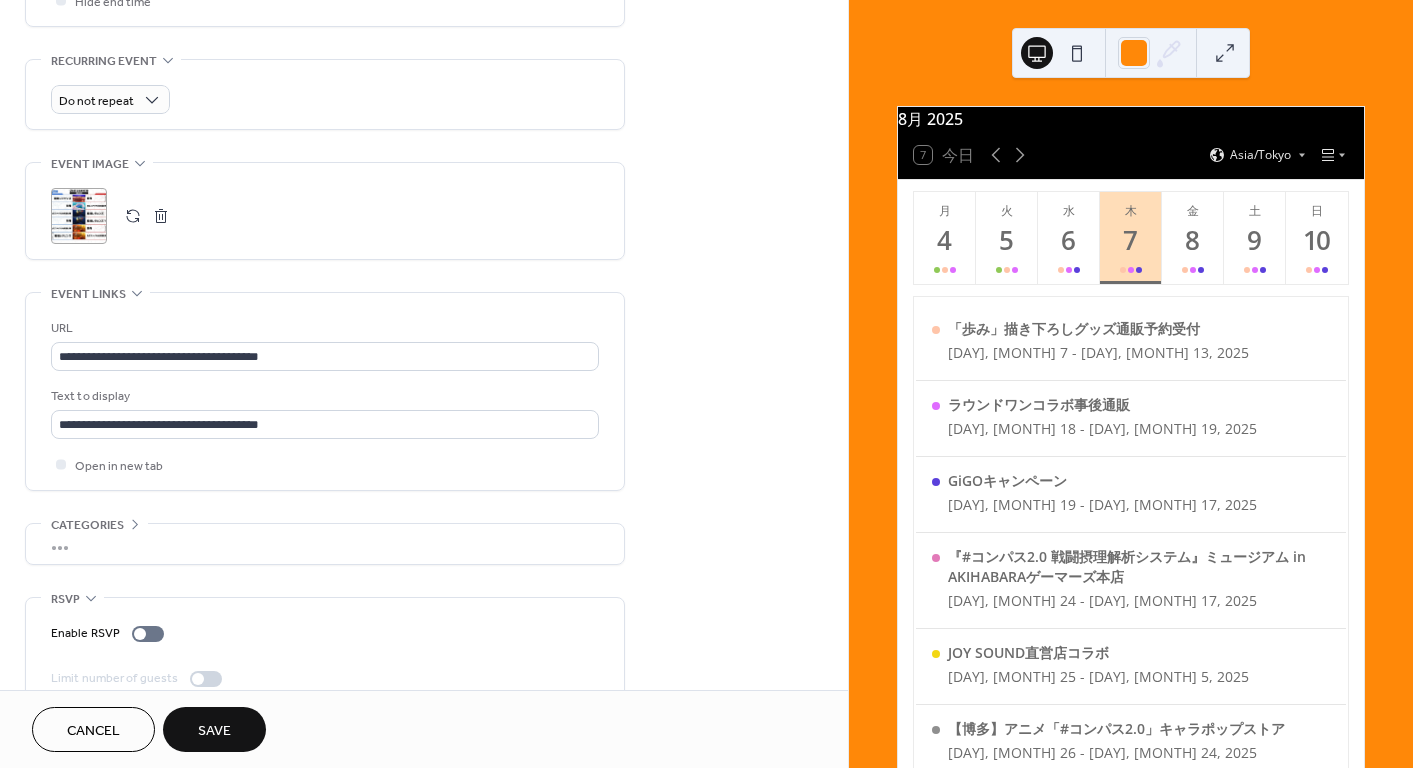 scroll, scrollTop: 862, scrollLeft: 0, axis: vertical 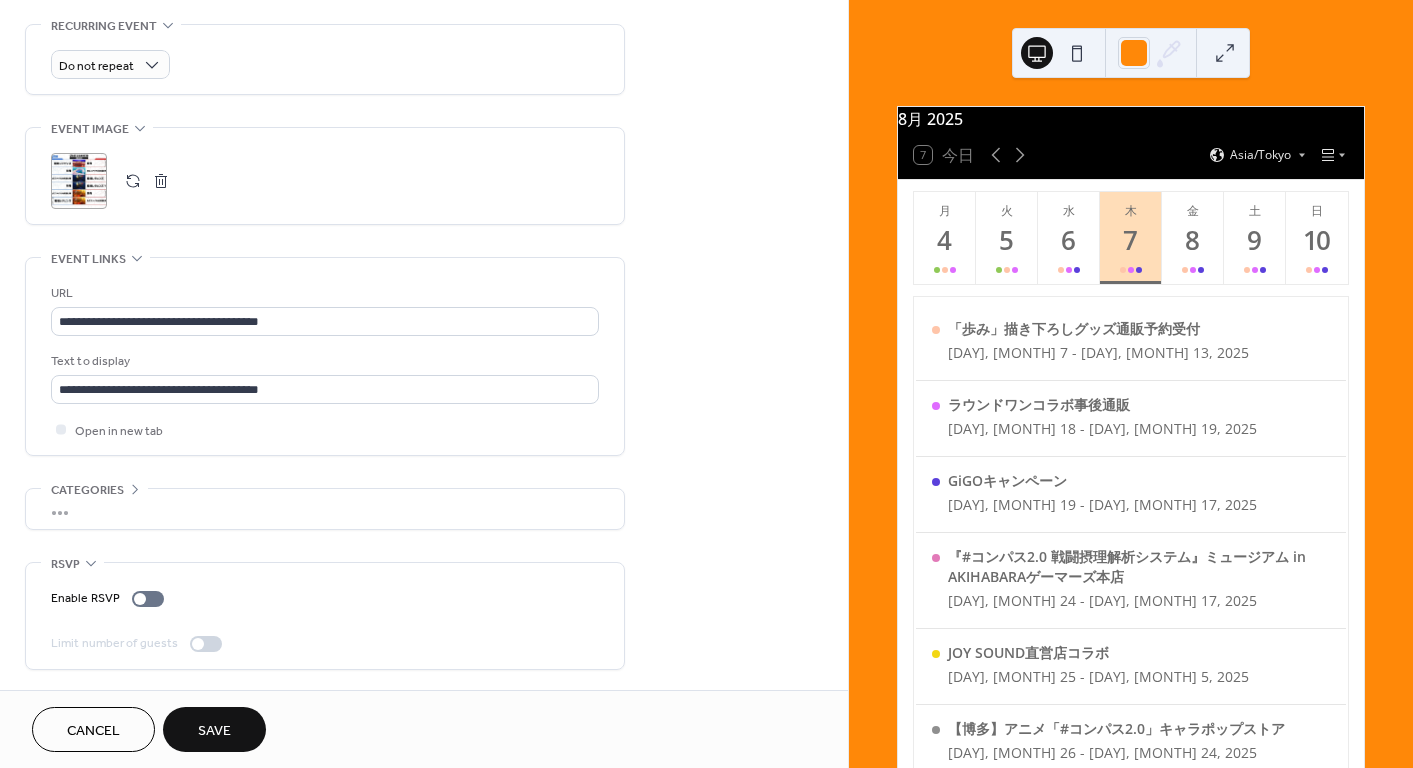 type on "**********" 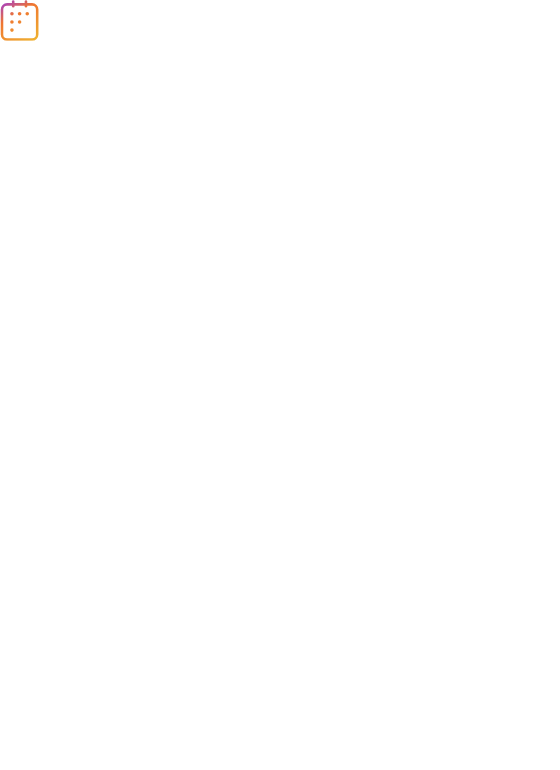 scroll, scrollTop: 0, scrollLeft: 0, axis: both 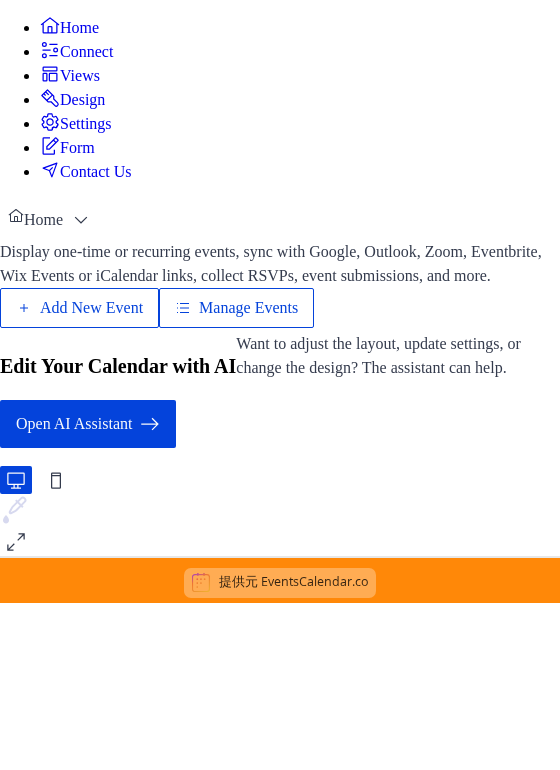 click on "Add New Event" at bounding box center [91, 308] 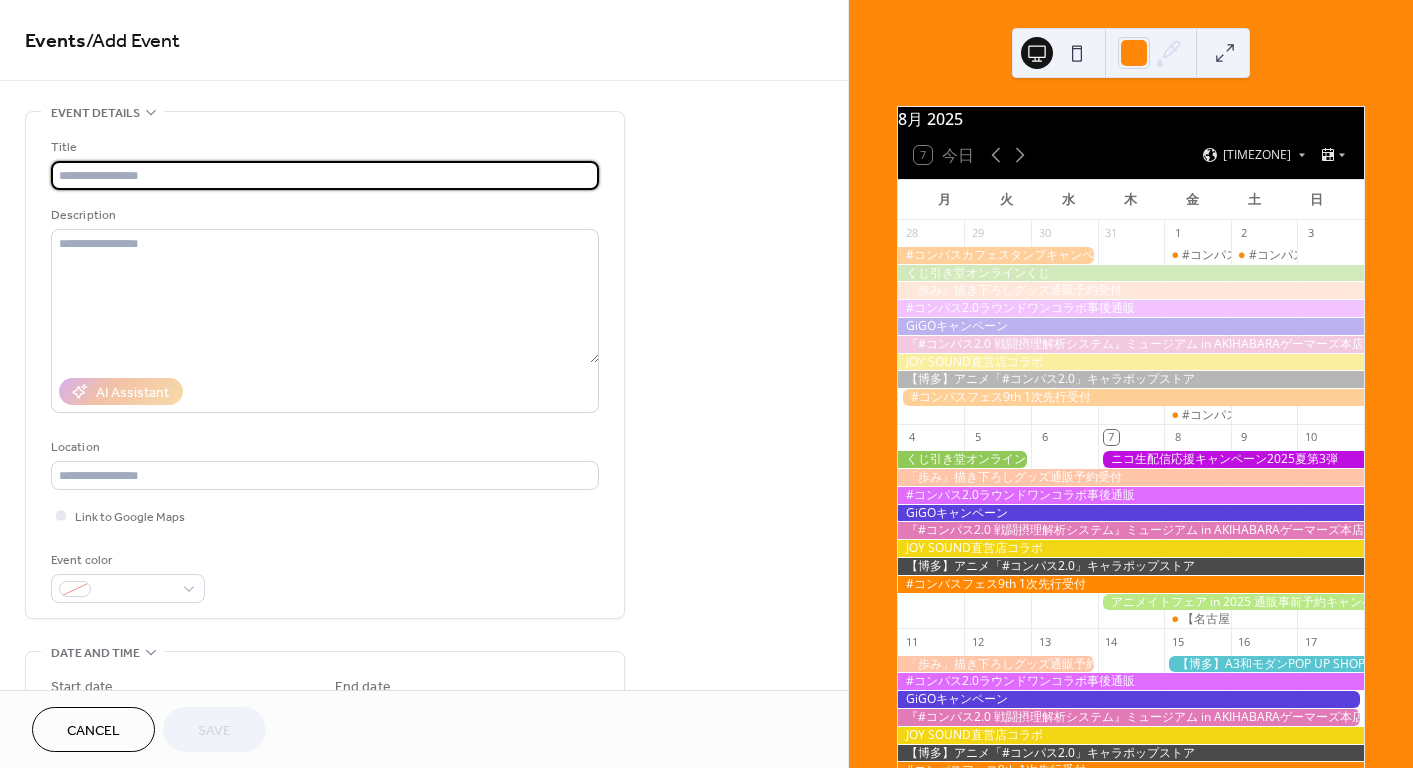 scroll, scrollTop: 0, scrollLeft: 0, axis: both 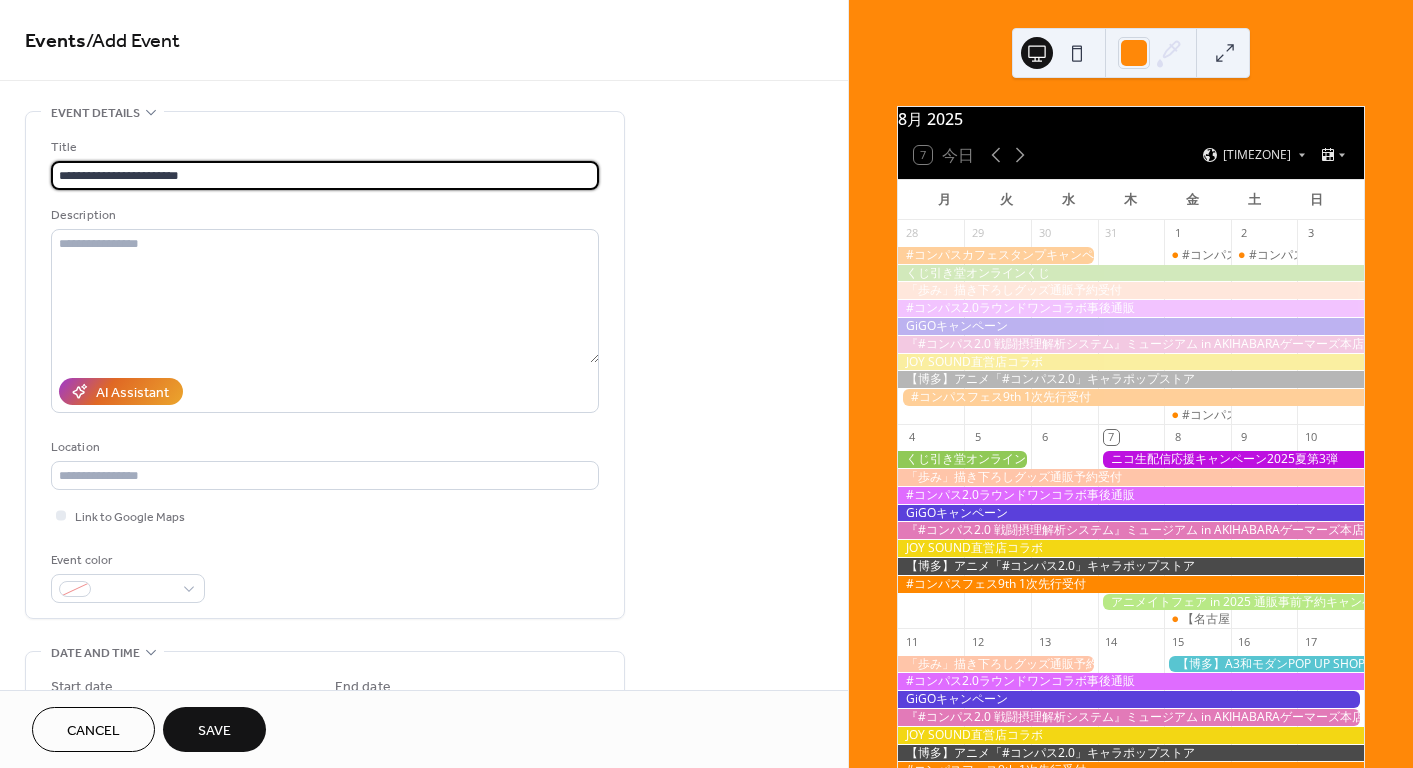 type on "**********" 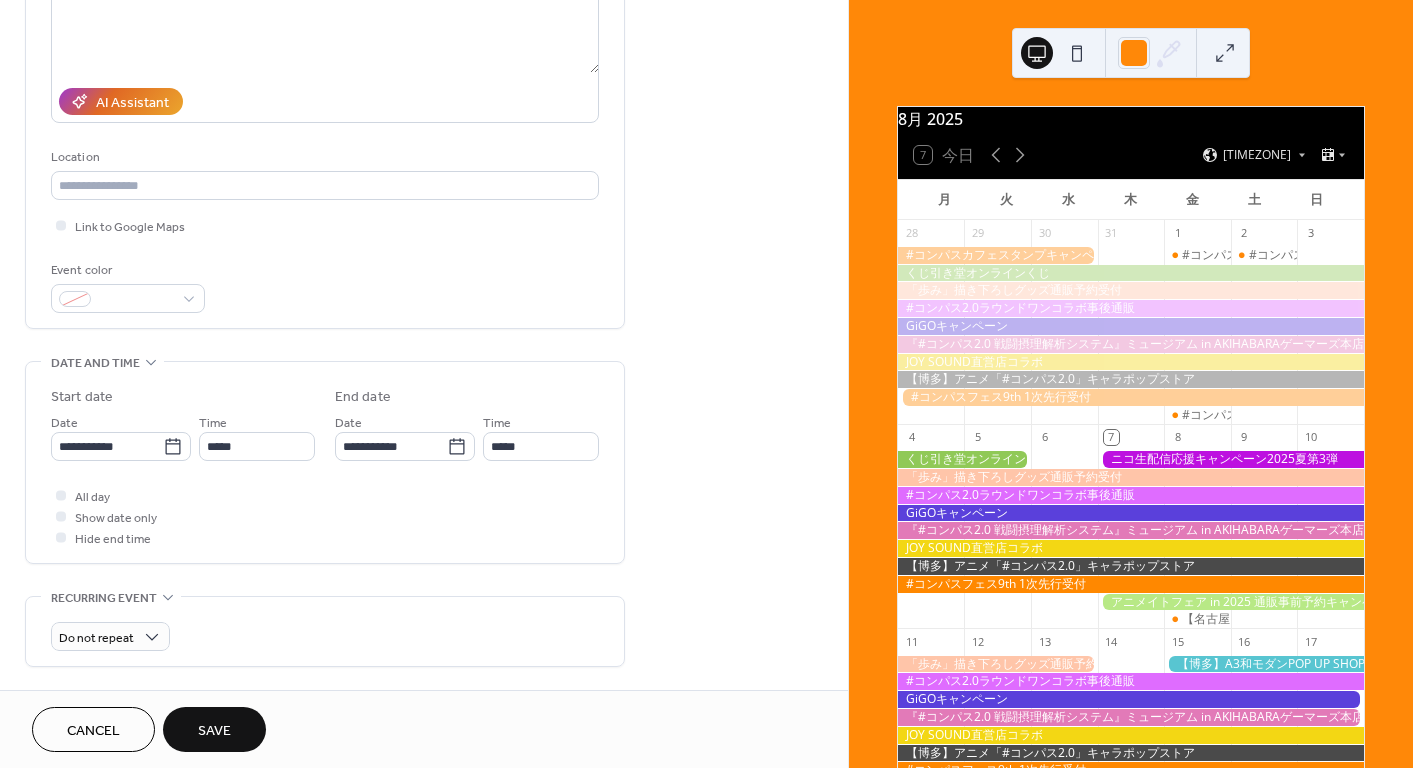 scroll, scrollTop: 600, scrollLeft: 0, axis: vertical 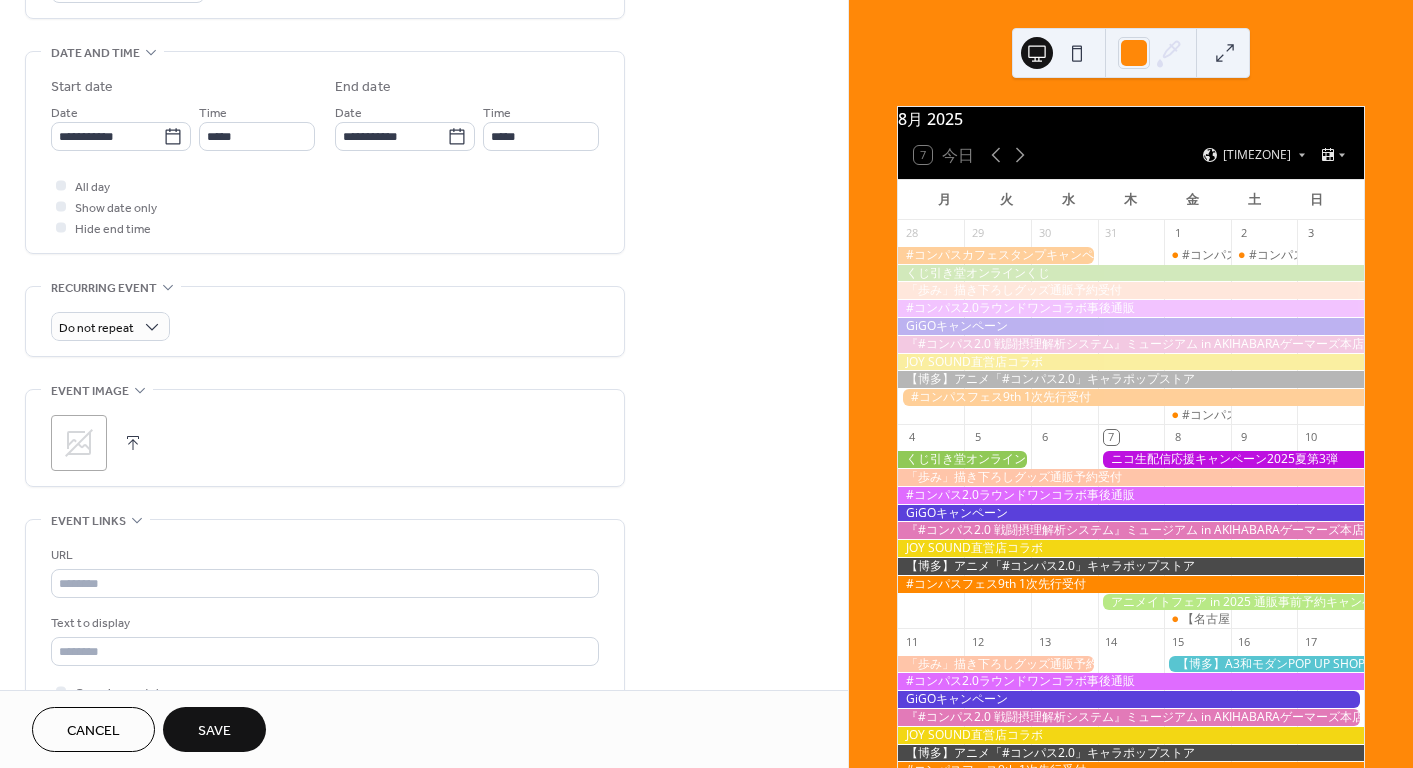 click on "URL" at bounding box center (323, 555) 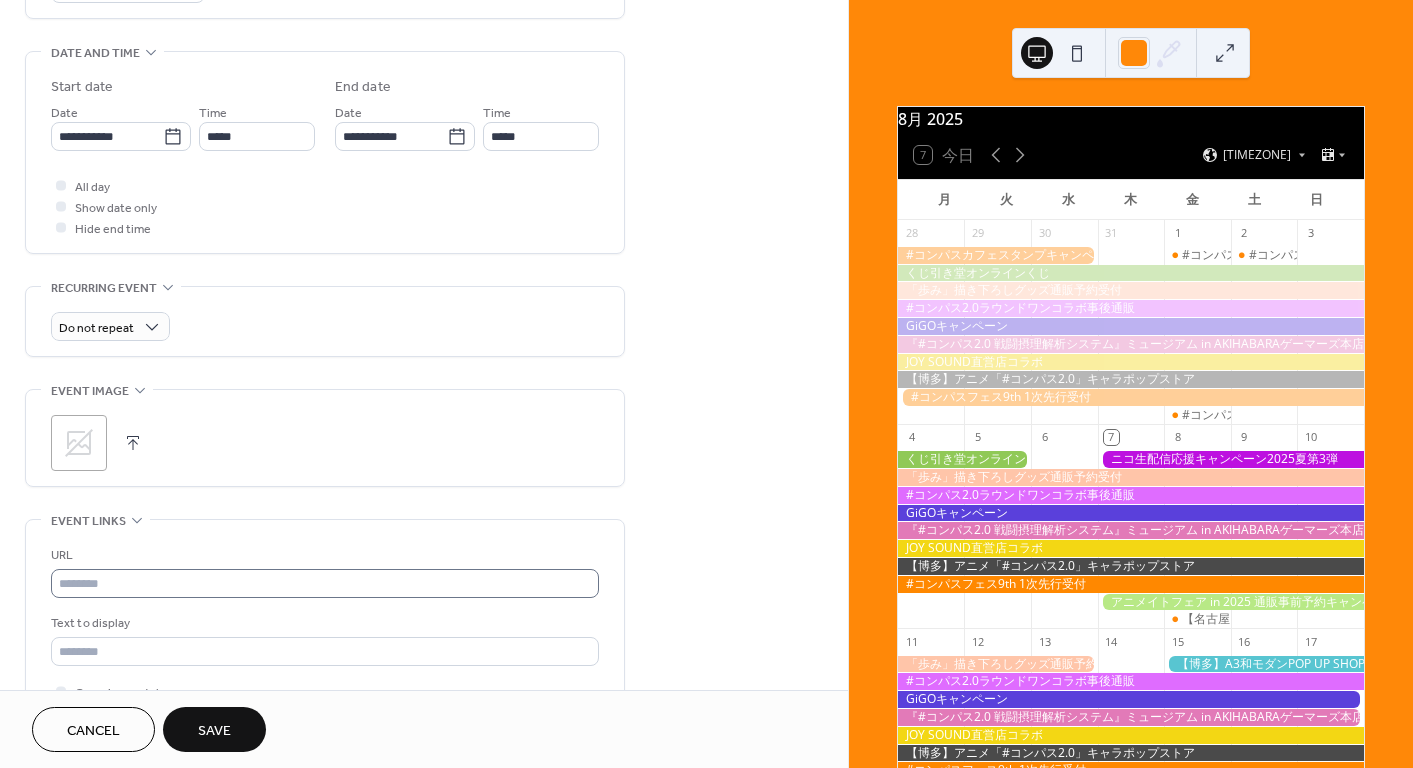 drag, startPoint x: 162, startPoint y: 603, endPoint x: 166, endPoint y: 593, distance: 10.770329 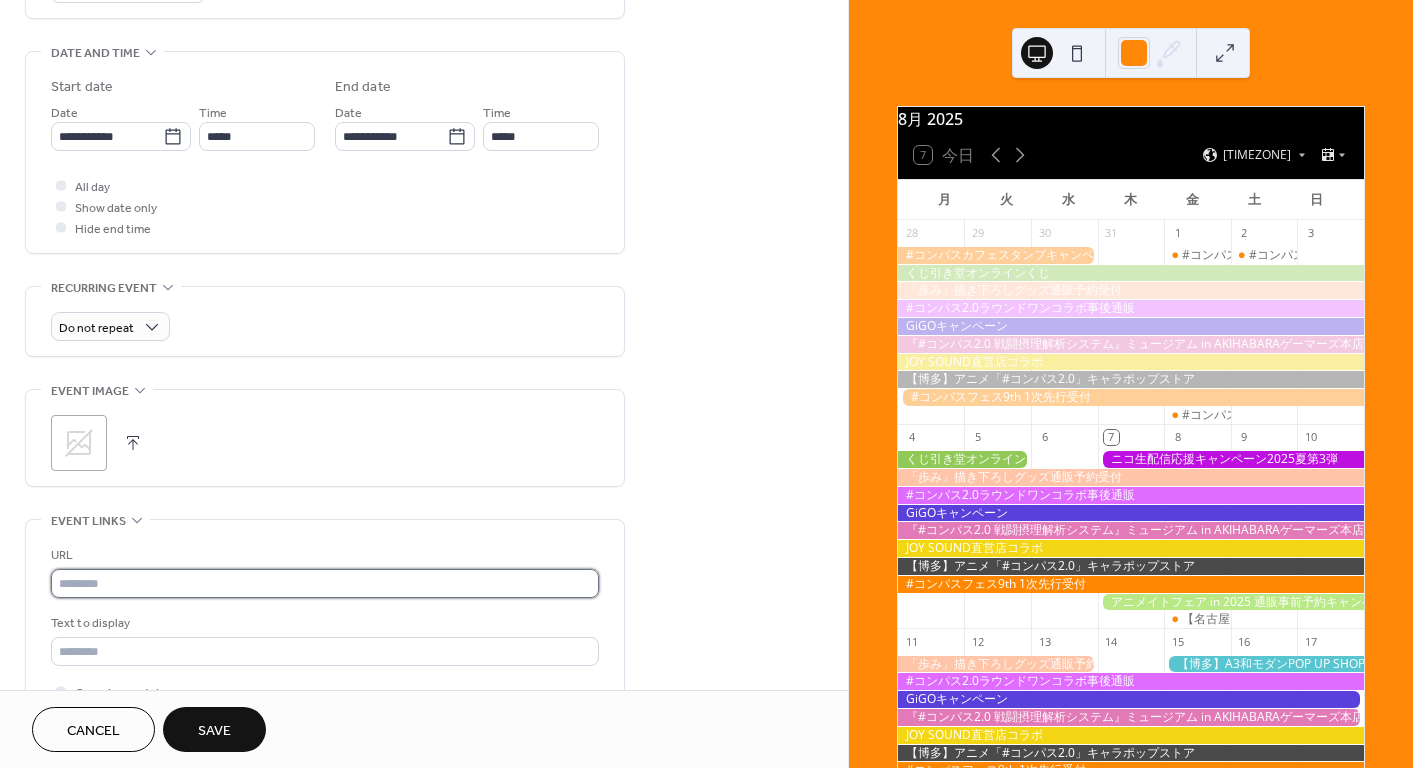 drag, startPoint x: 172, startPoint y: 578, endPoint x: 170, endPoint y: 588, distance: 10.198039 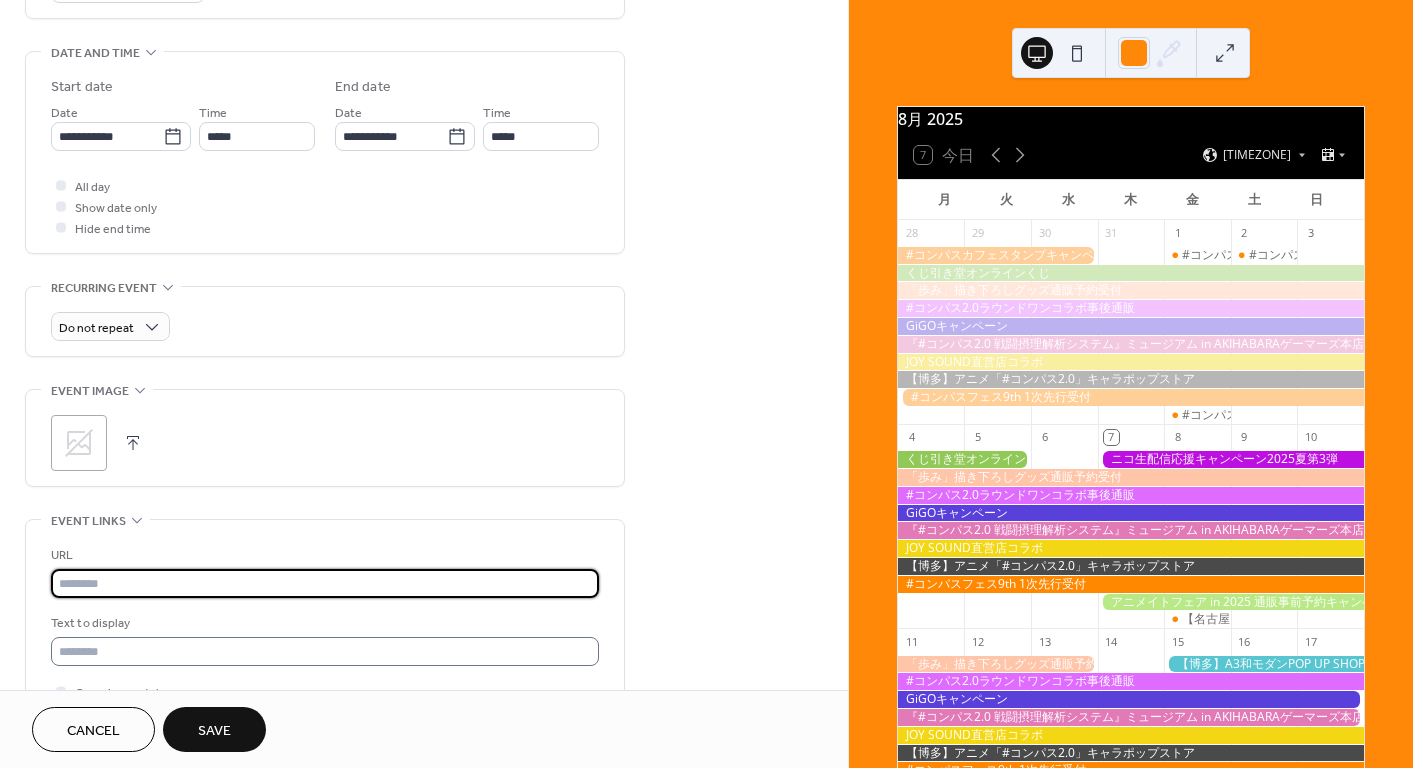paste on "**********" 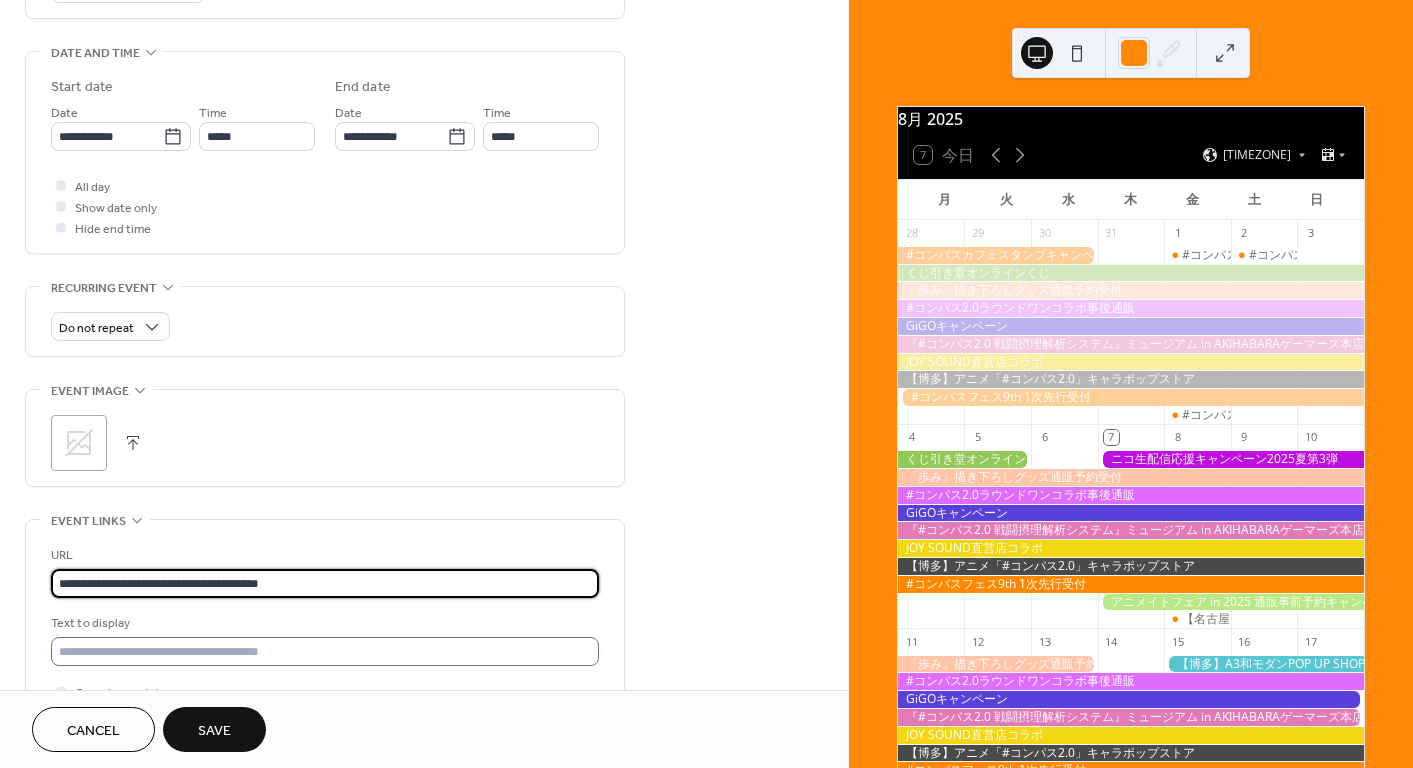 type on "**********" 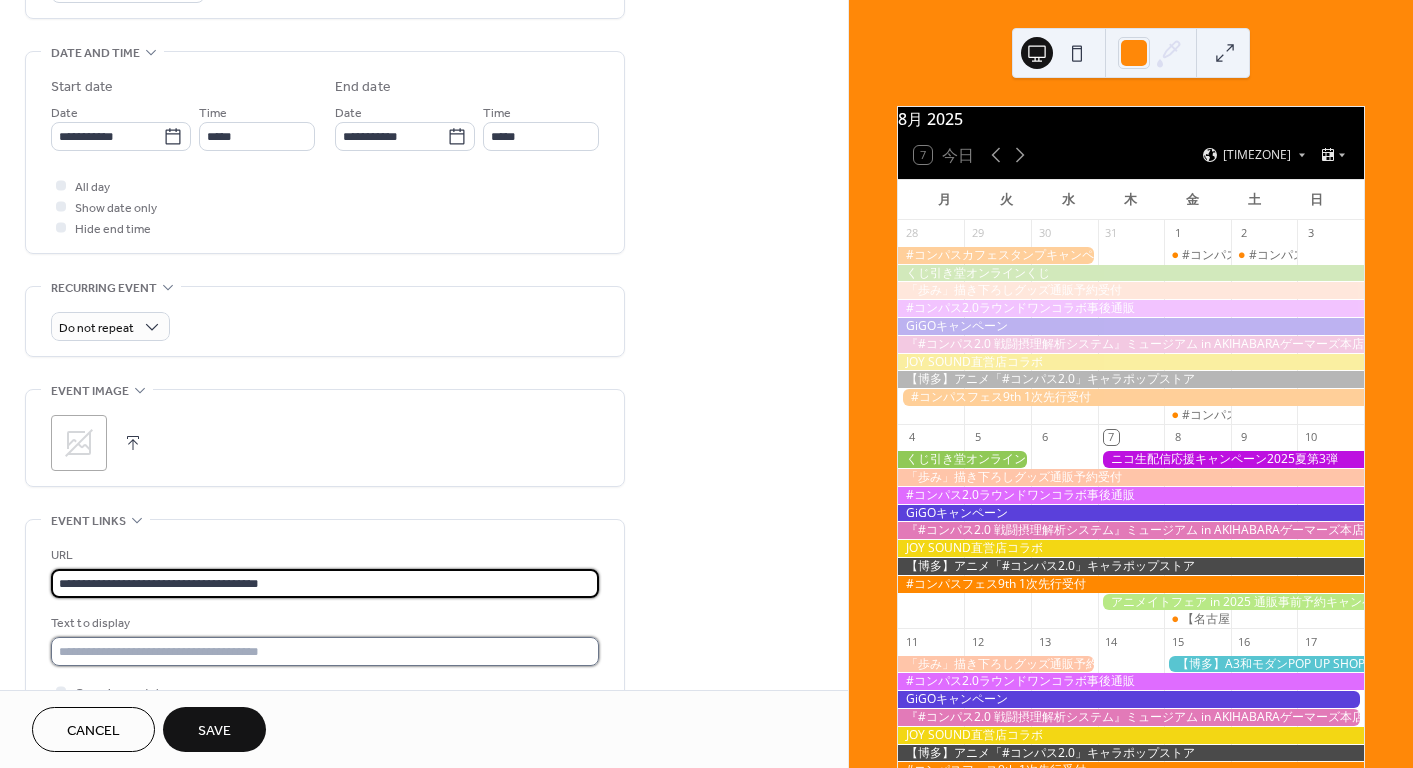 click at bounding box center (325, 651) 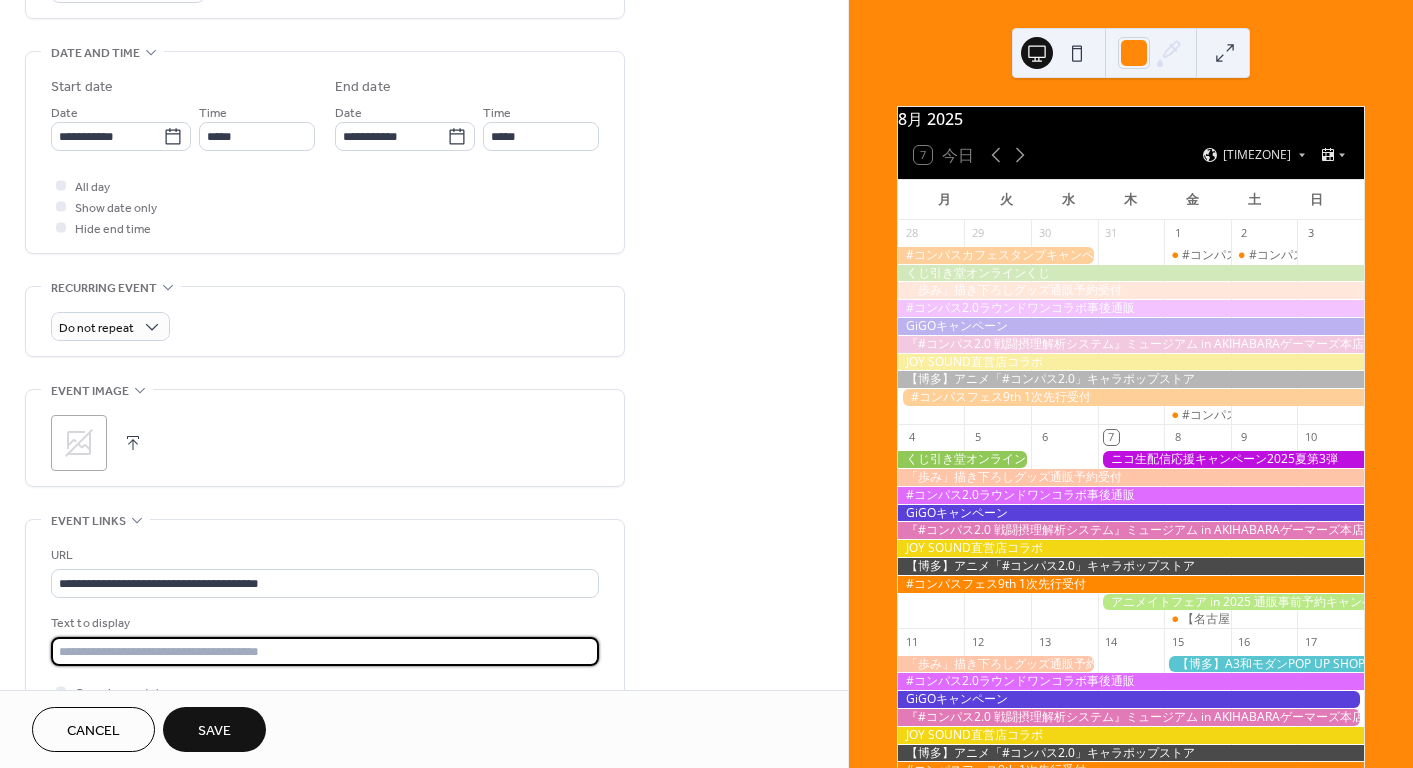 paste on "**********" 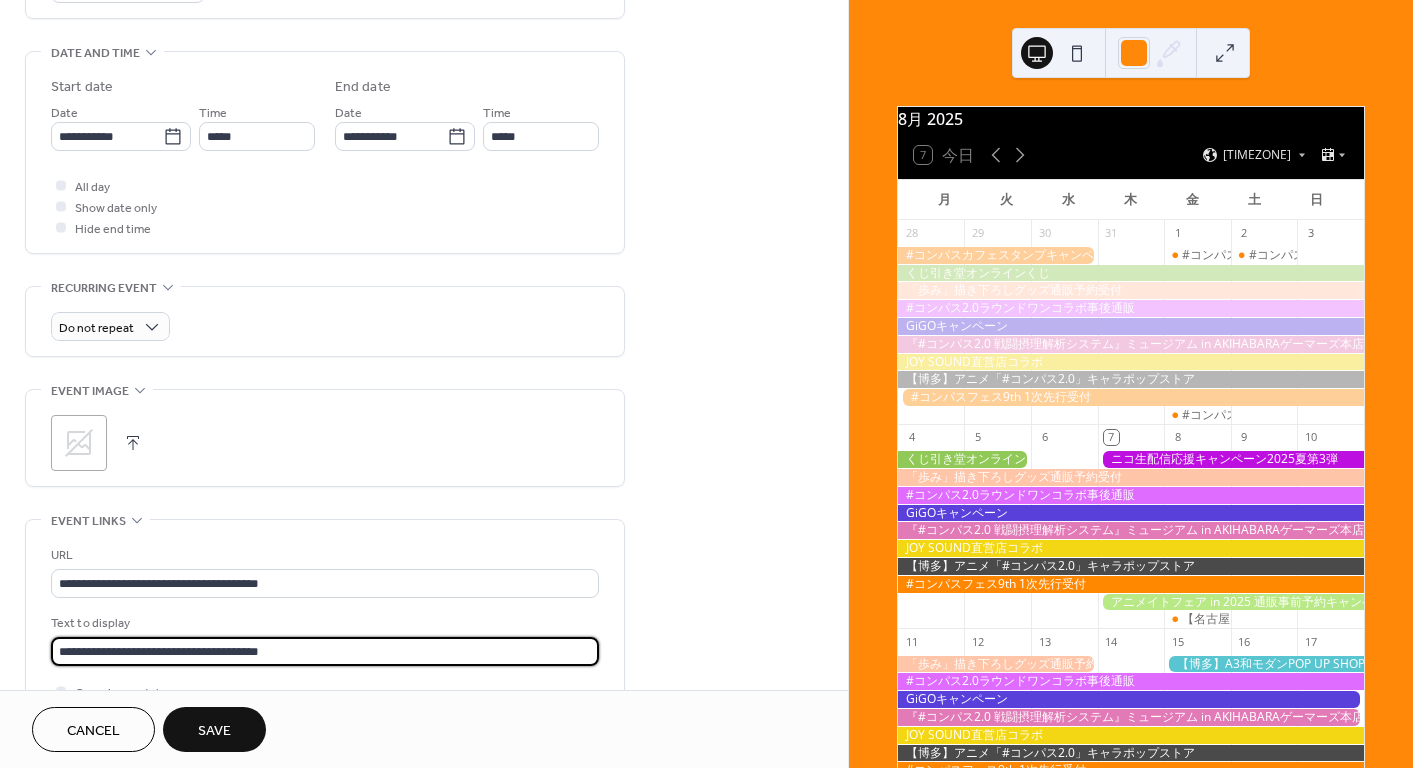 type on "**********" 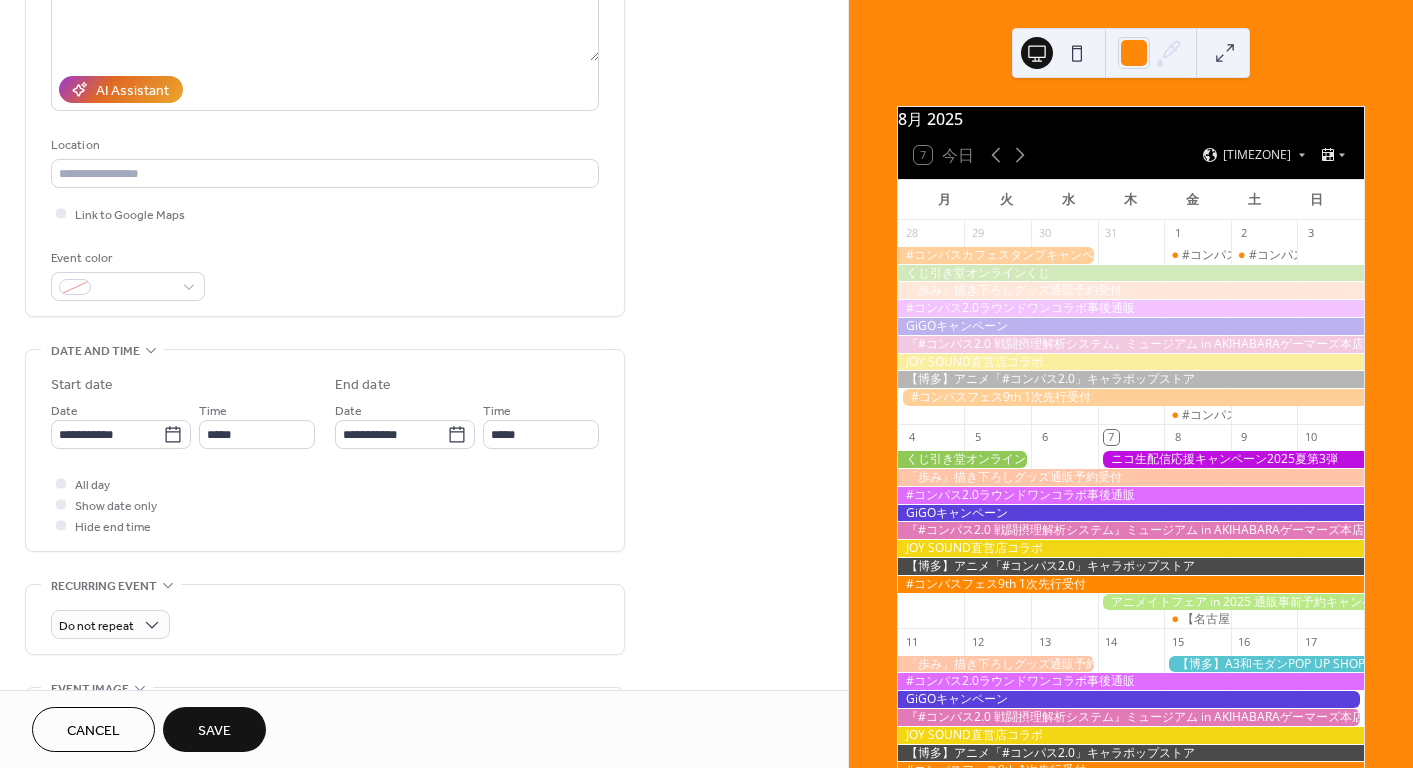 scroll, scrollTop: 300, scrollLeft: 0, axis: vertical 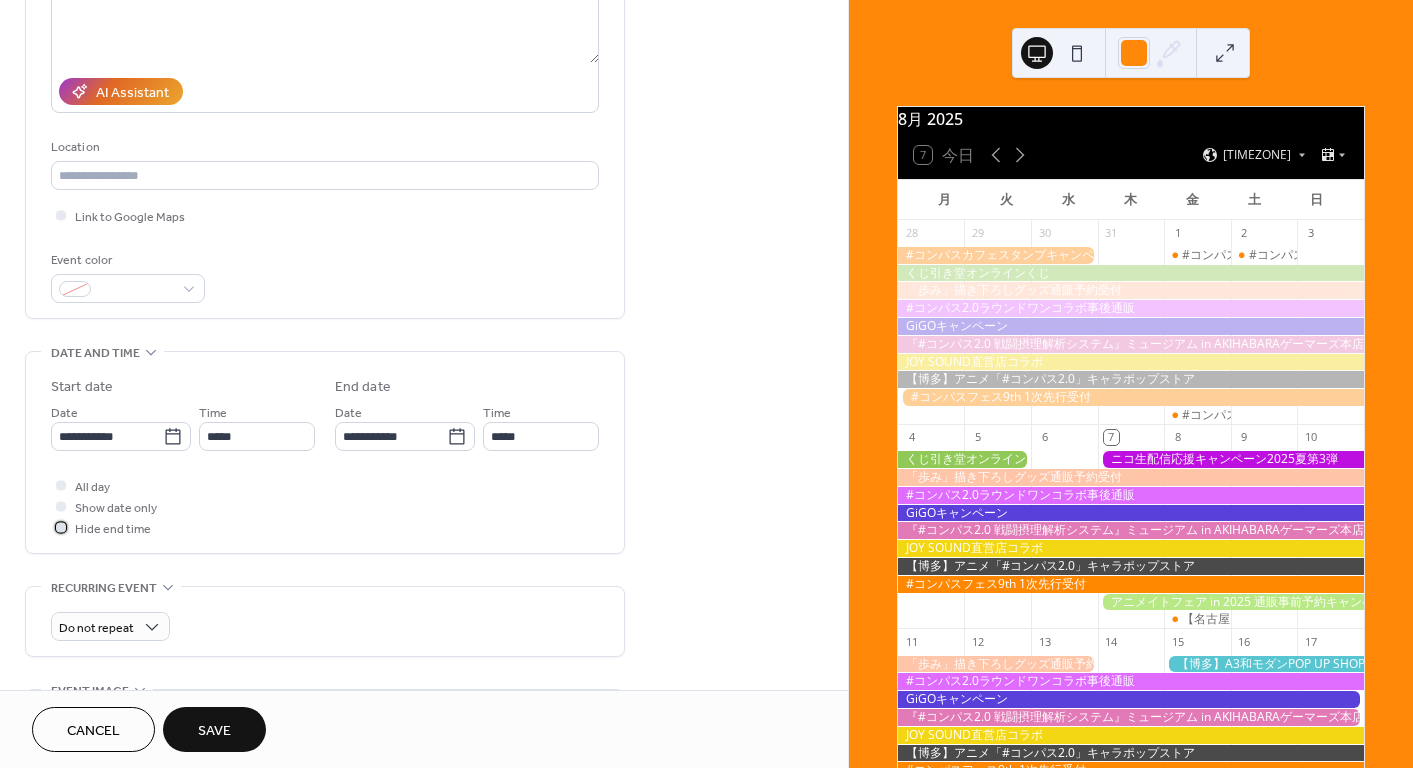 click on "Hide end time" at bounding box center [113, 529] 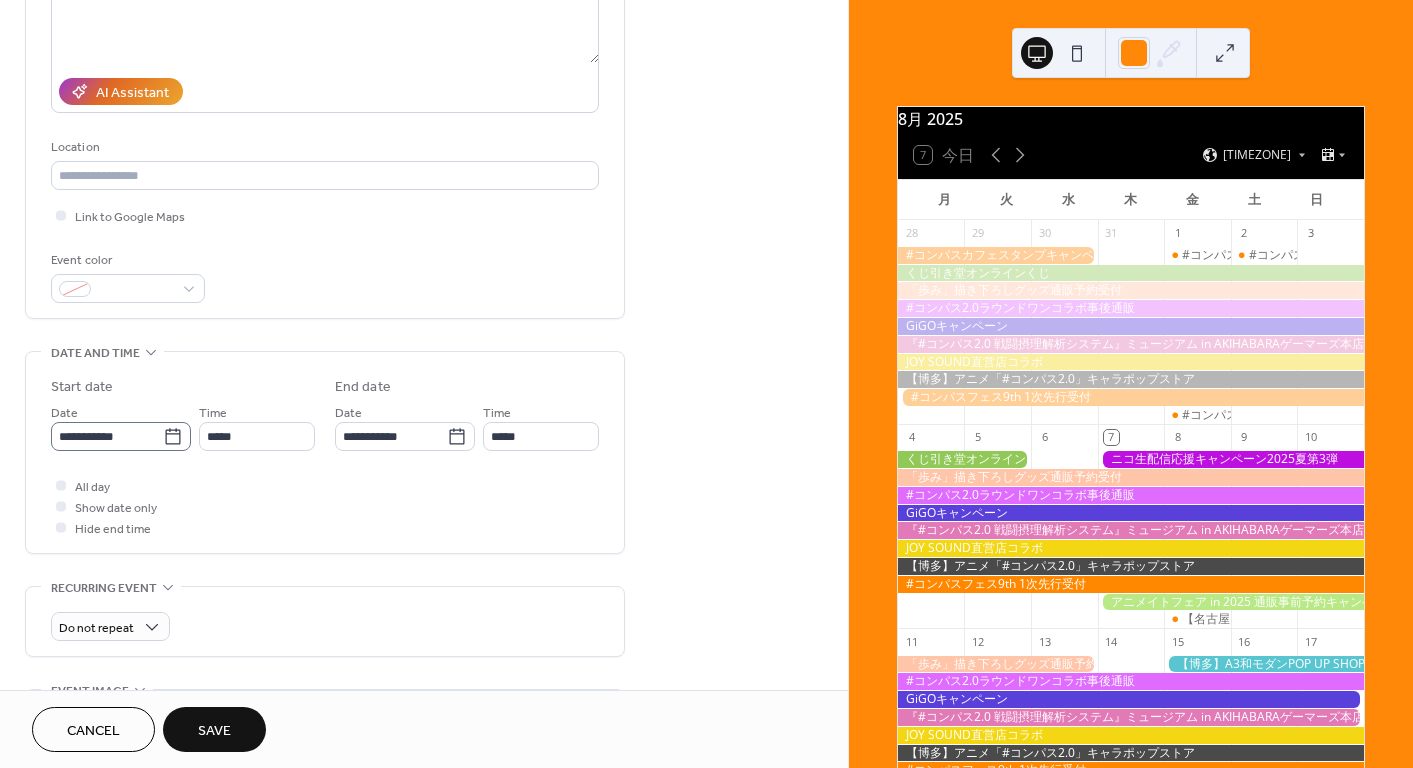 click on "**********" at bounding box center (121, 436) 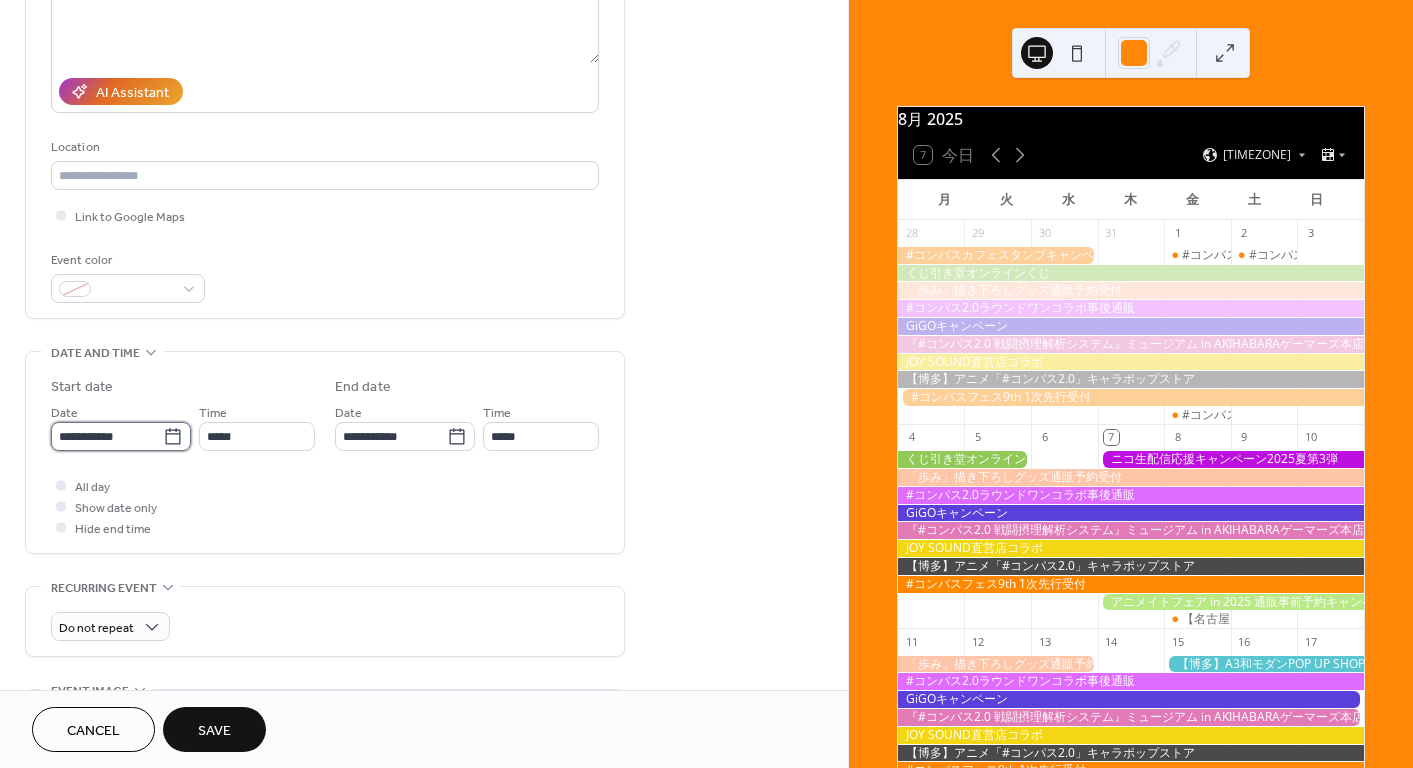 click on "**********" at bounding box center [107, 436] 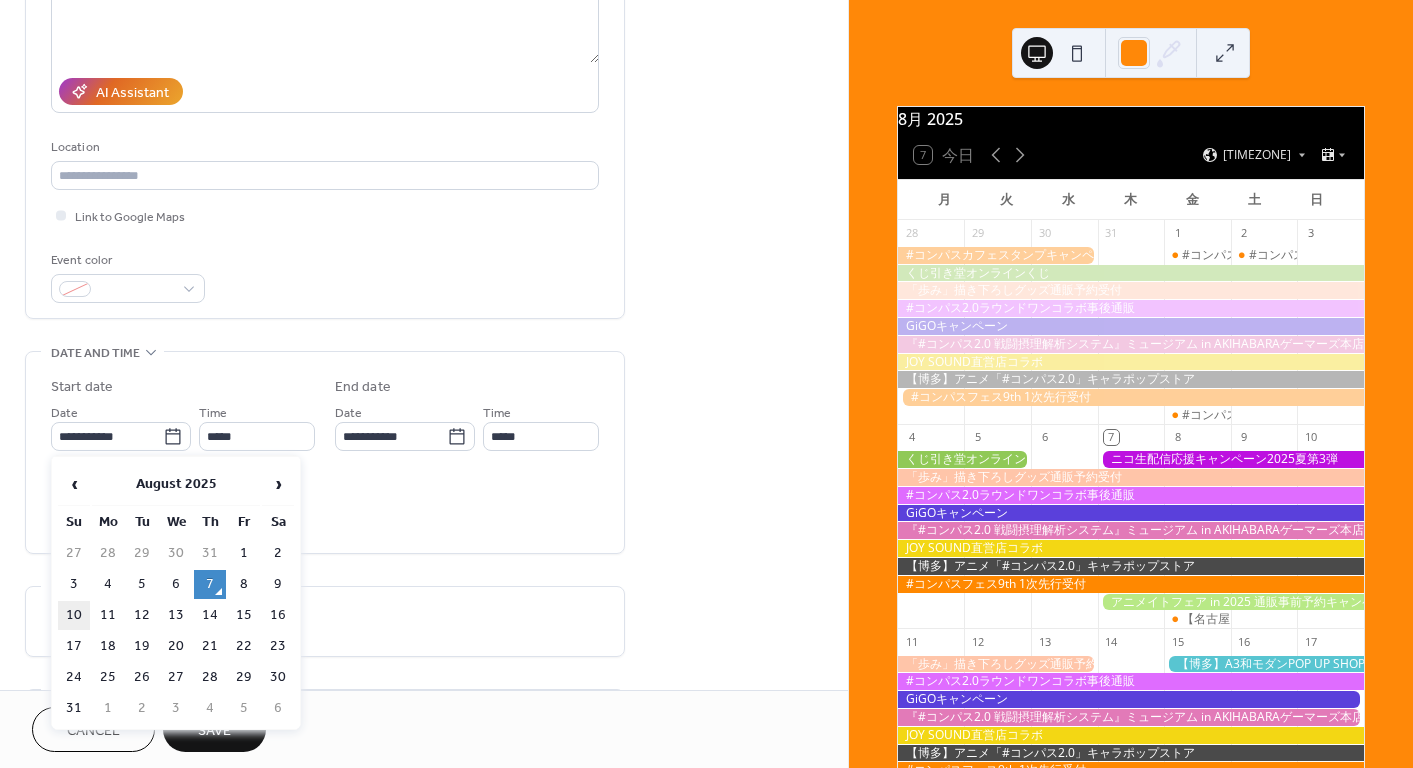 click on "10" at bounding box center (74, 615) 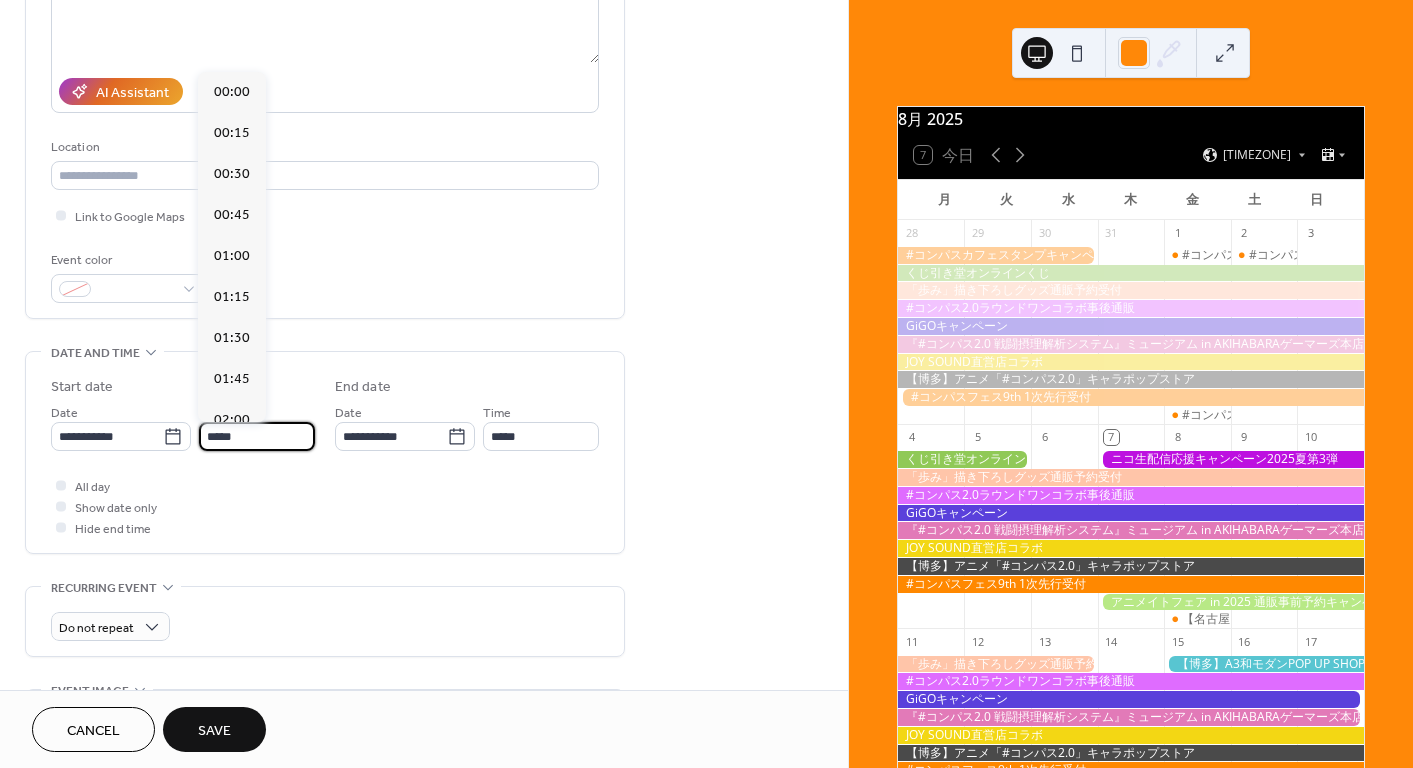 click on "*****" at bounding box center (257, 436) 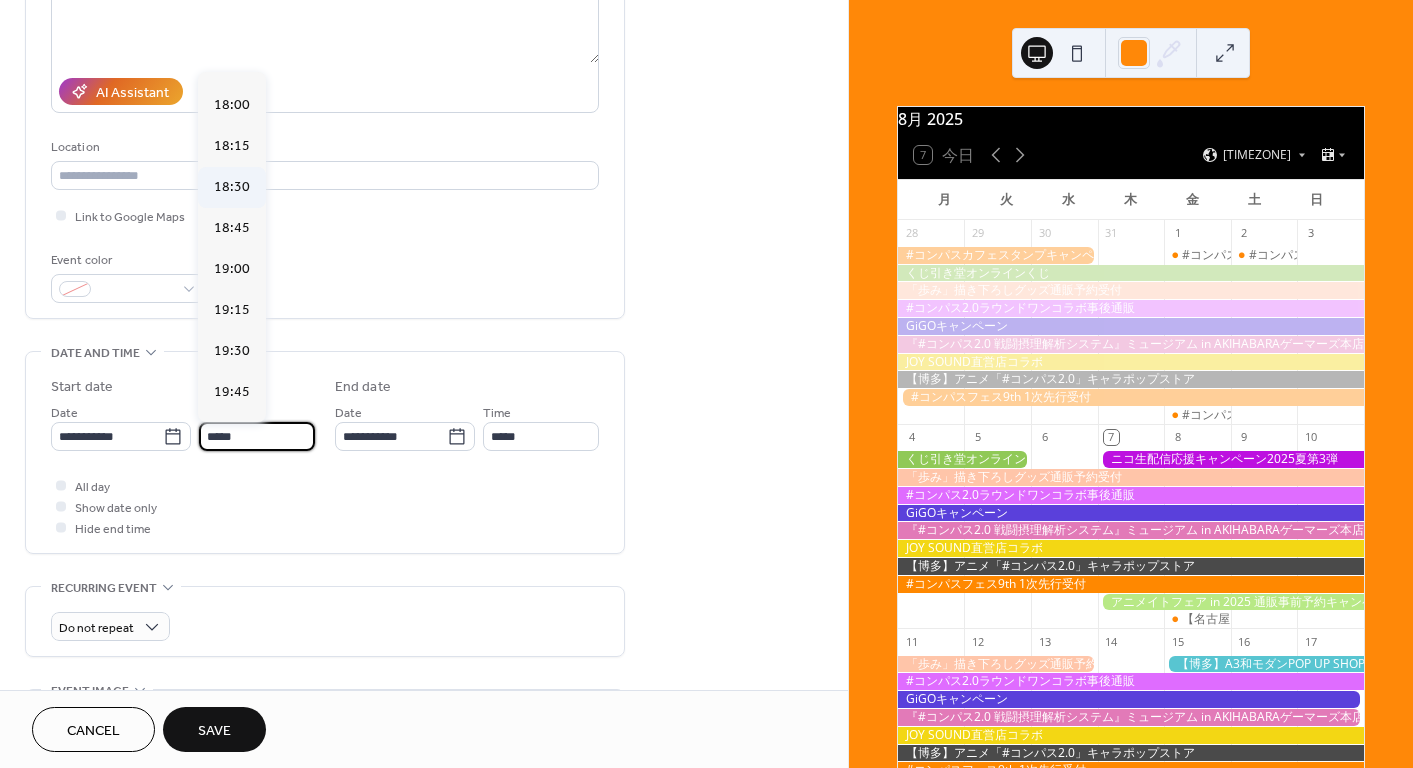 scroll, scrollTop: 2964, scrollLeft: 0, axis: vertical 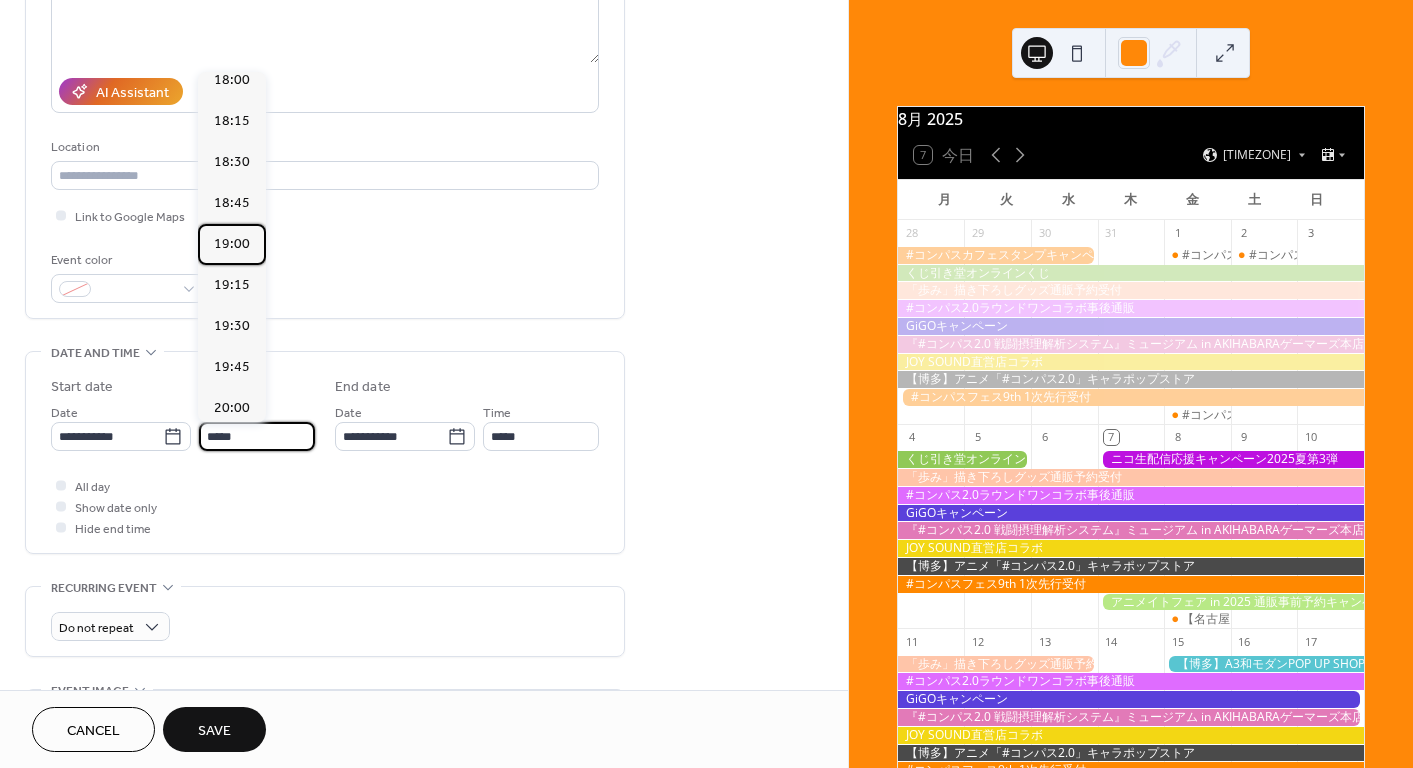 click on "19:00" at bounding box center [232, 244] 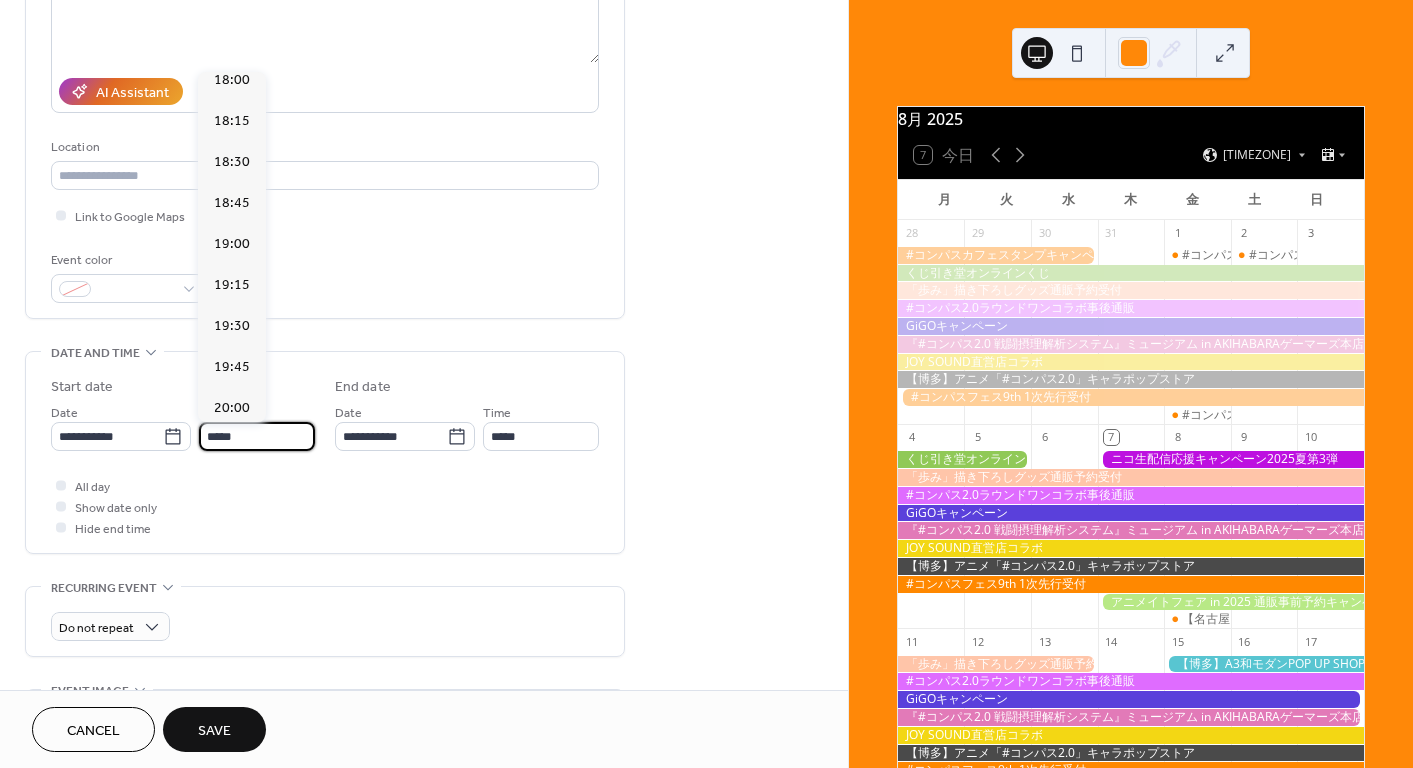 type on "*****" 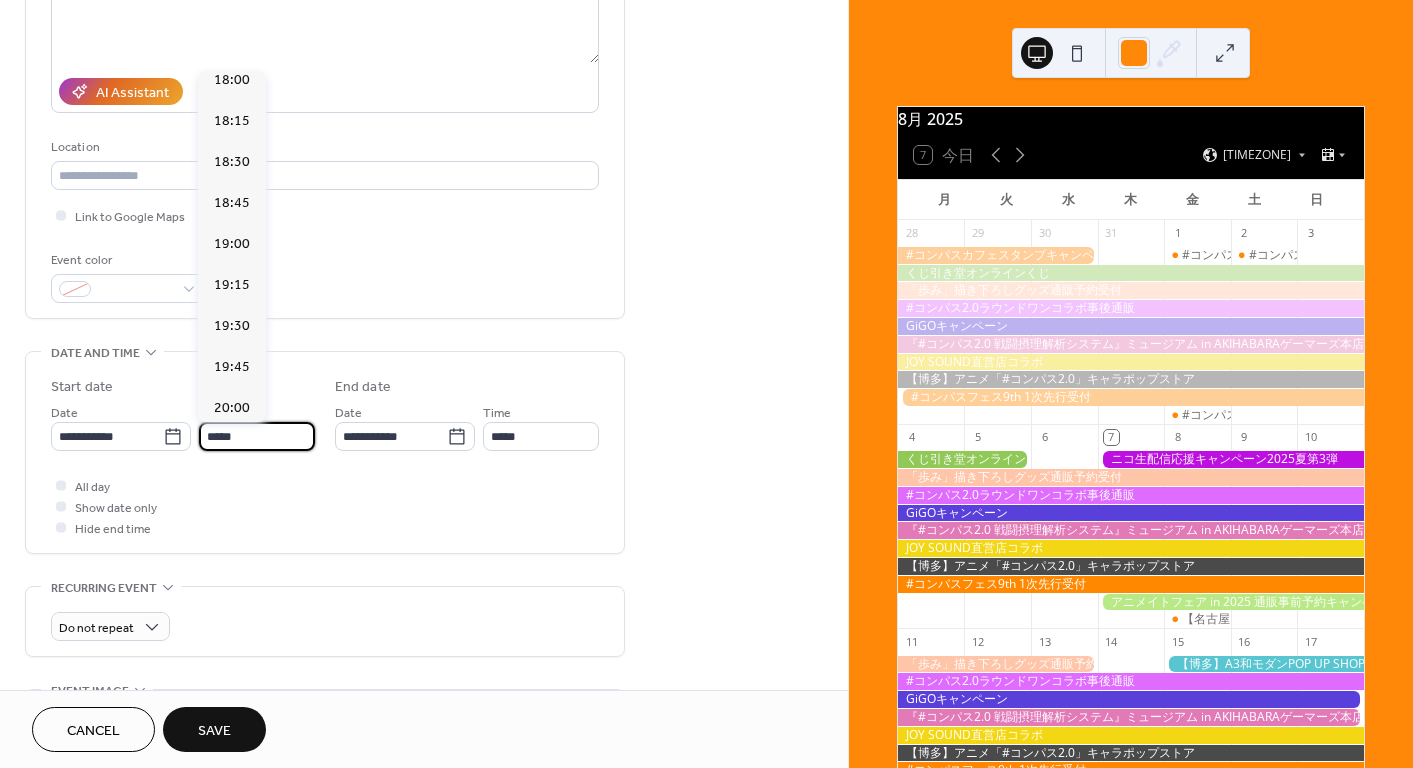 type on "*****" 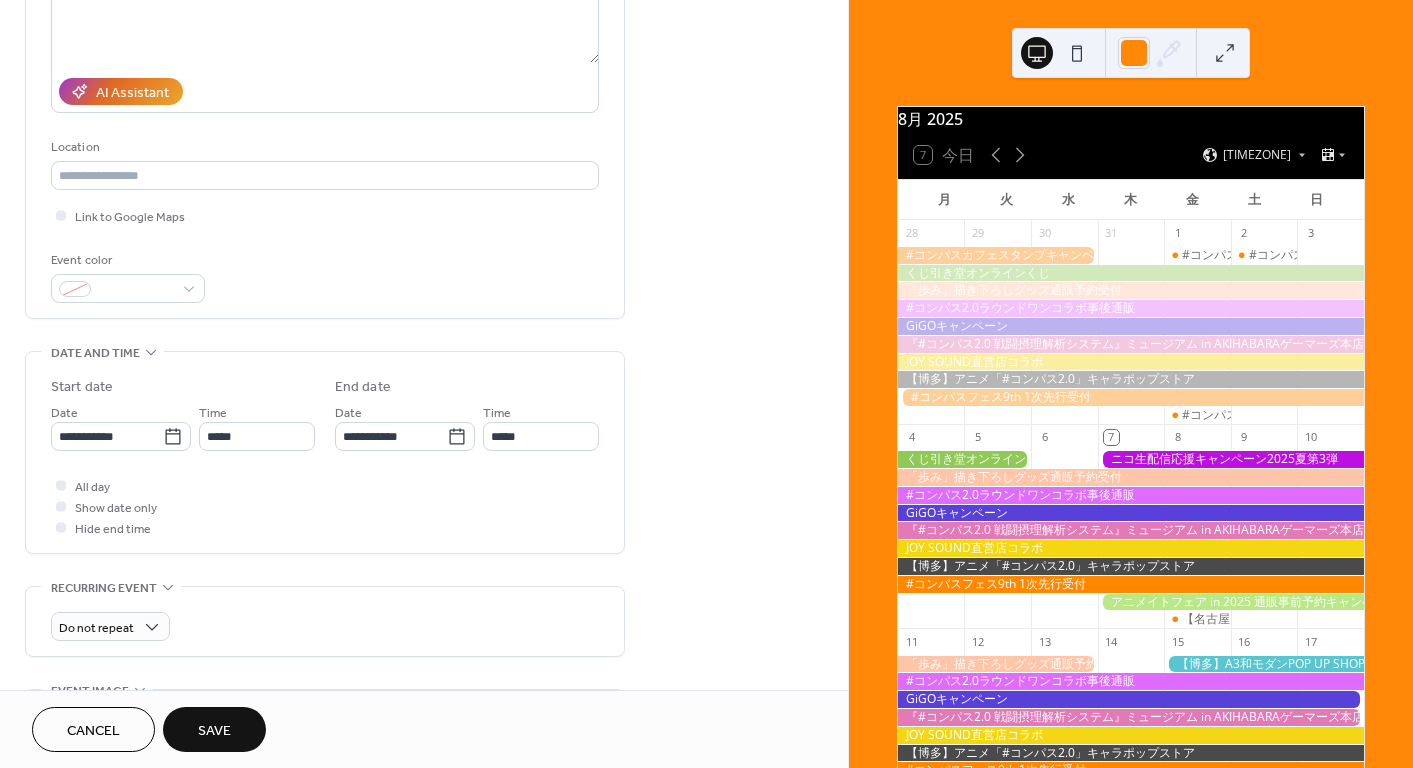 click on "**********" at bounding box center [424, 531] 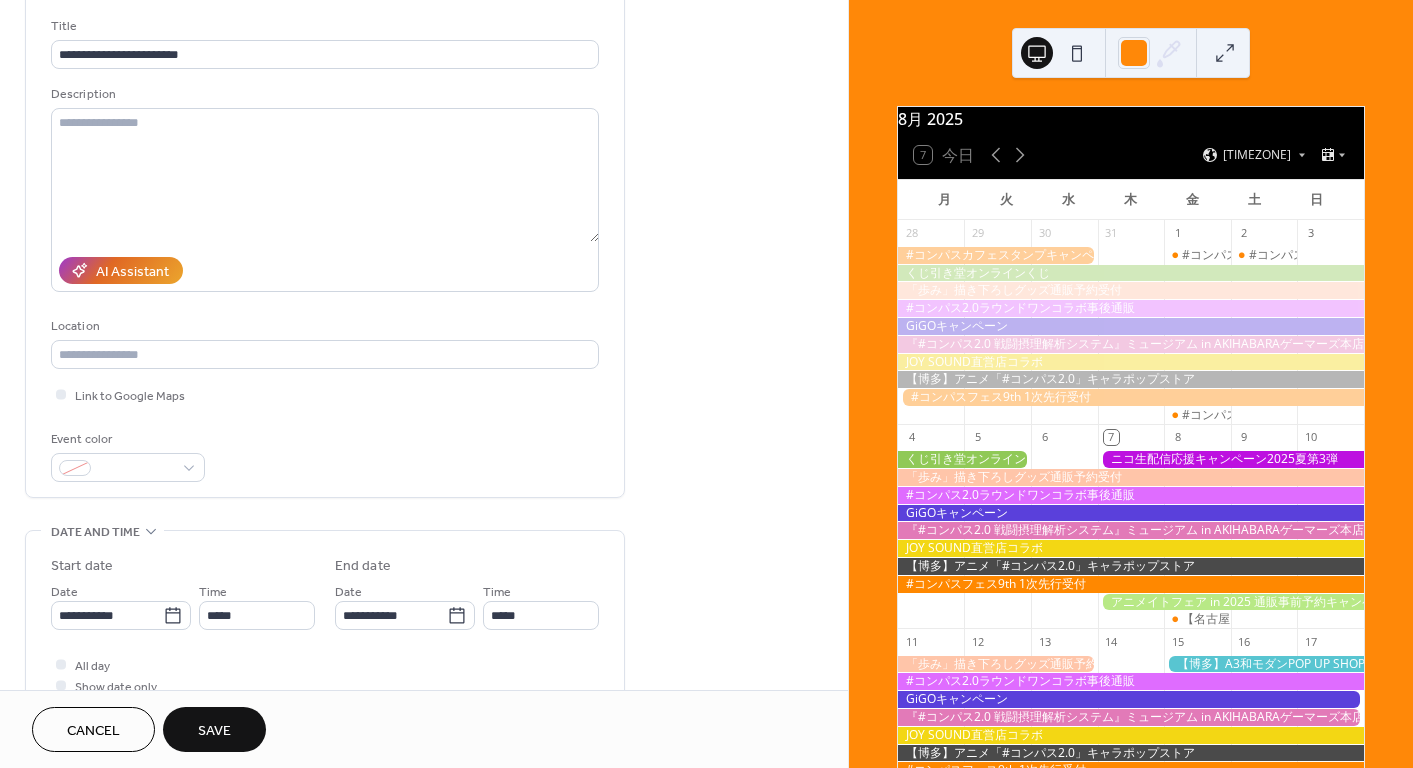 scroll, scrollTop: 100, scrollLeft: 0, axis: vertical 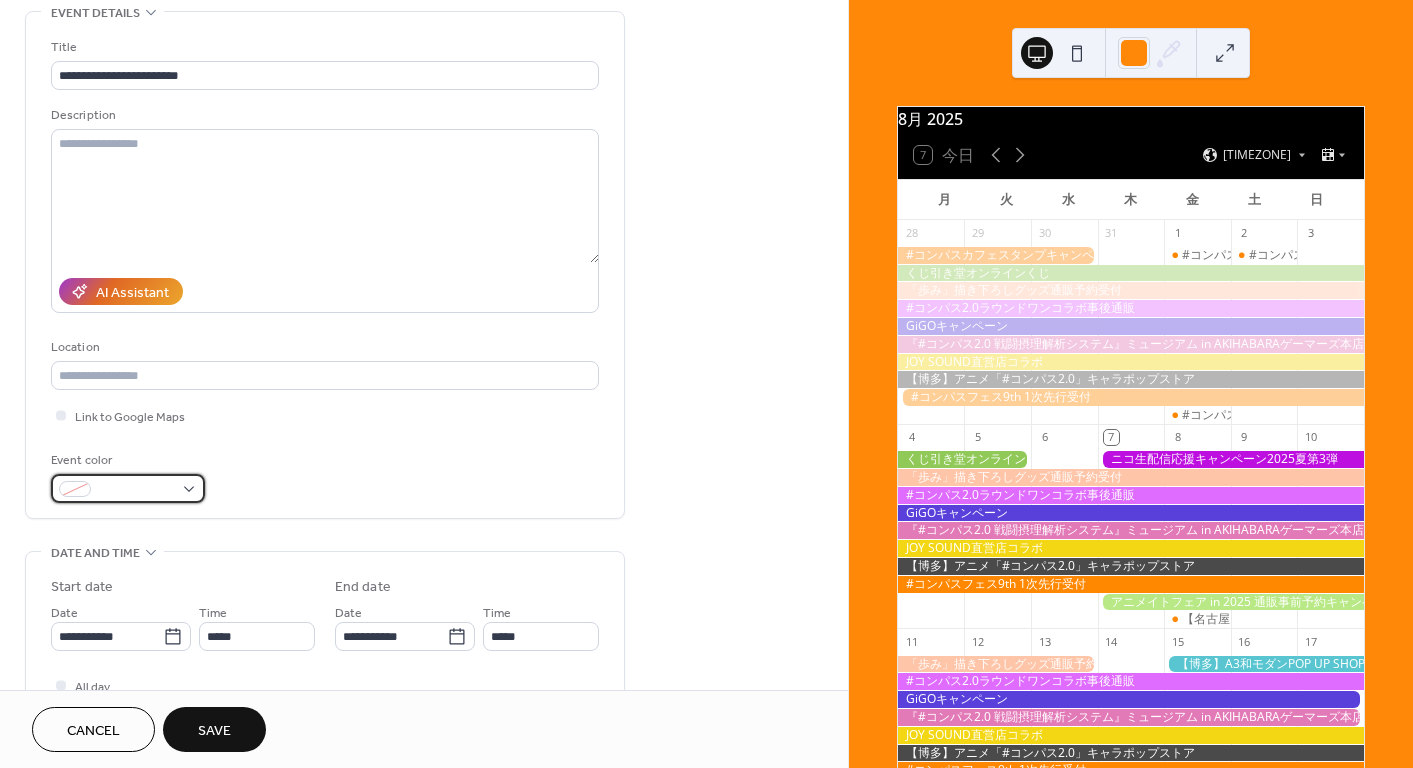 click at bounding box center (136, 490) 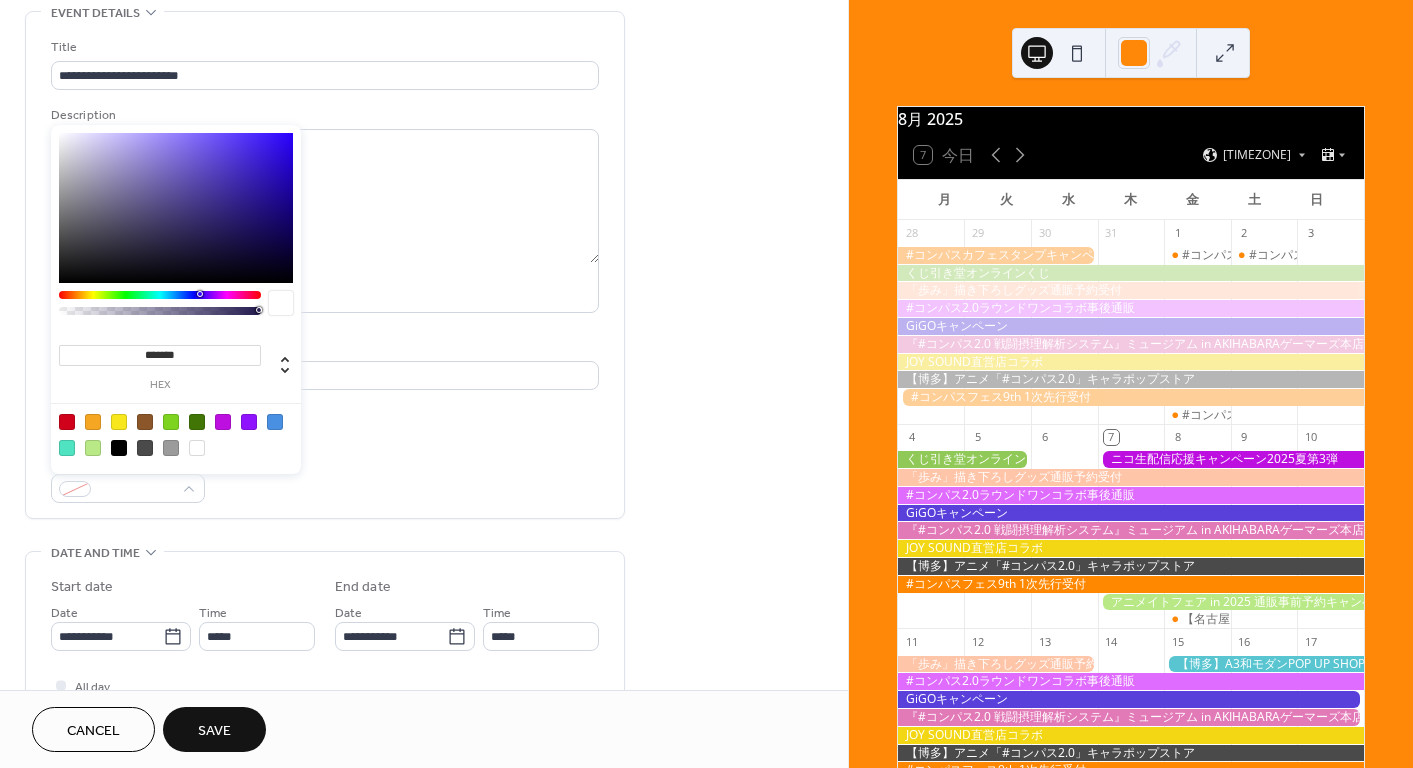 click at bounding box center [223, 422] 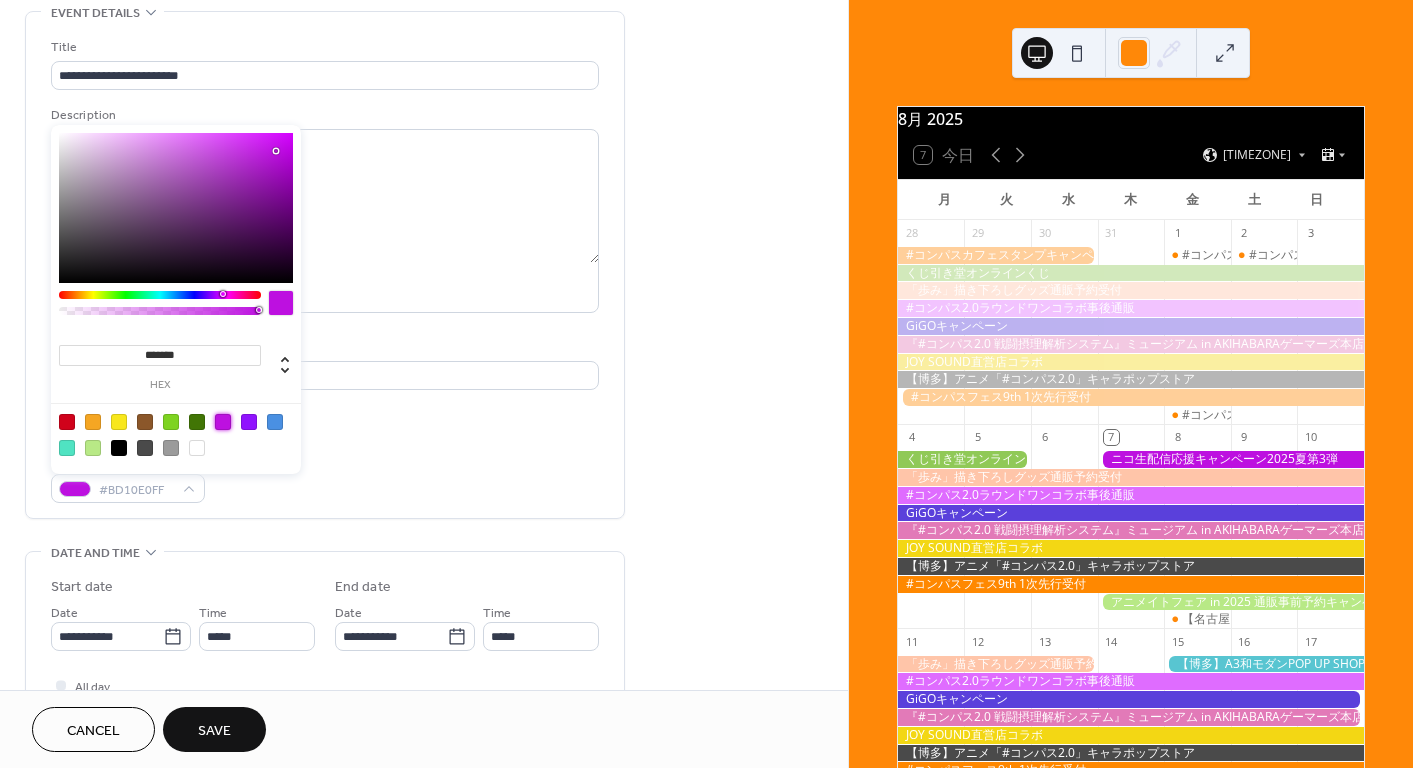 click on "**********" at bounding box center (424, 731) 